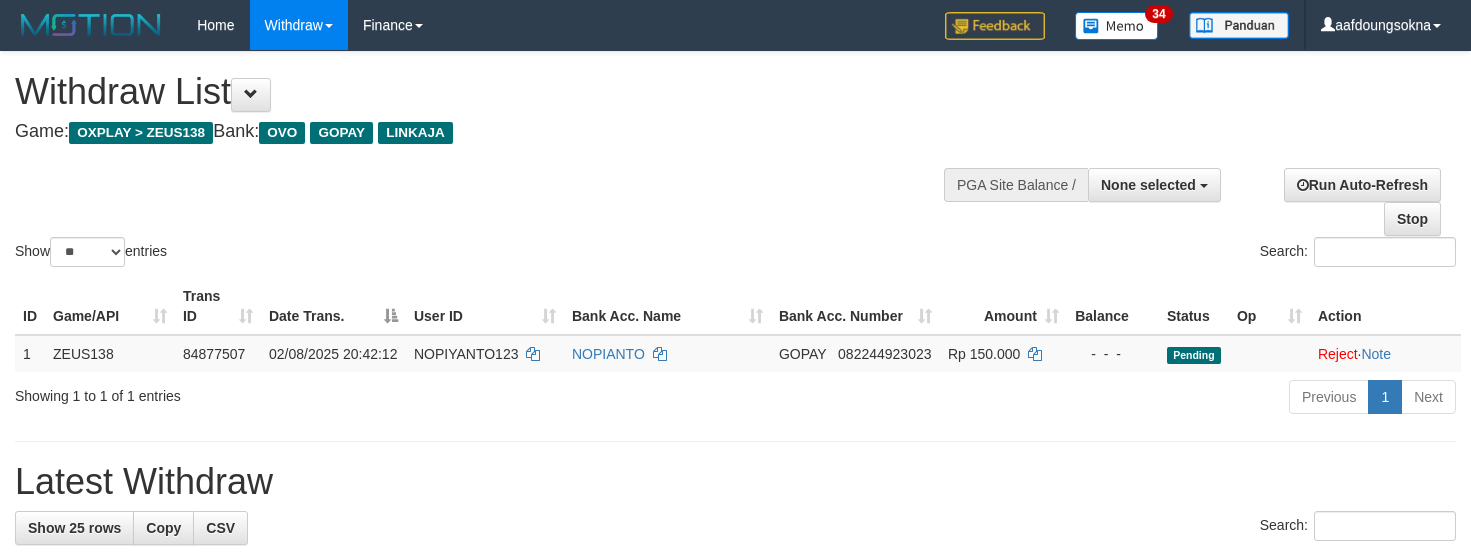 select 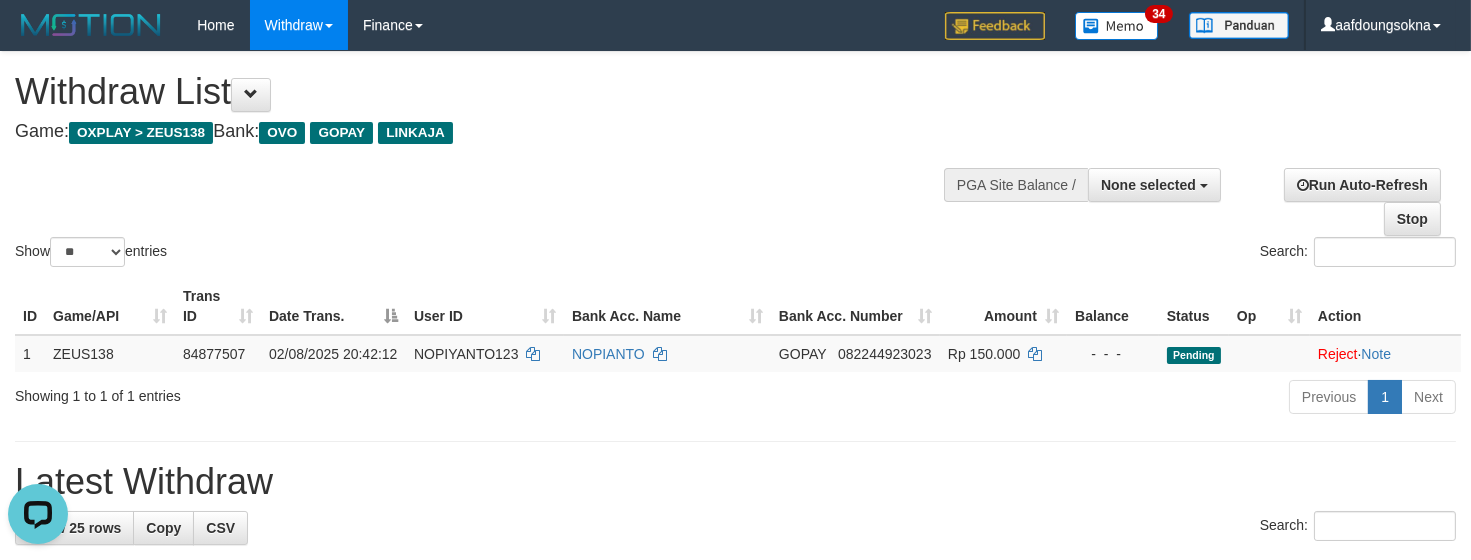 scroll, scrollTop: 0, scrollLeft: 0, axis: both 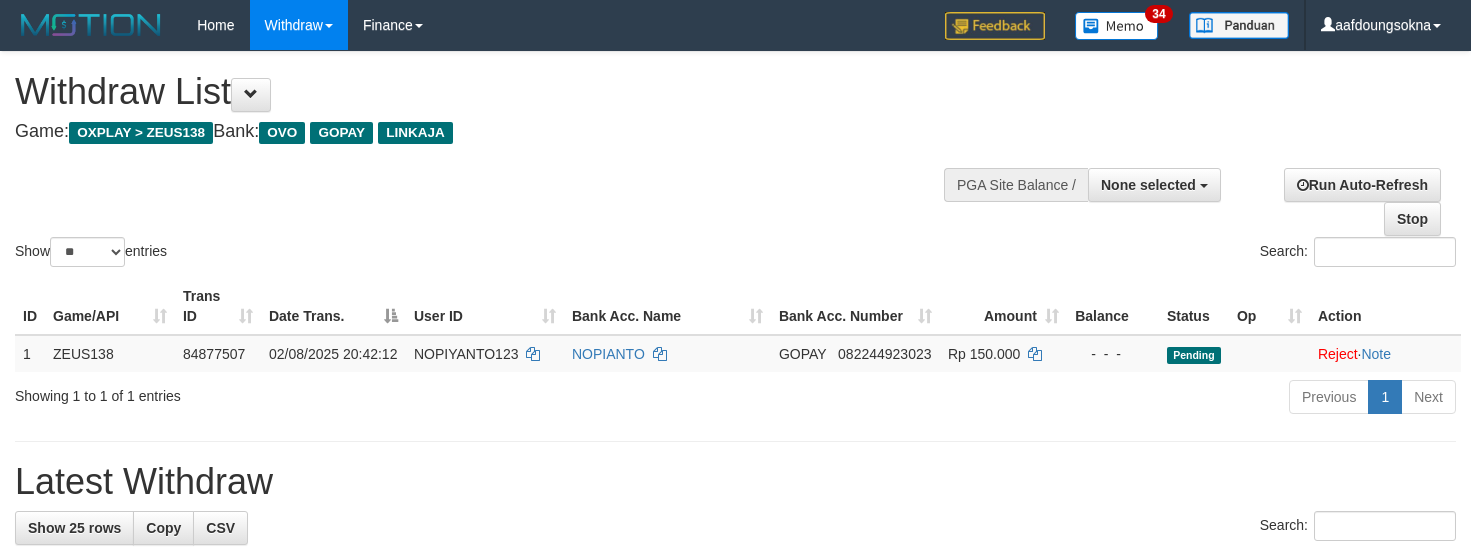 select 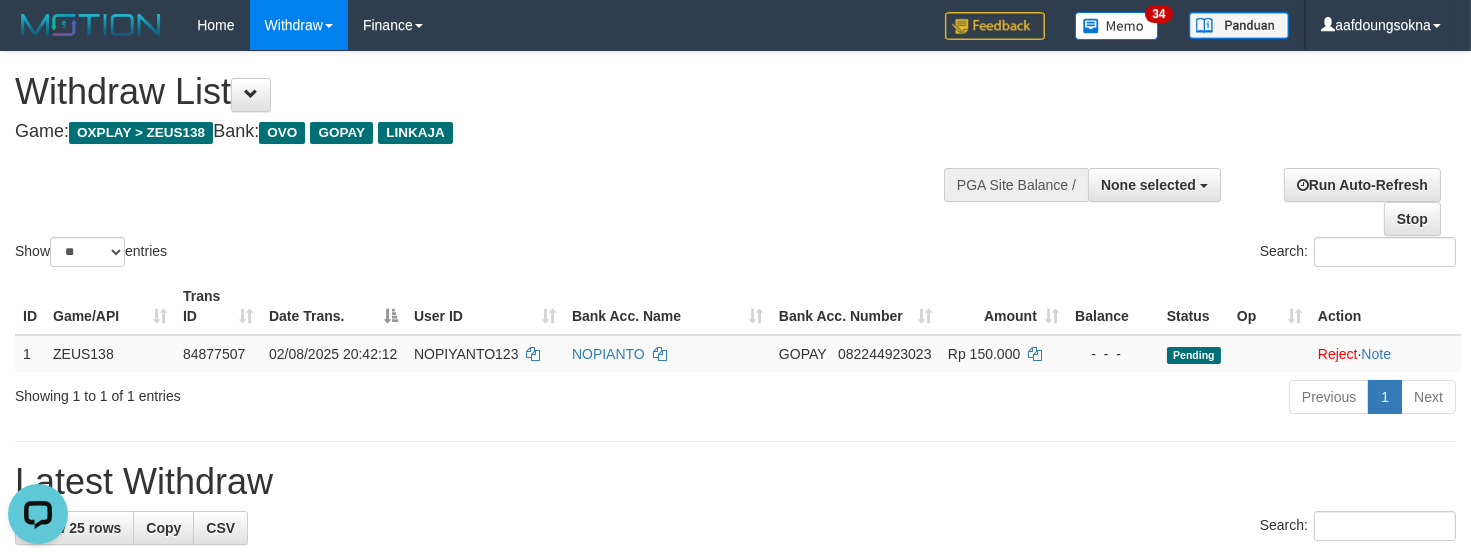 scroll, scrollTop: 0, scrollLeft: 0, axis: both 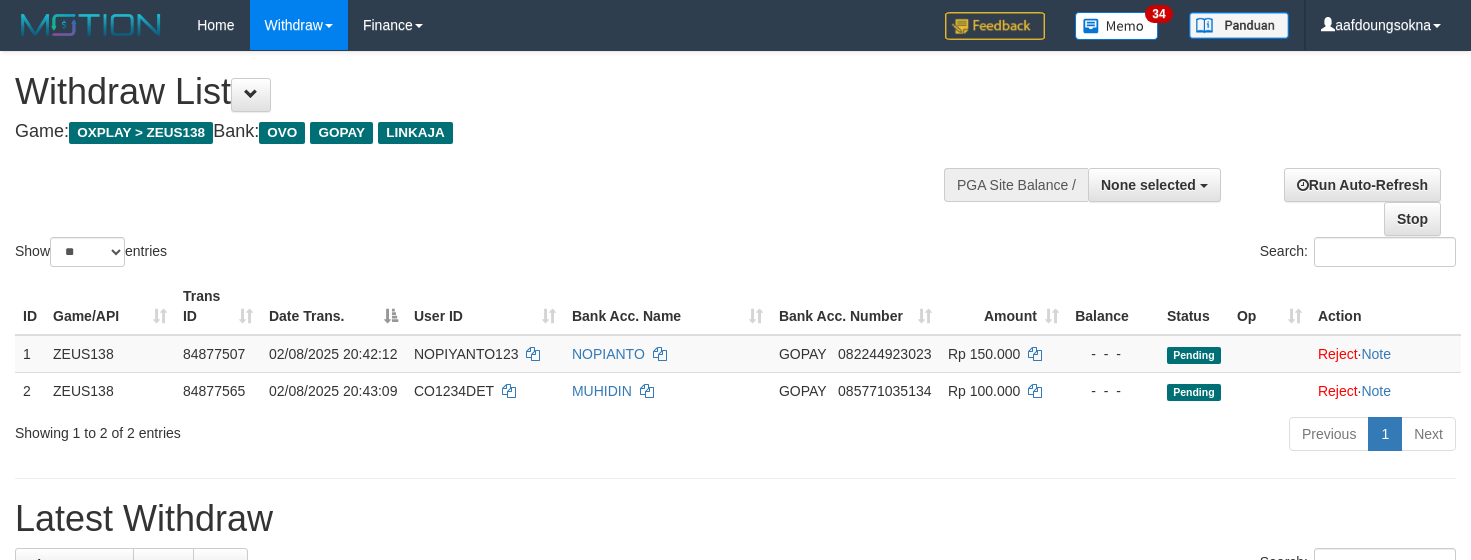 select 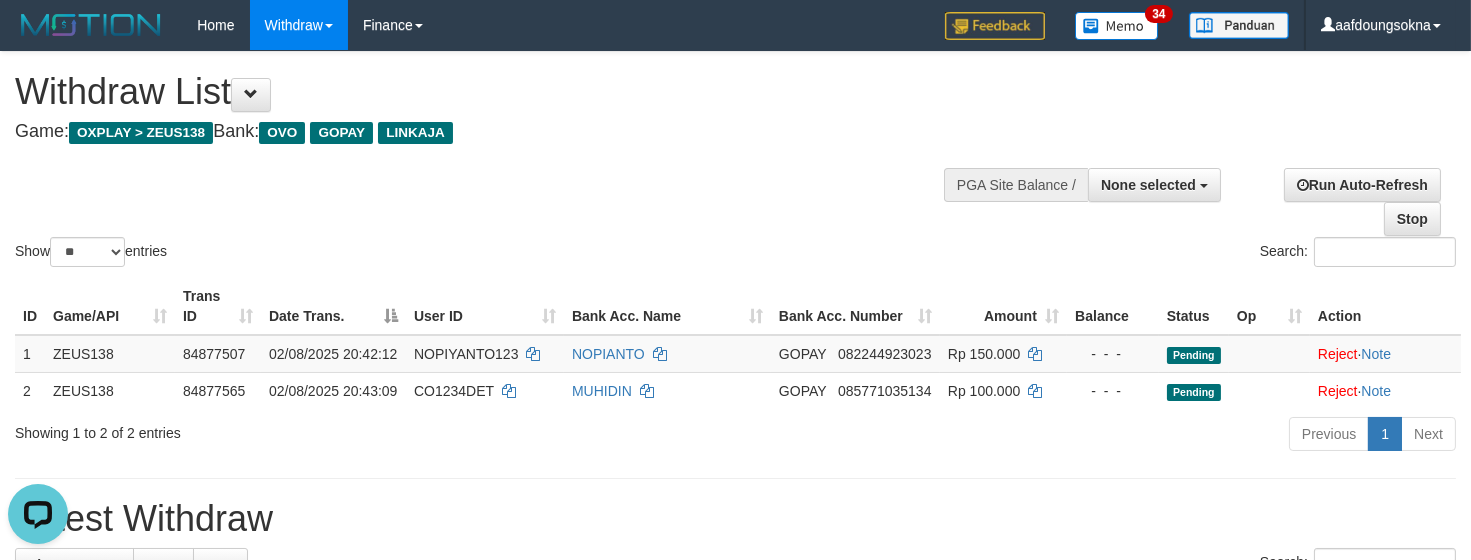 scroll, scrollTop: 0, scrollLeft: 0, axis: both 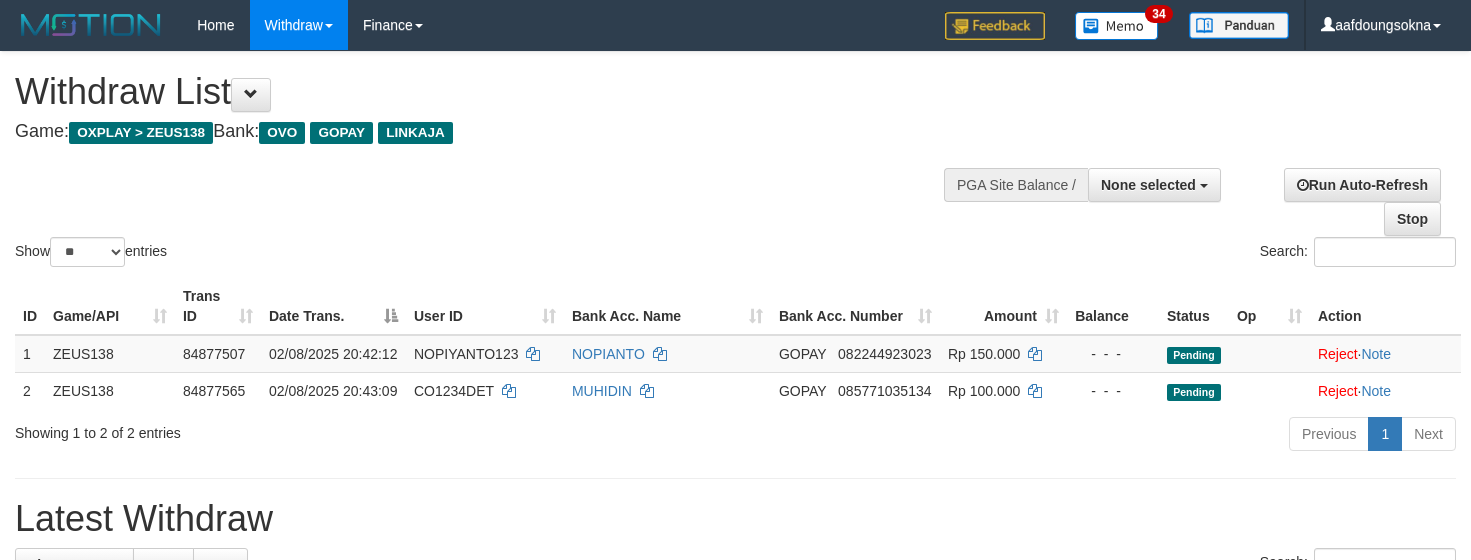 select 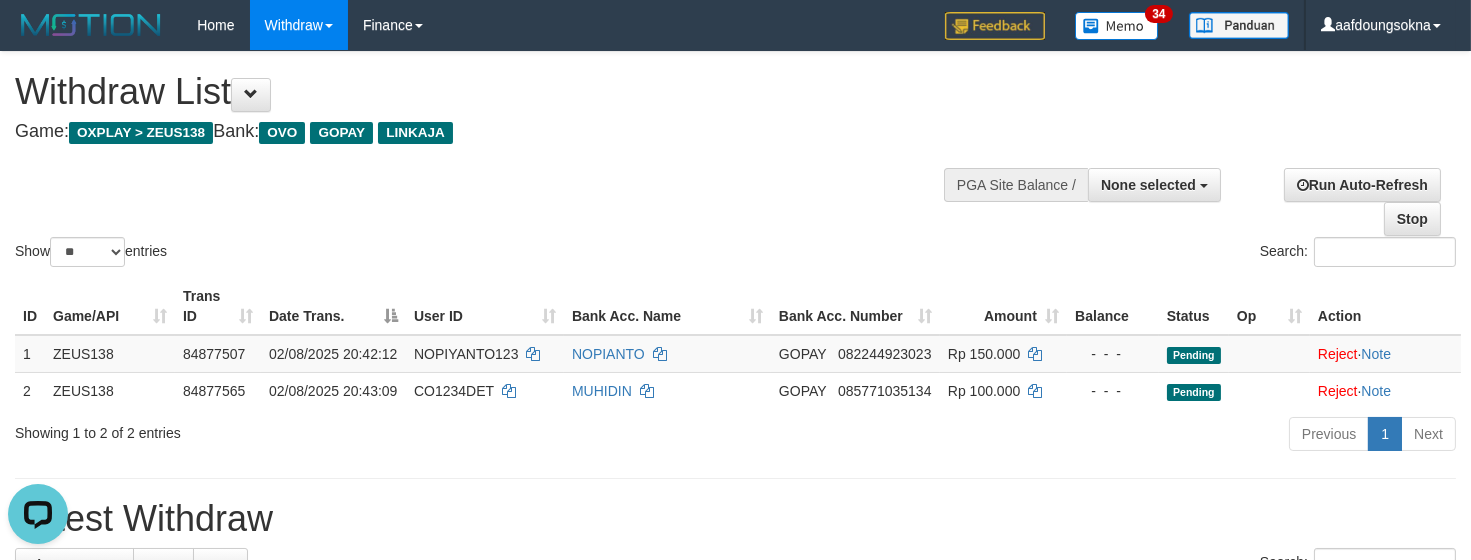 scroll, scrollTop: 0, scrollLeft: 0, axis: both 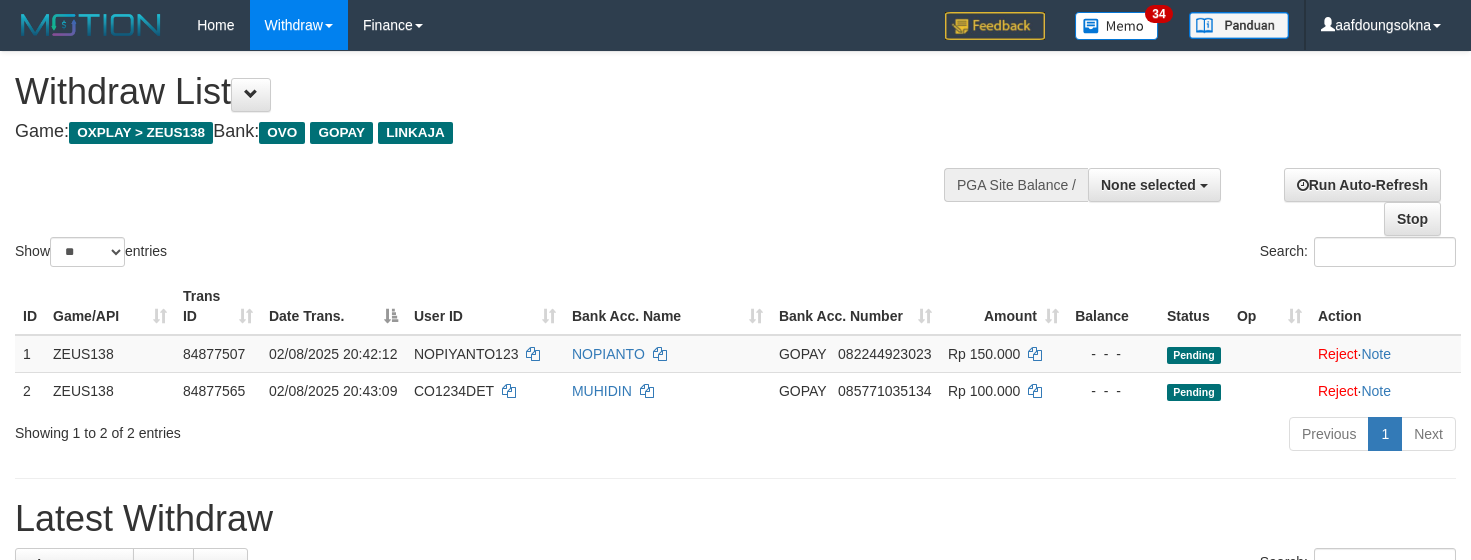 select 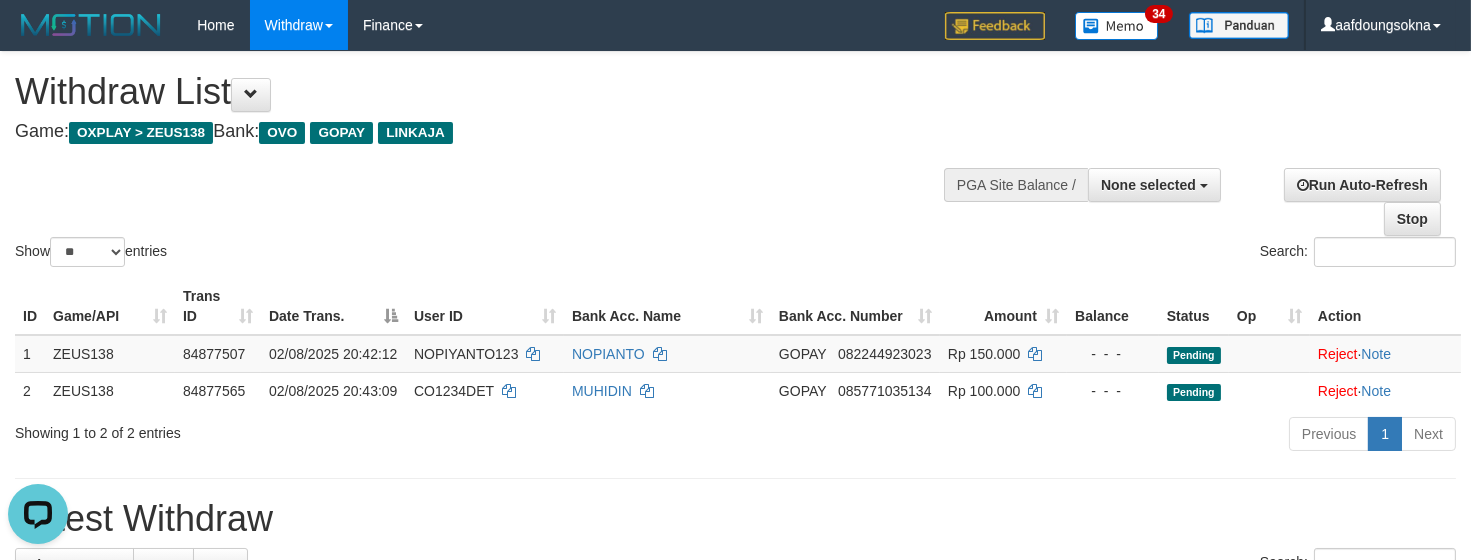 scroll, scrollTop: 0, scrollLeft: 0, axis: both 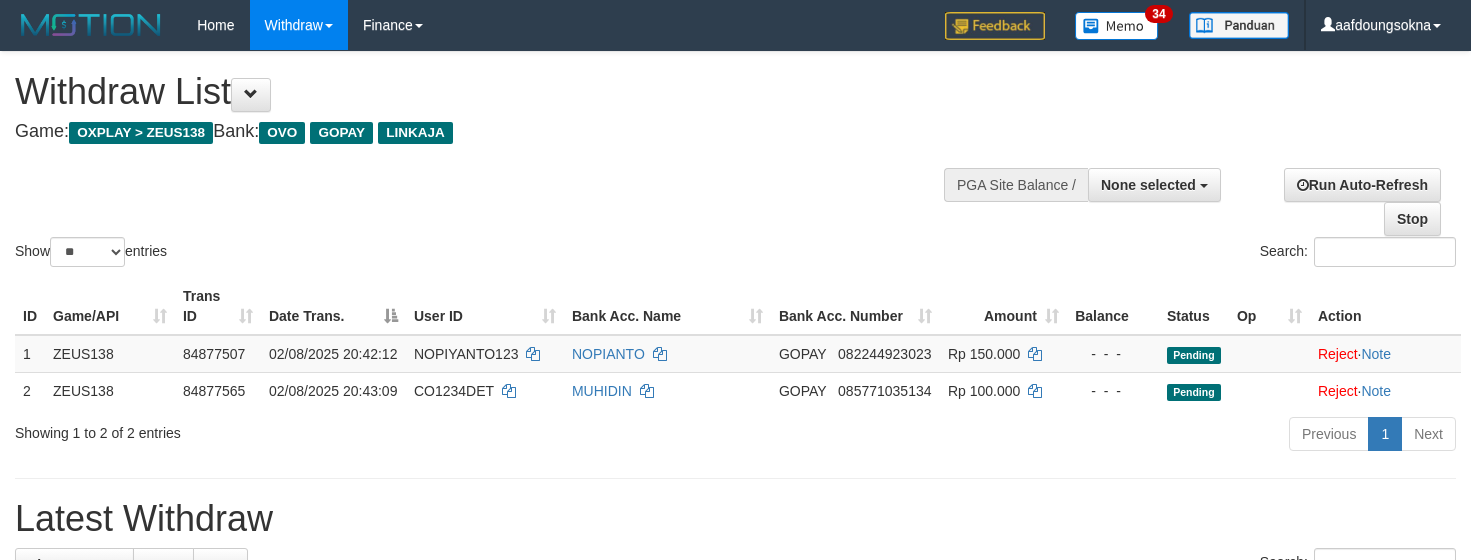 select 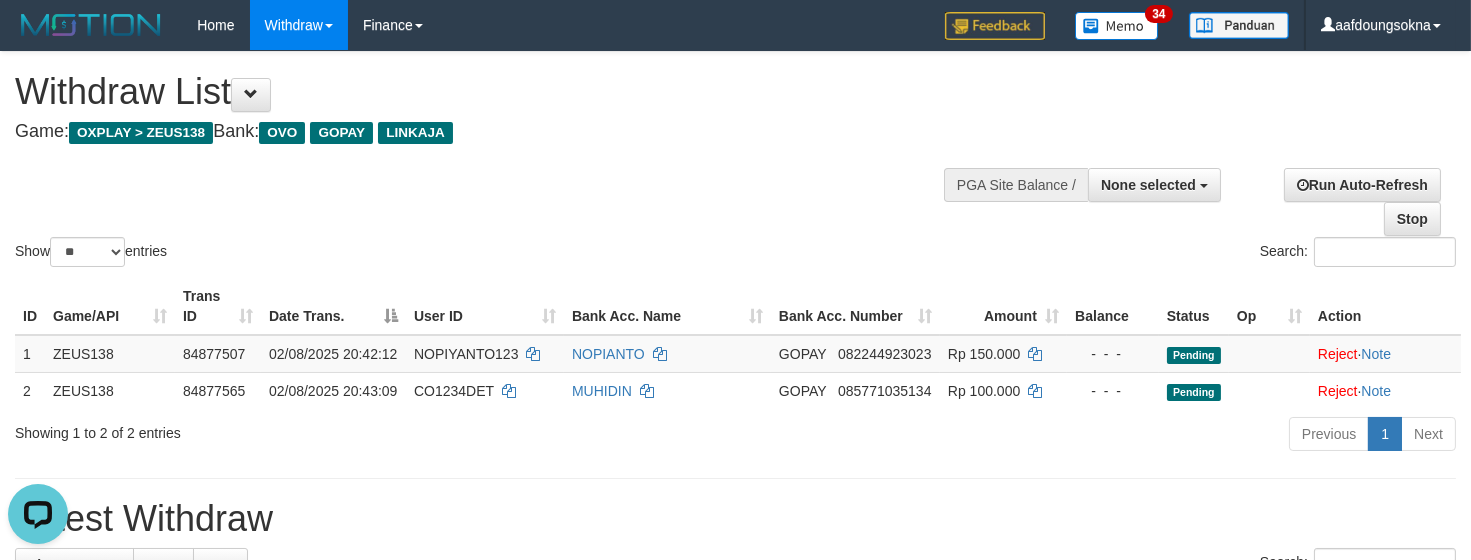 scroll, scrollTop: 0, scrollLeft: 0, axis: both 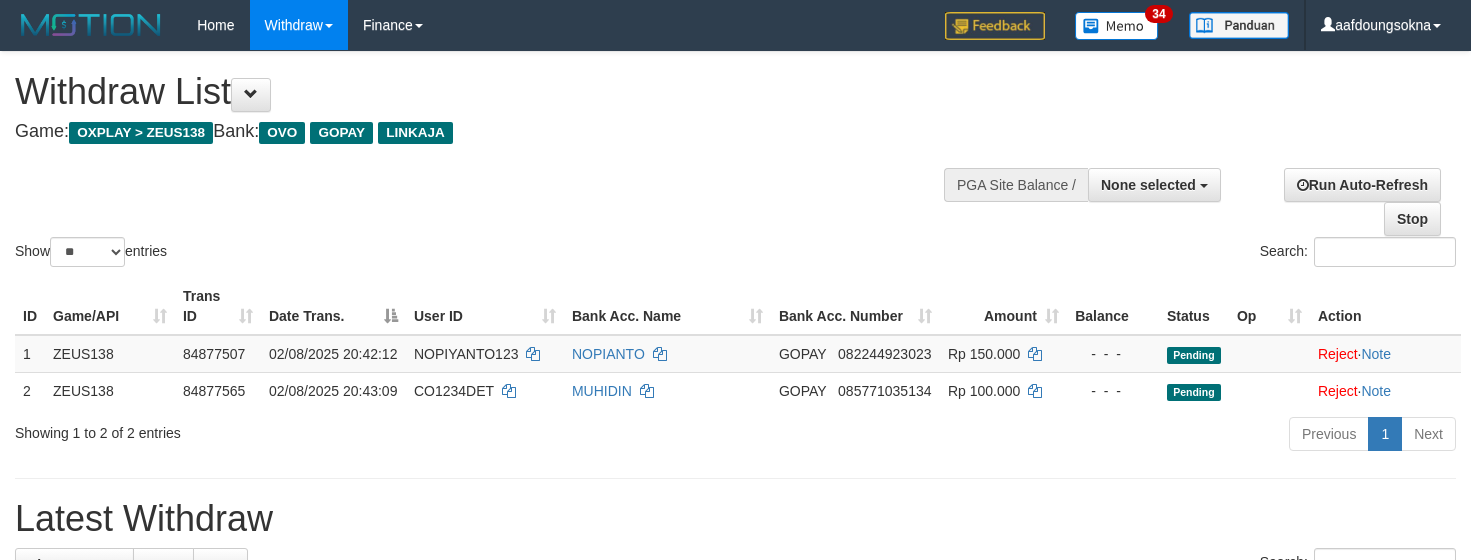 select 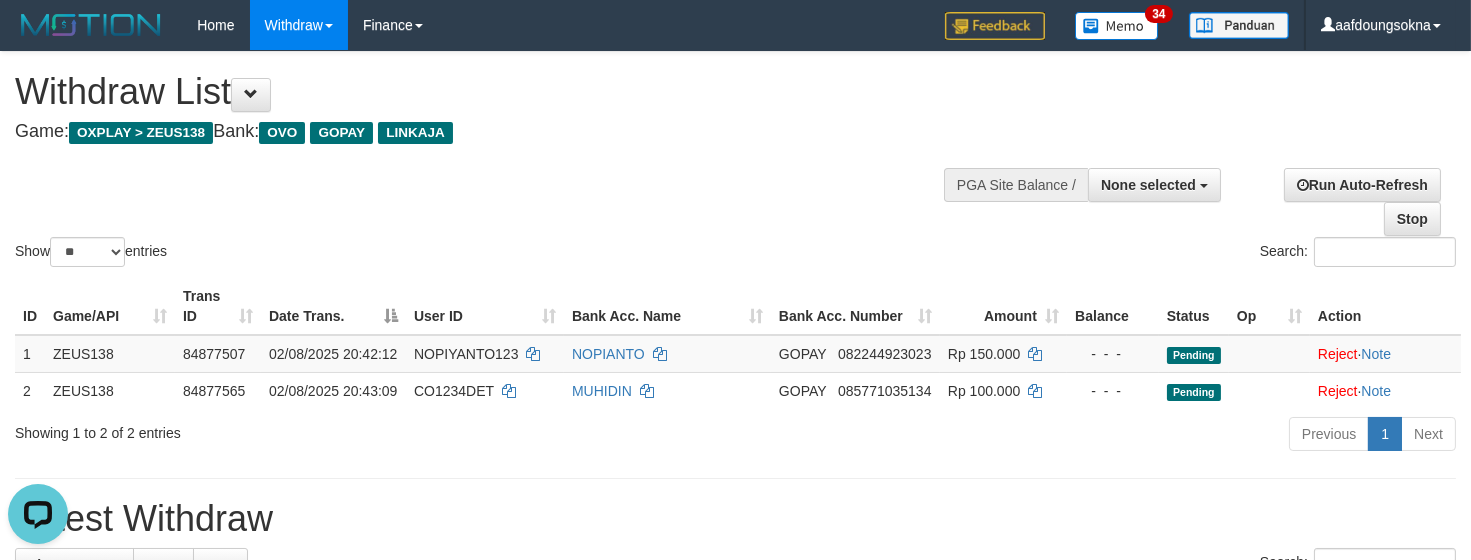 scroll, scrollTop: 0, scrollLeft: 0, axis: both 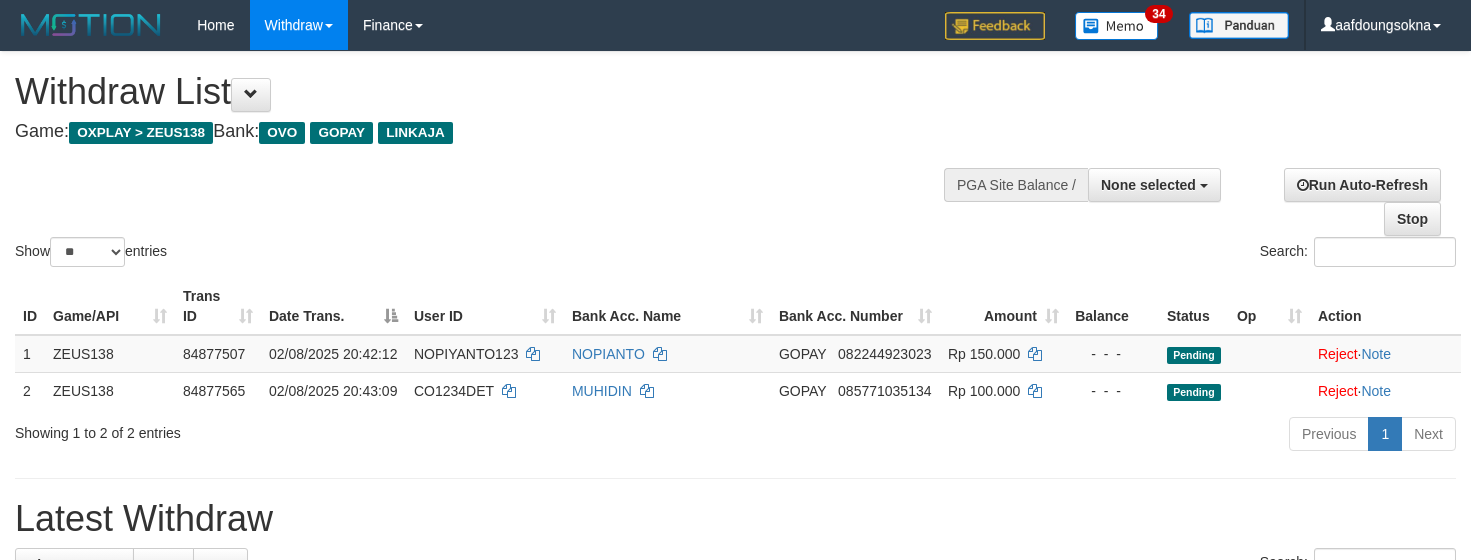 select 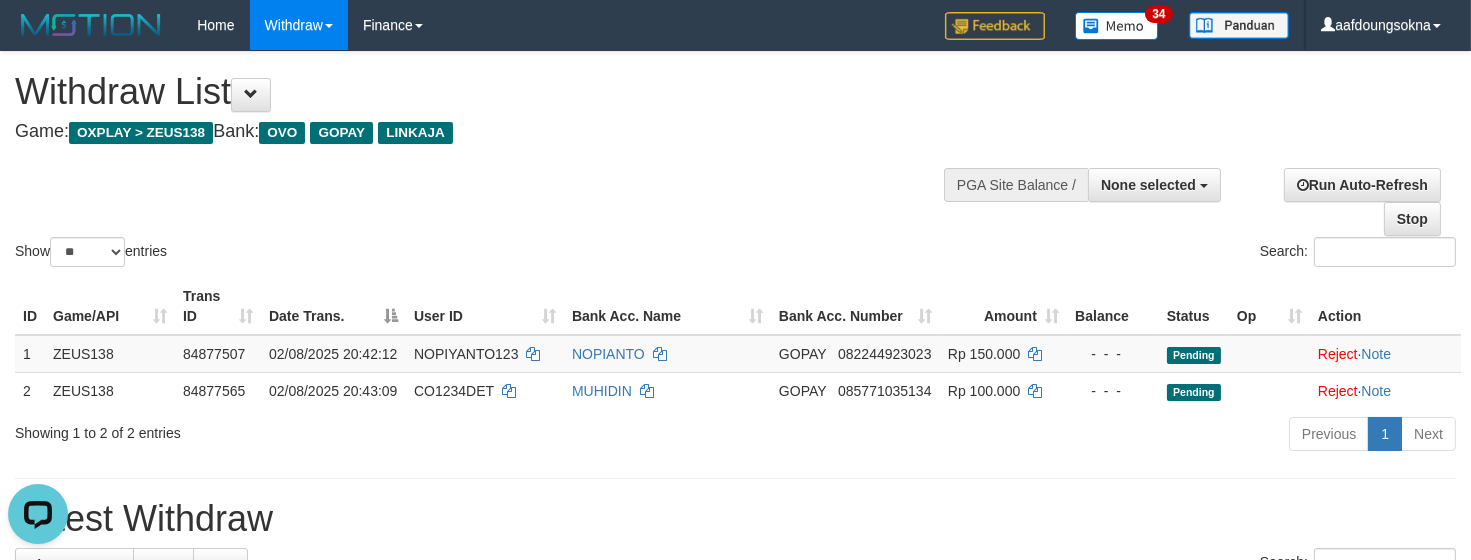 scroll, scrollTop: 0, scrollLeft: 0, axis: both 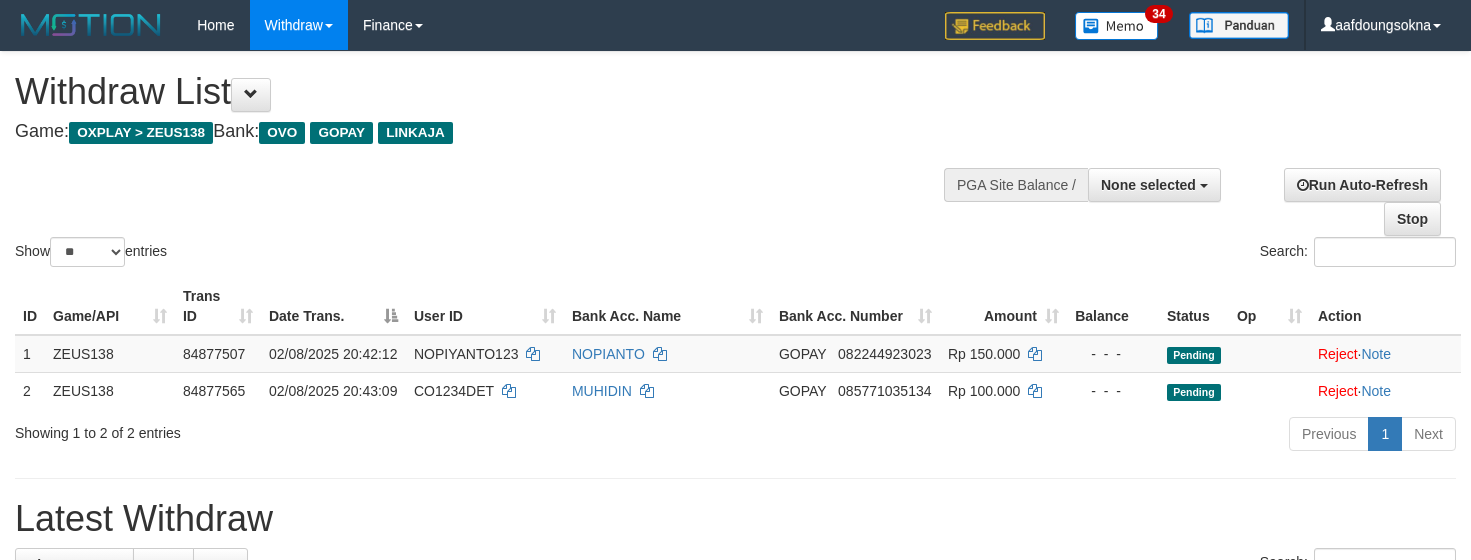 select 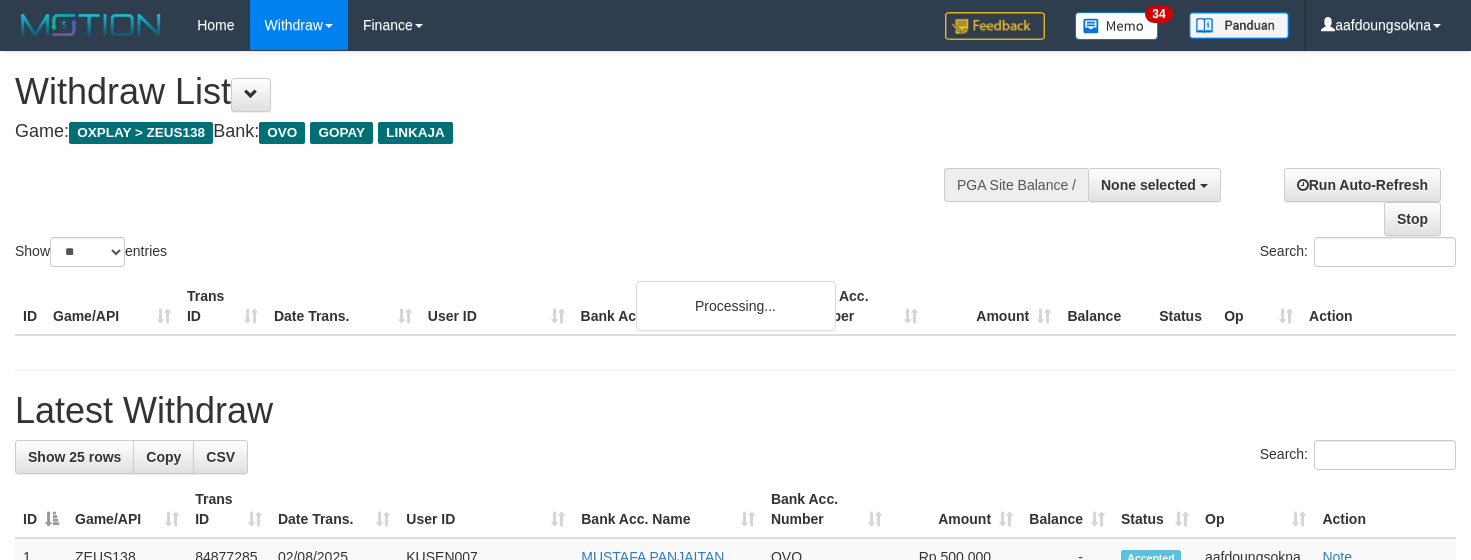 select 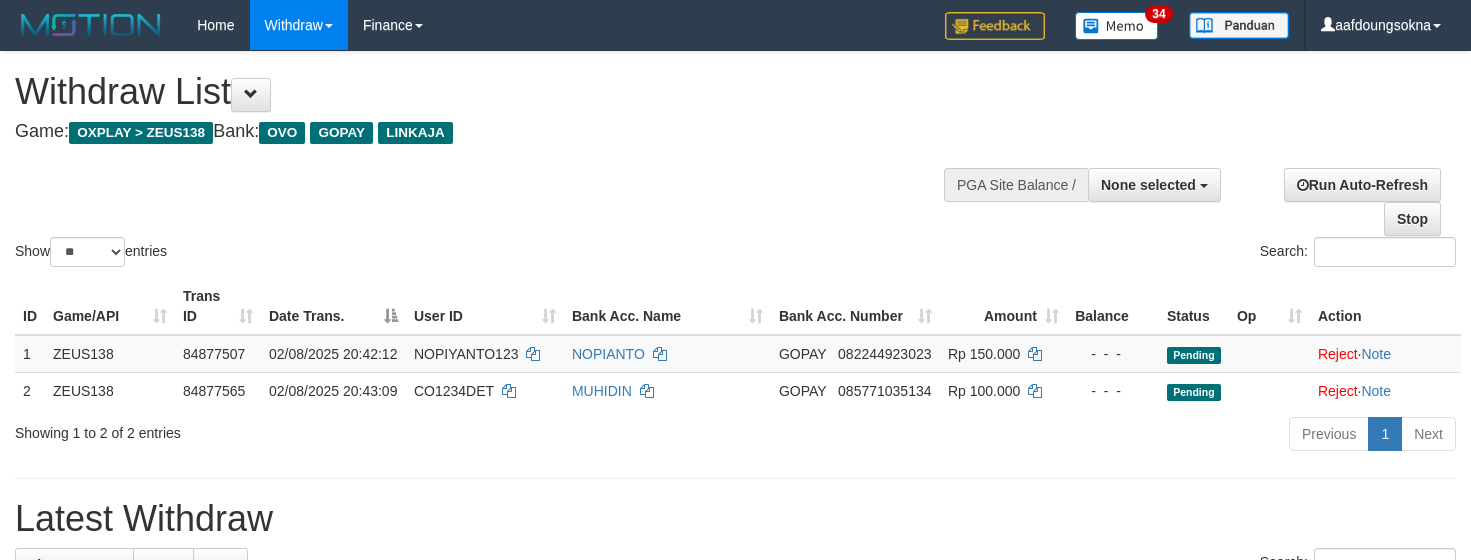 select 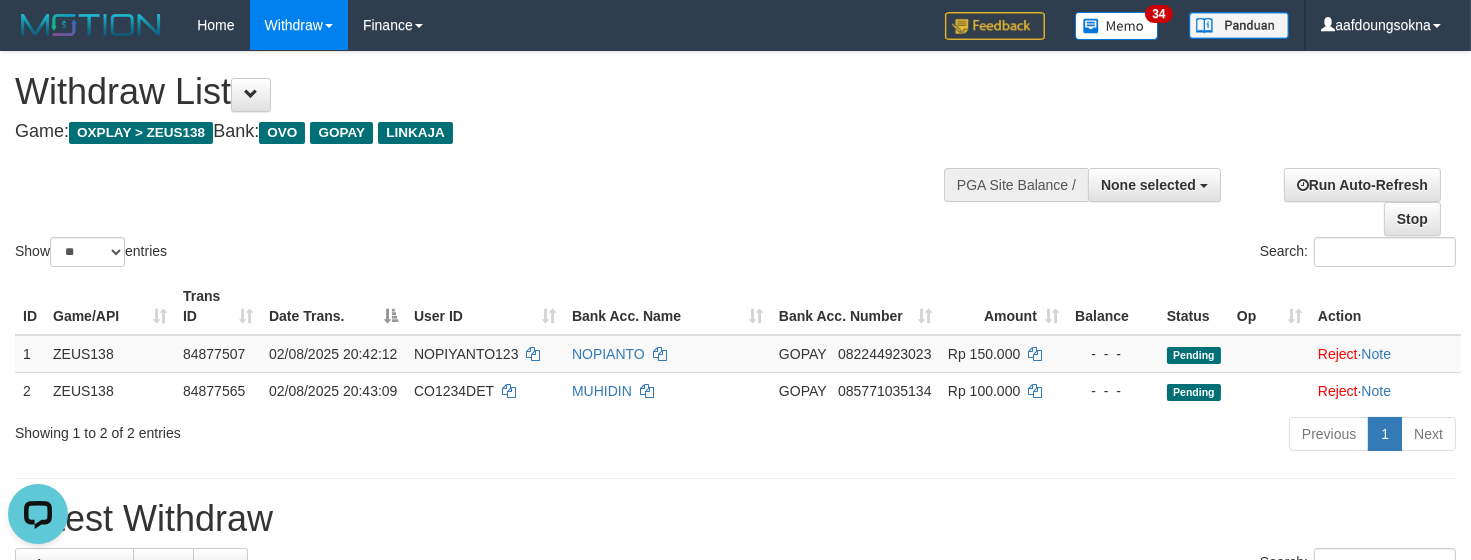 scroll, scrollTop: 0, scrollLeft: 0, axis: both 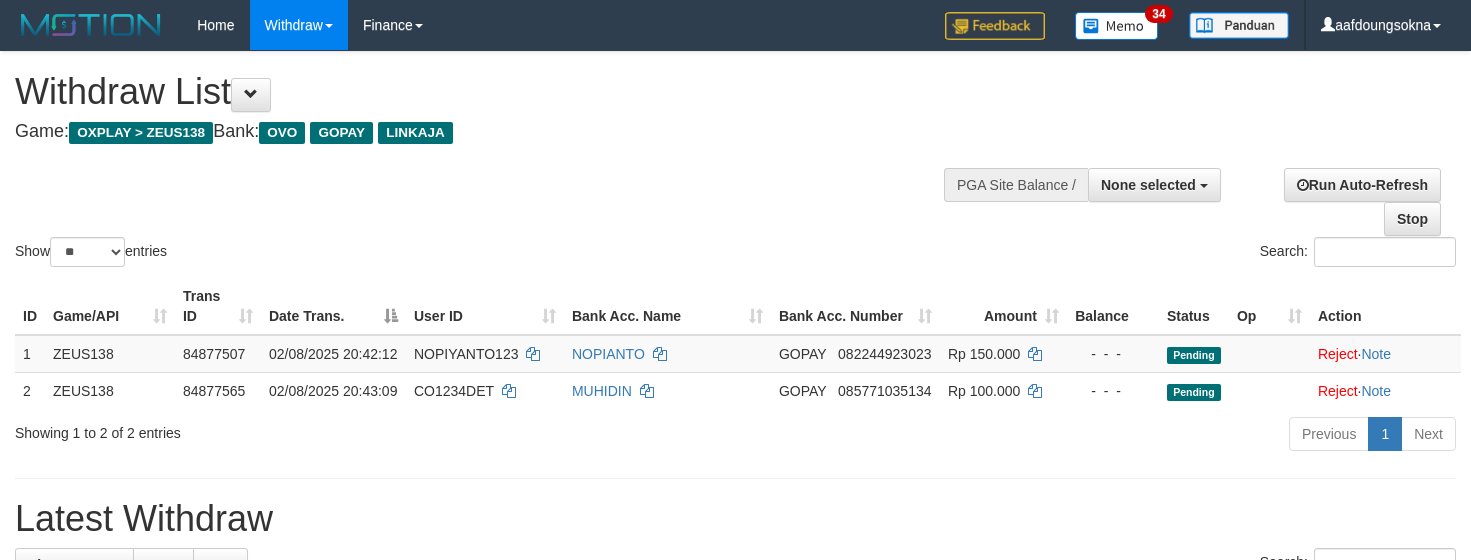 select 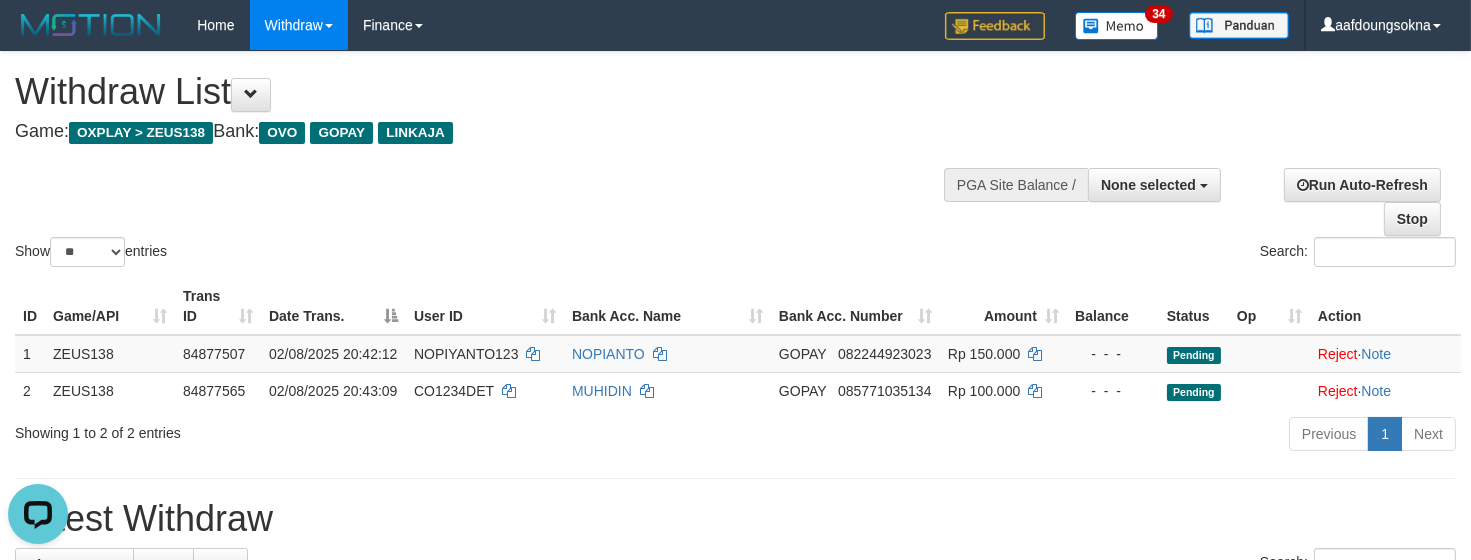 scroll, scrollTop: 0, scrollLeft: 0, axis: both 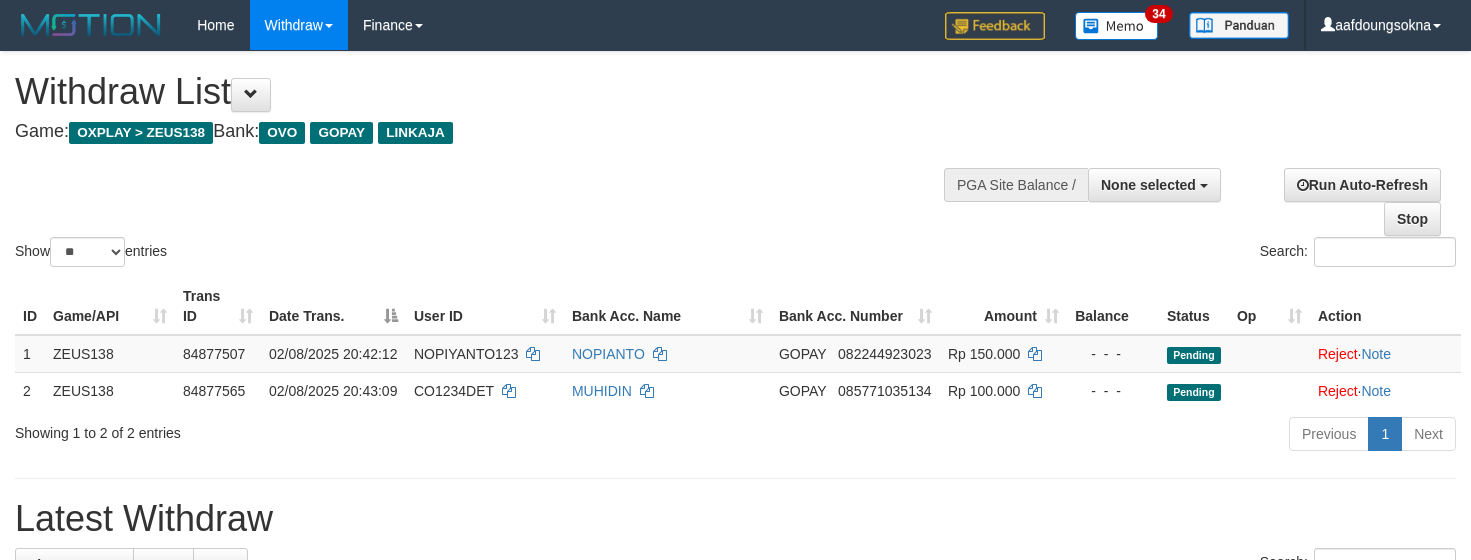 select 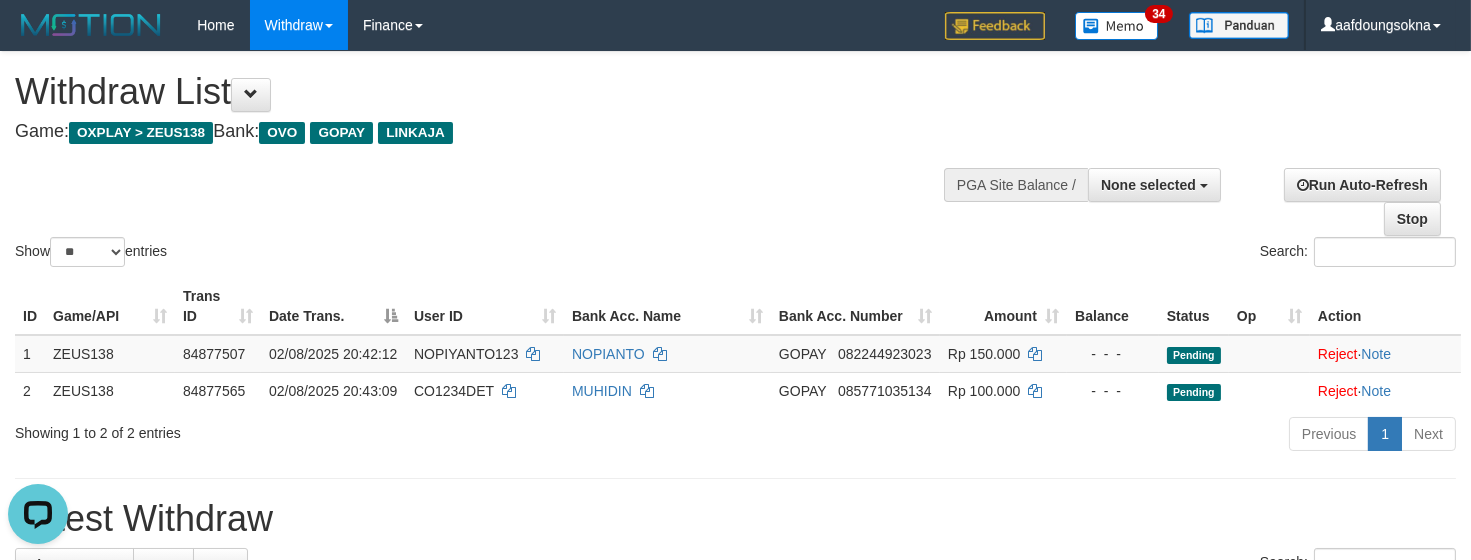 scroll, scrollTop: 0, scrollLeft: 0, axis: both 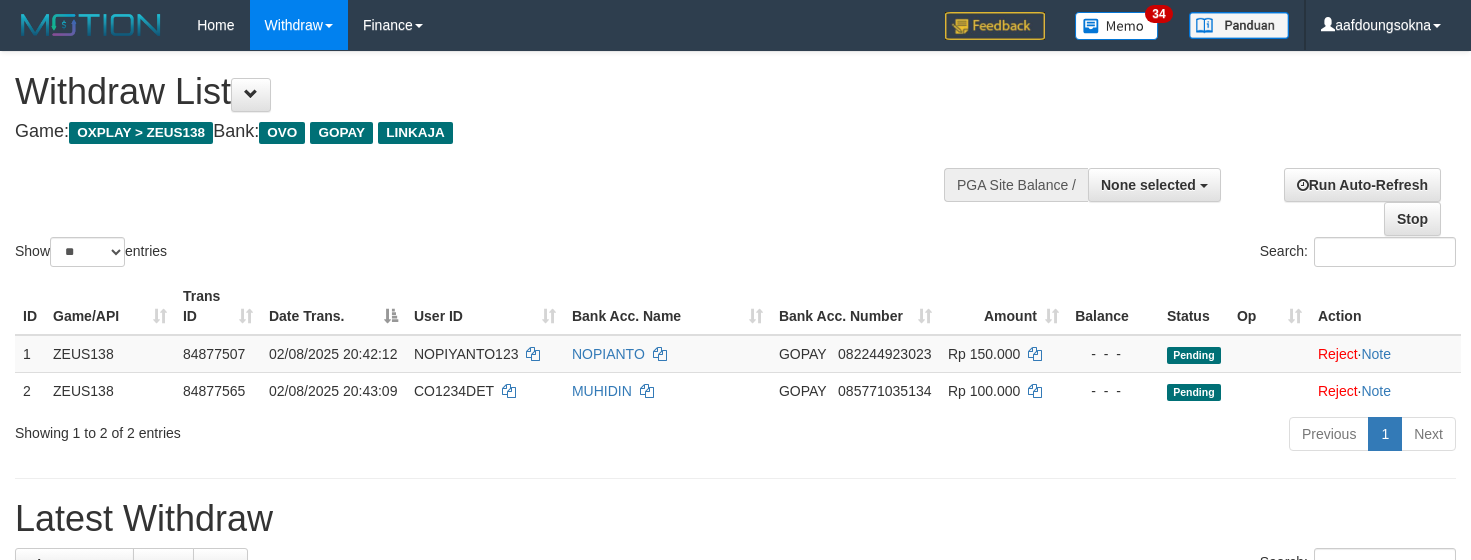 select 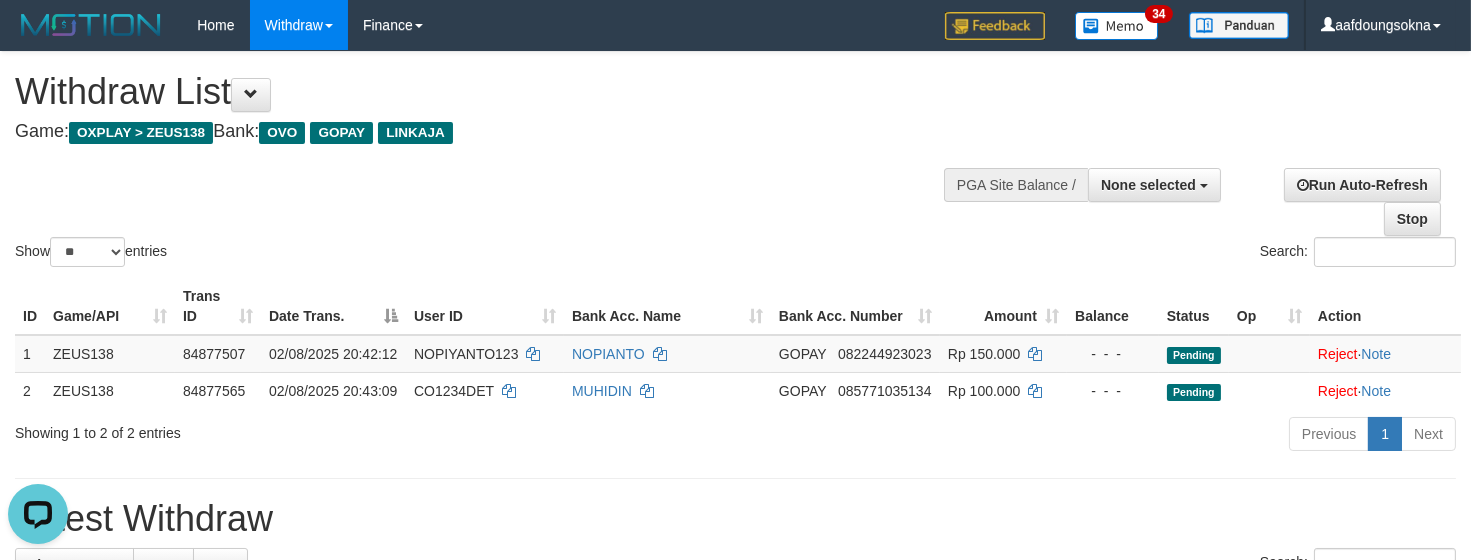 scroll, scrollTop: 0, scrollLeft: 0, axis: both 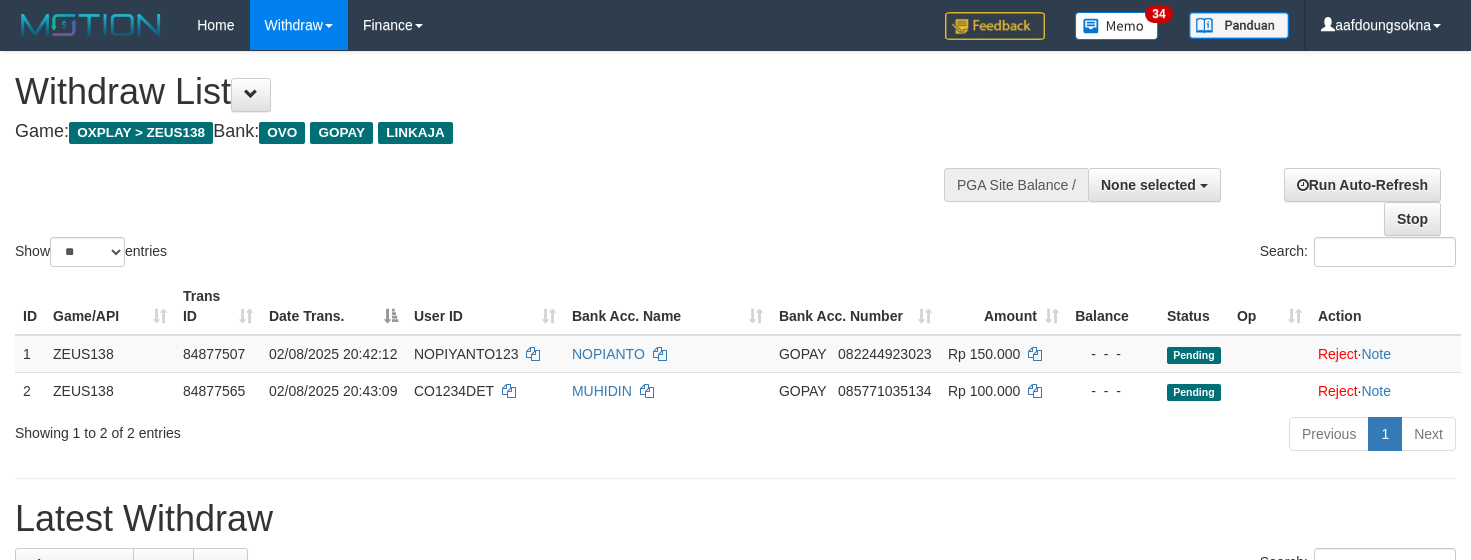 select 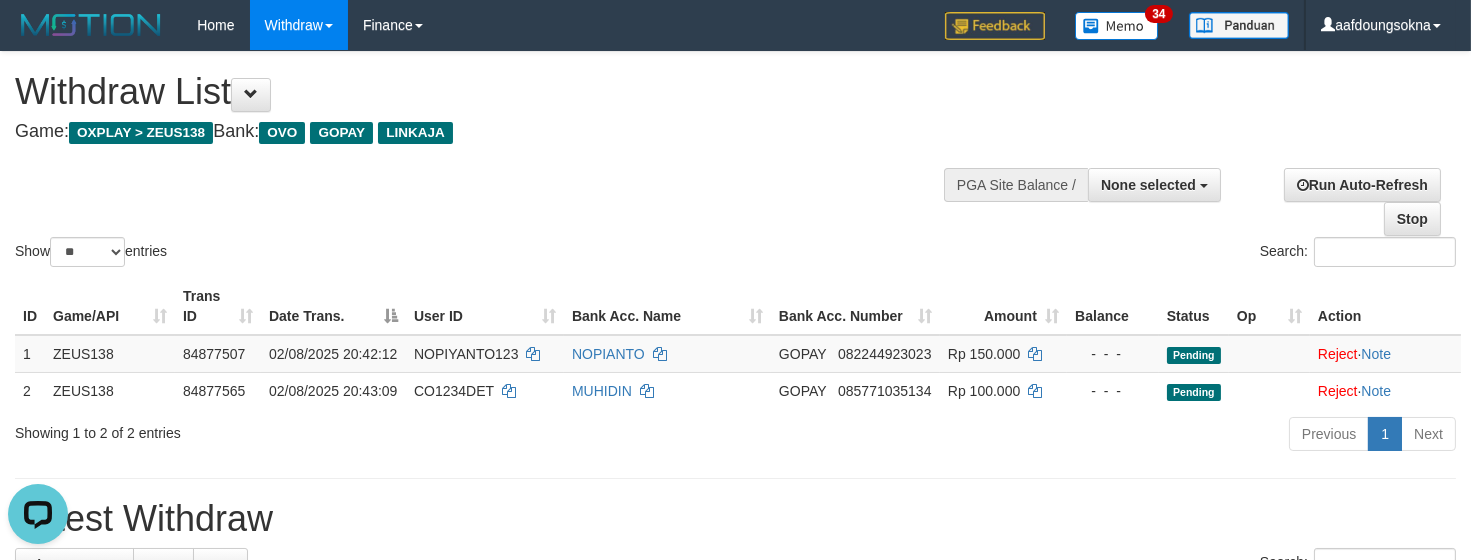 scroll, scrollTop: 0, scrollLeft: 0, axis: both 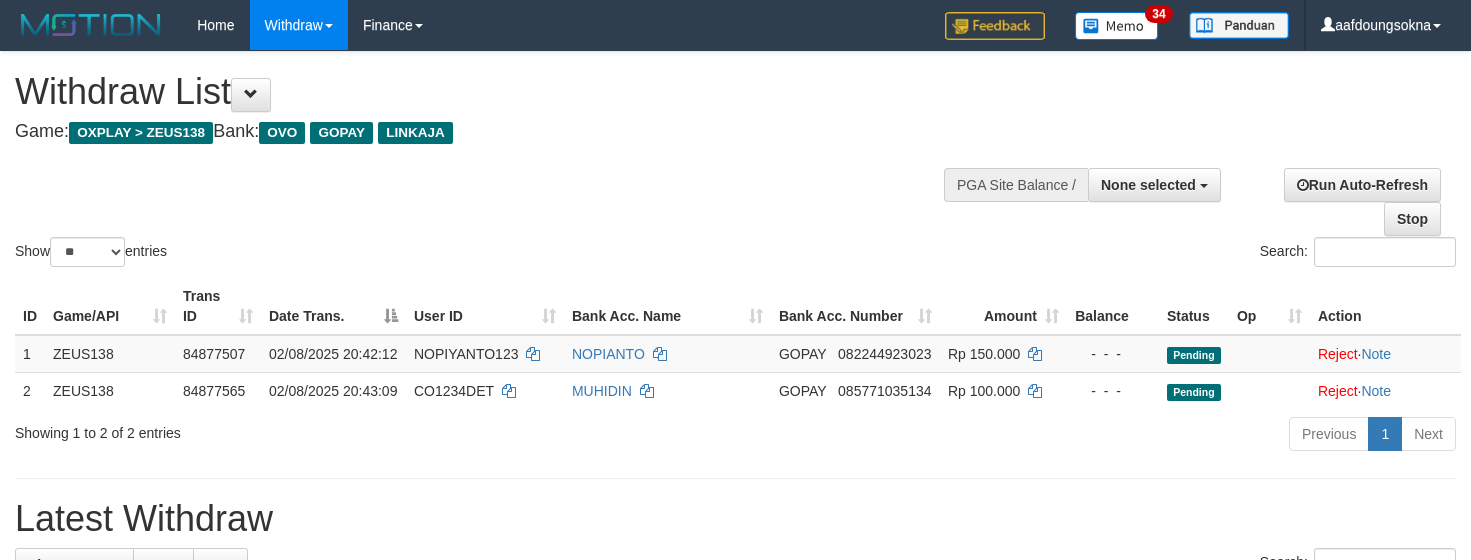 select 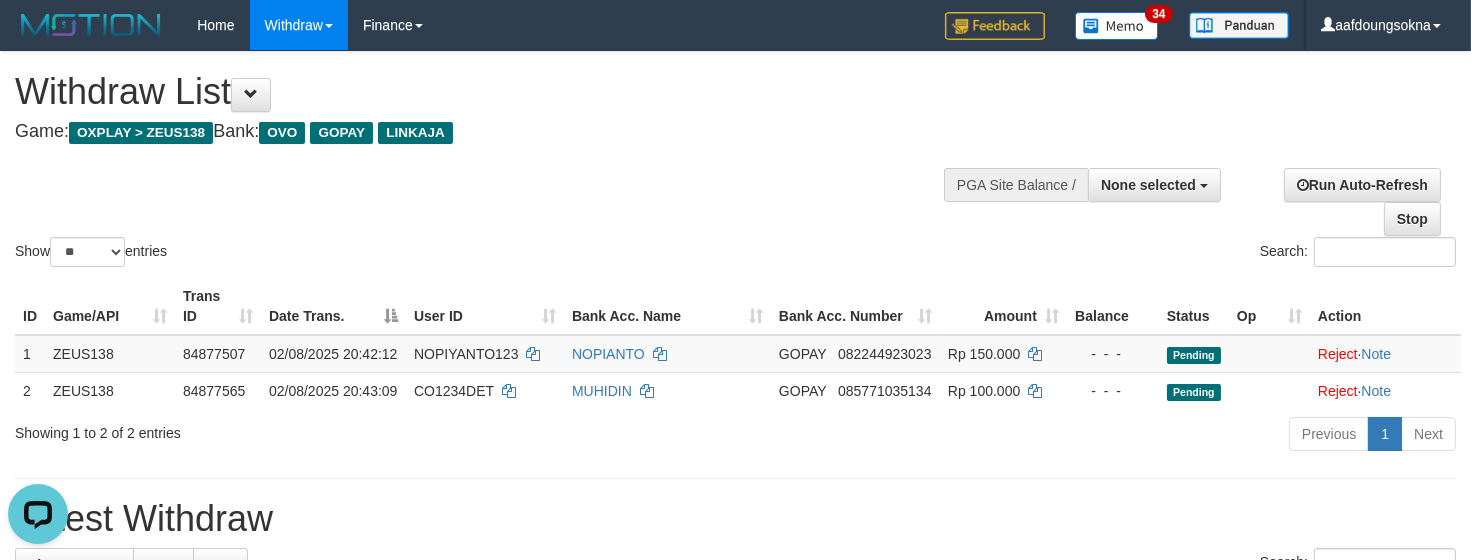 scroll, scrollTop: 0, scrollLeft: 0, axis: both 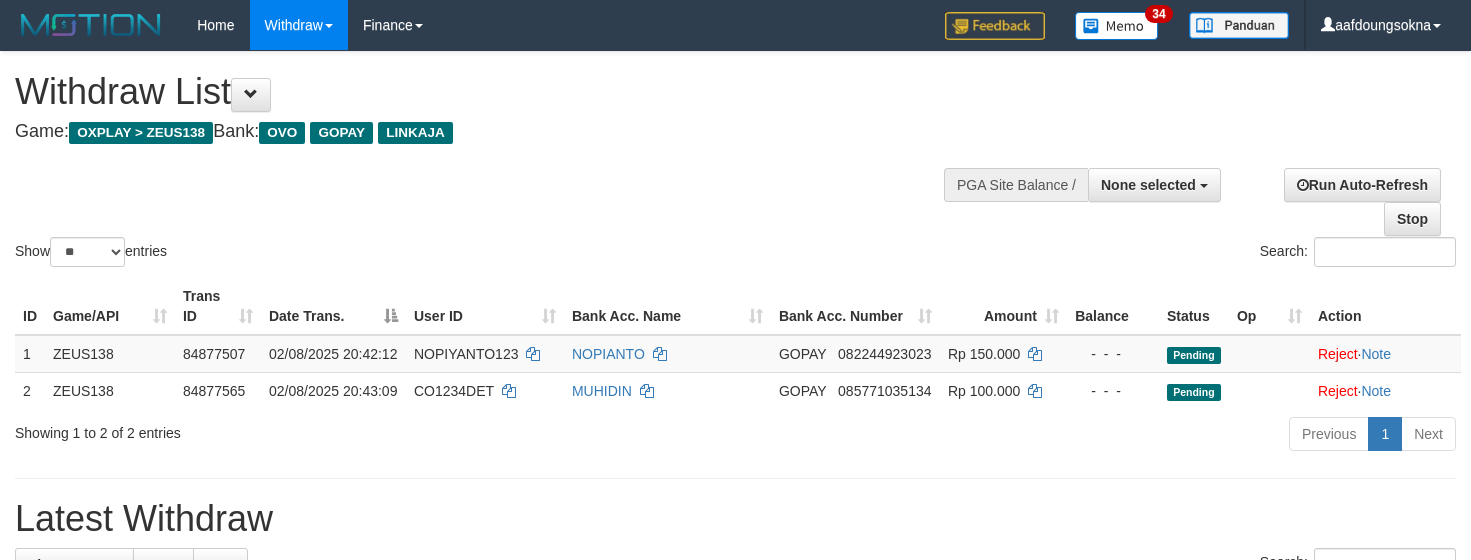select 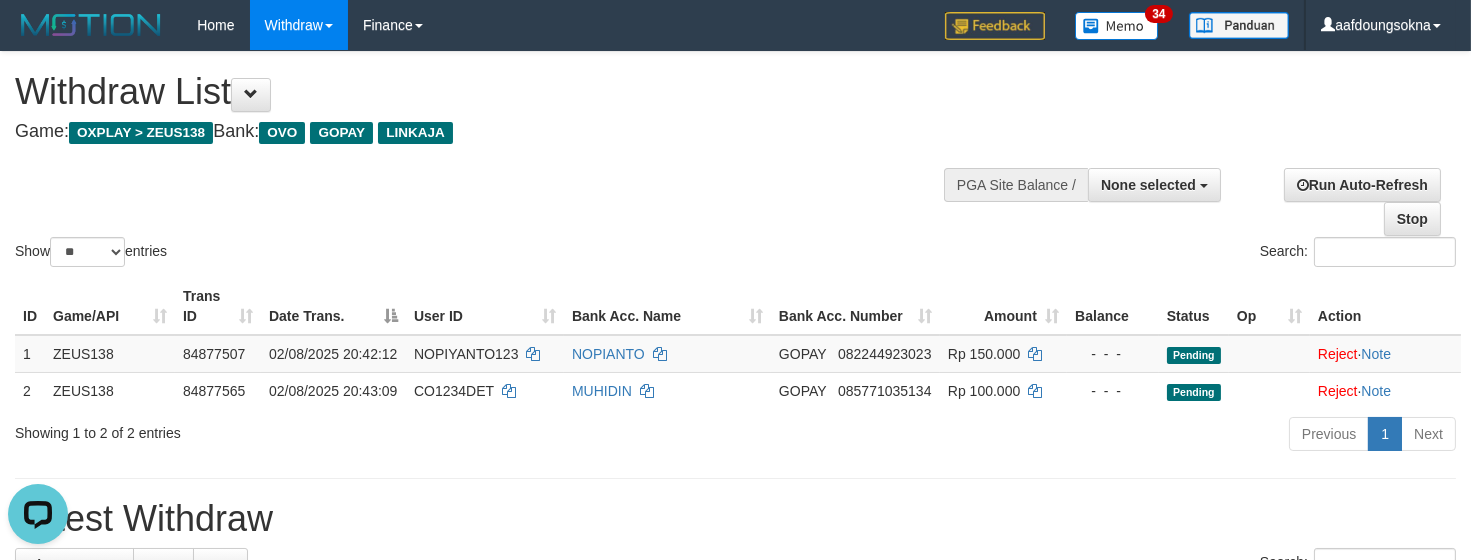 scroll, scrollTop: 0, scrollLeft: 0, axis: both 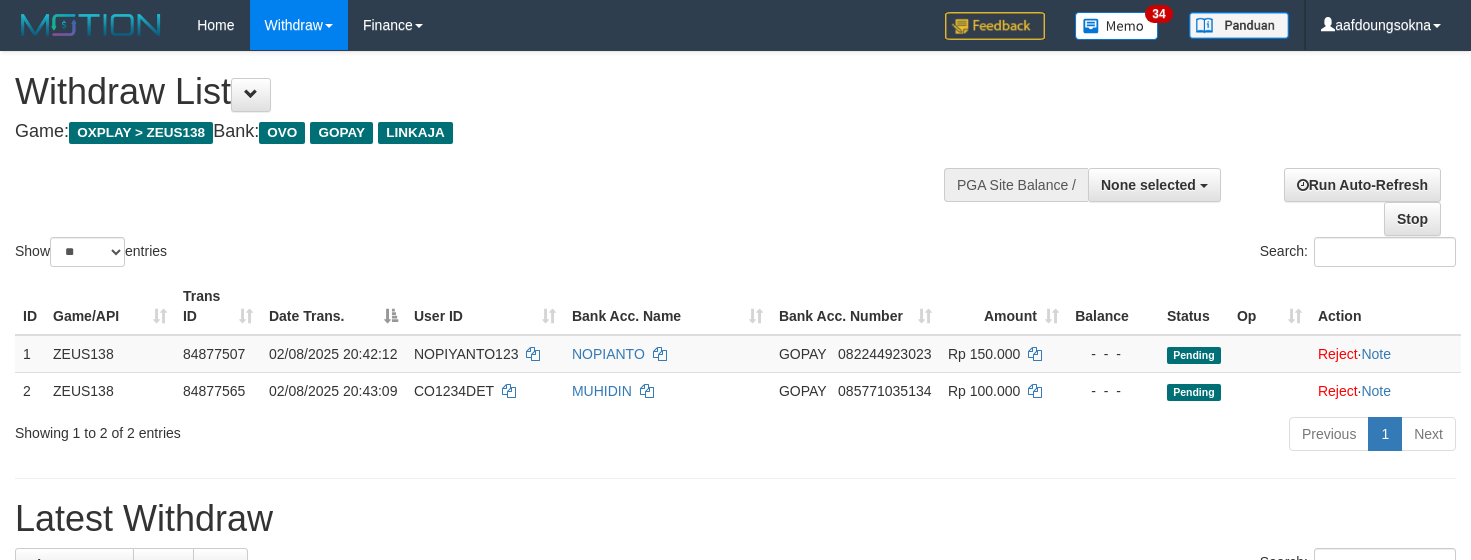 select 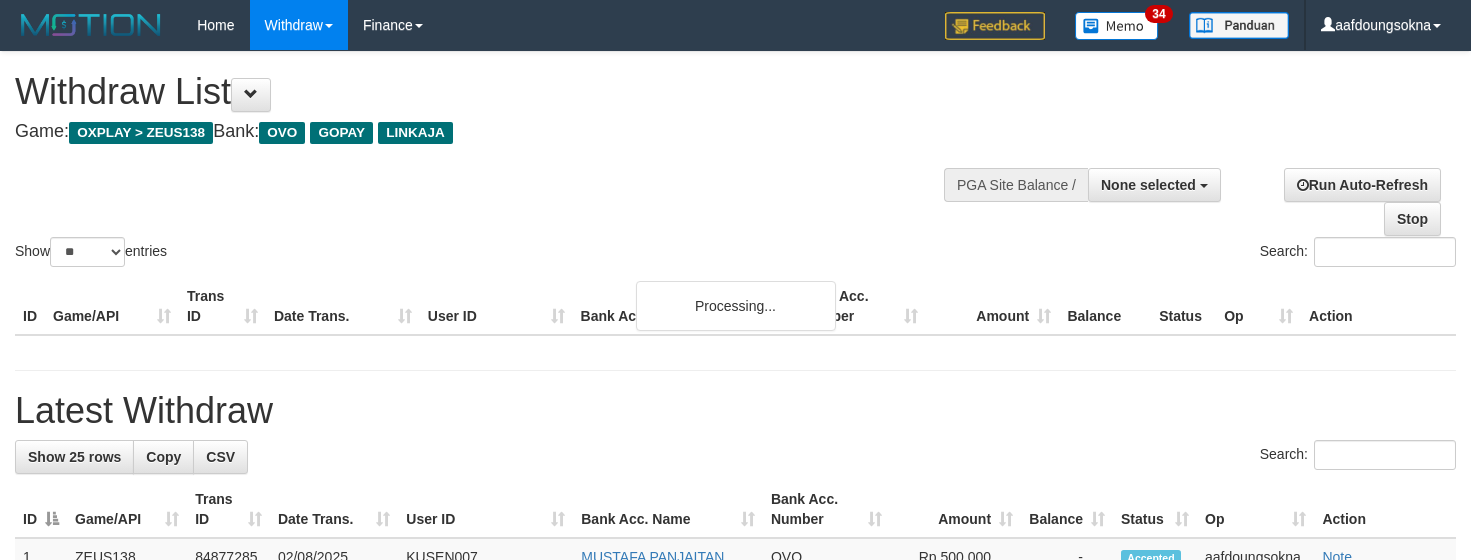 select 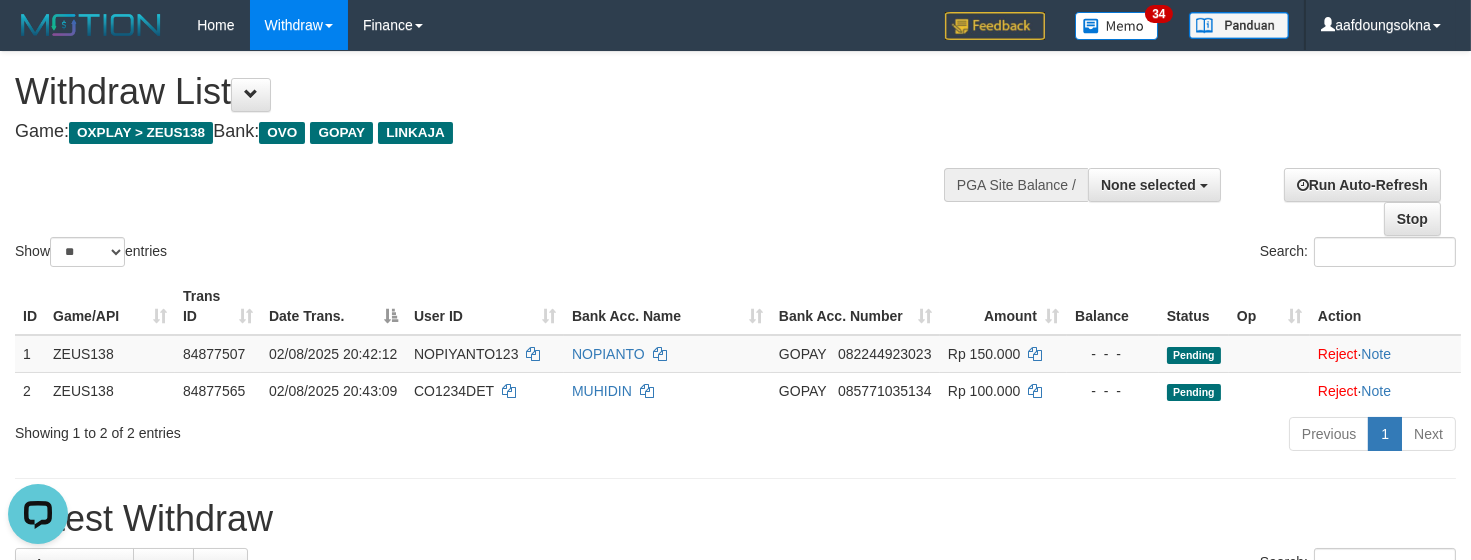 scroll, scrollTop: 0, scrollLeft: 0, axis: both 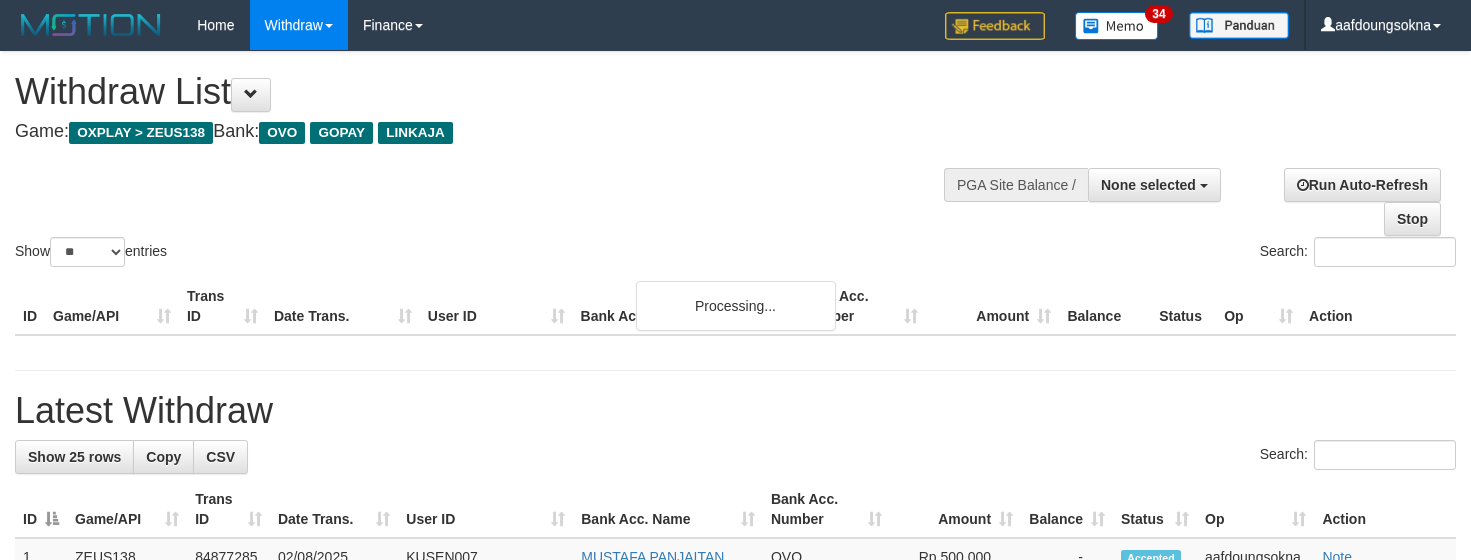 select 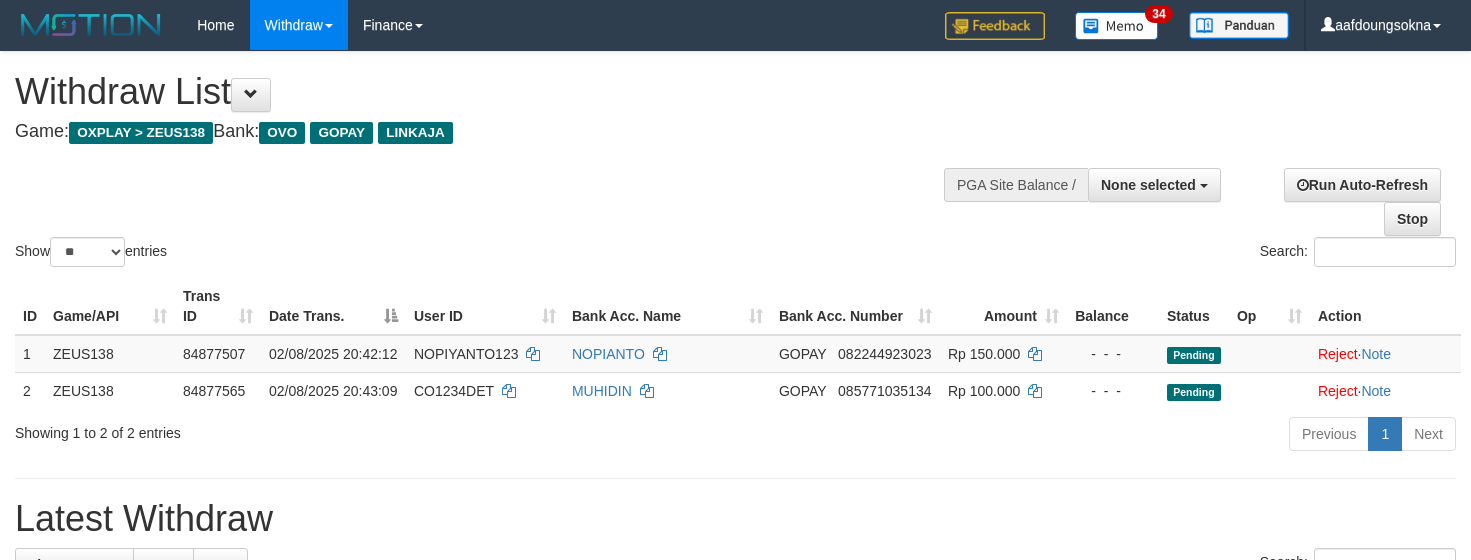 select 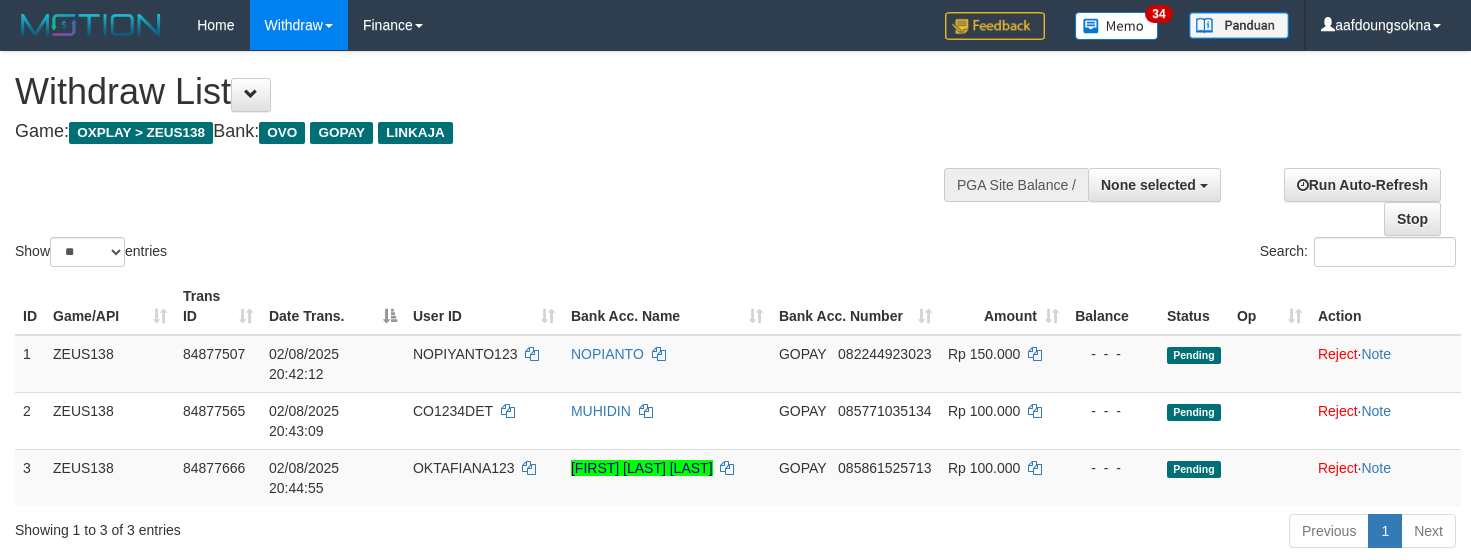 select 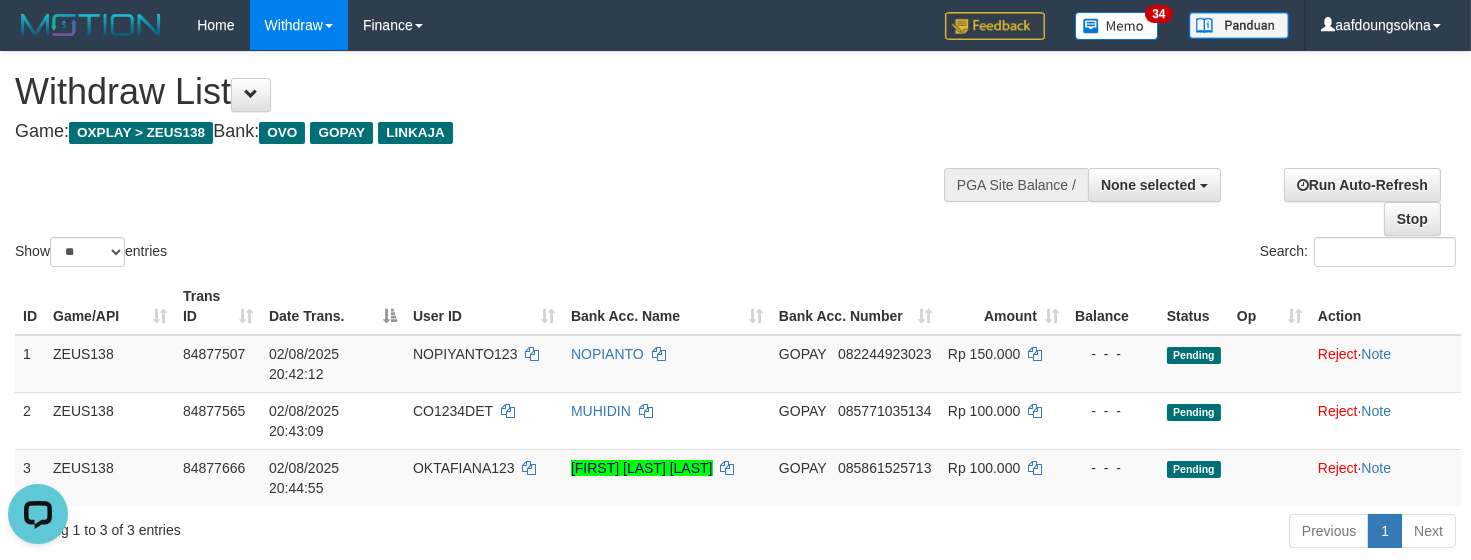 scroll, scrollTop: 0, scrollLeft: 0, axis: both 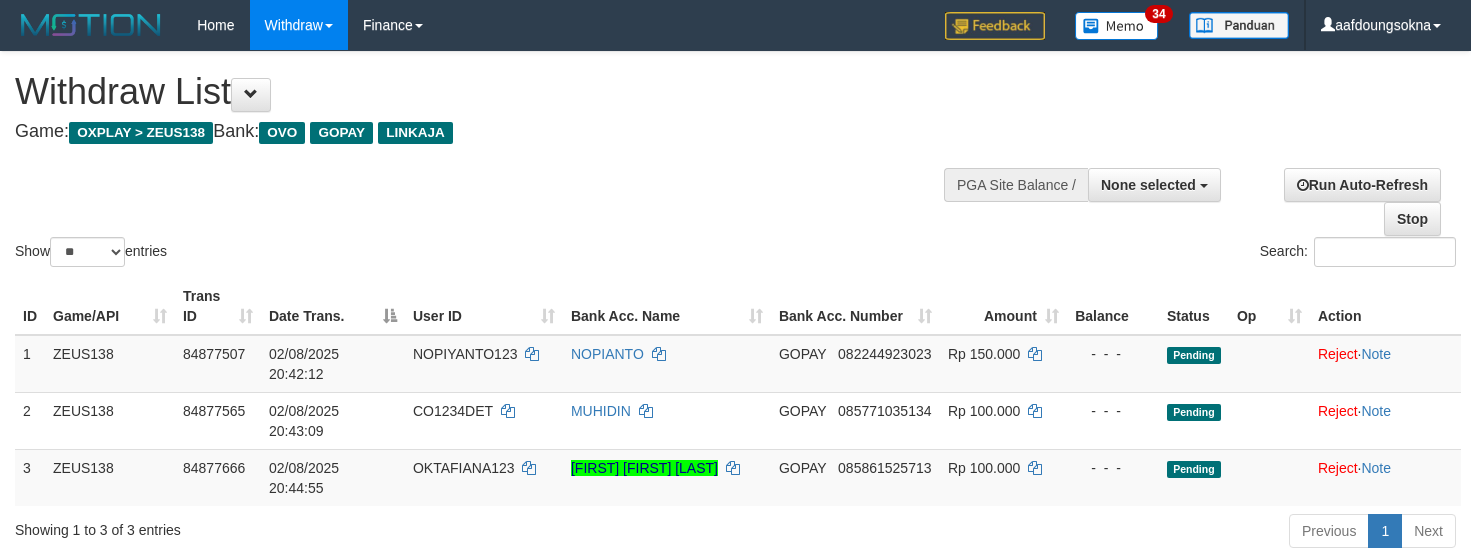 select 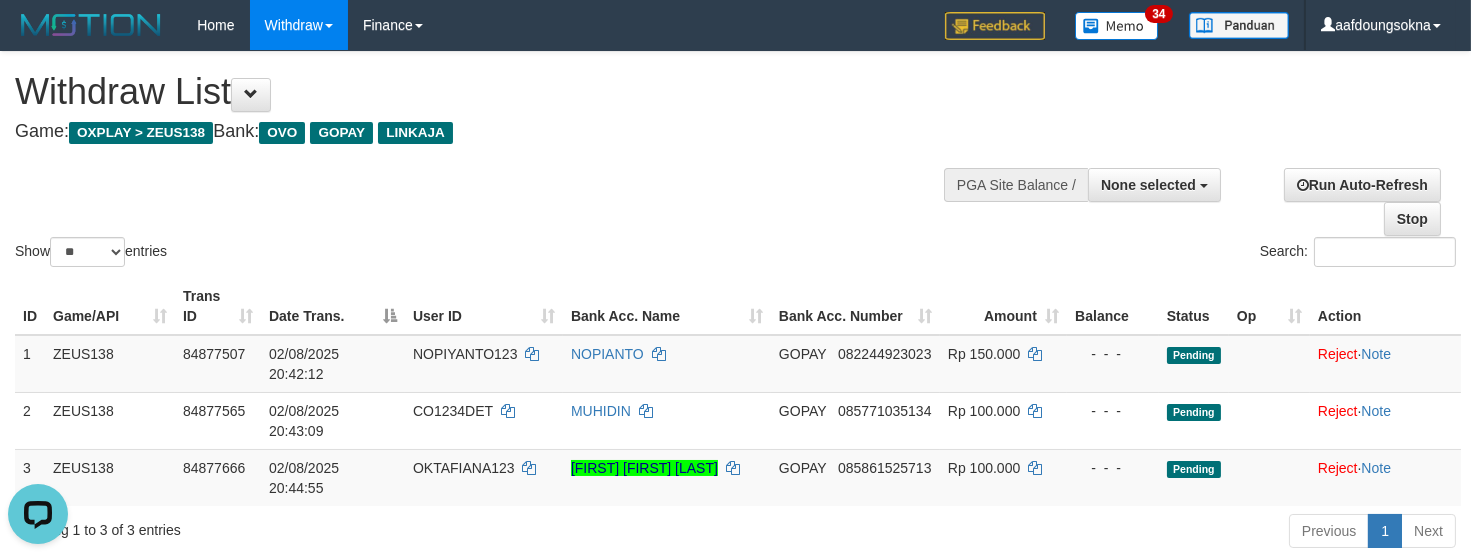 scroll, scrollTop: 0, scrollLeft: 0, axis: both 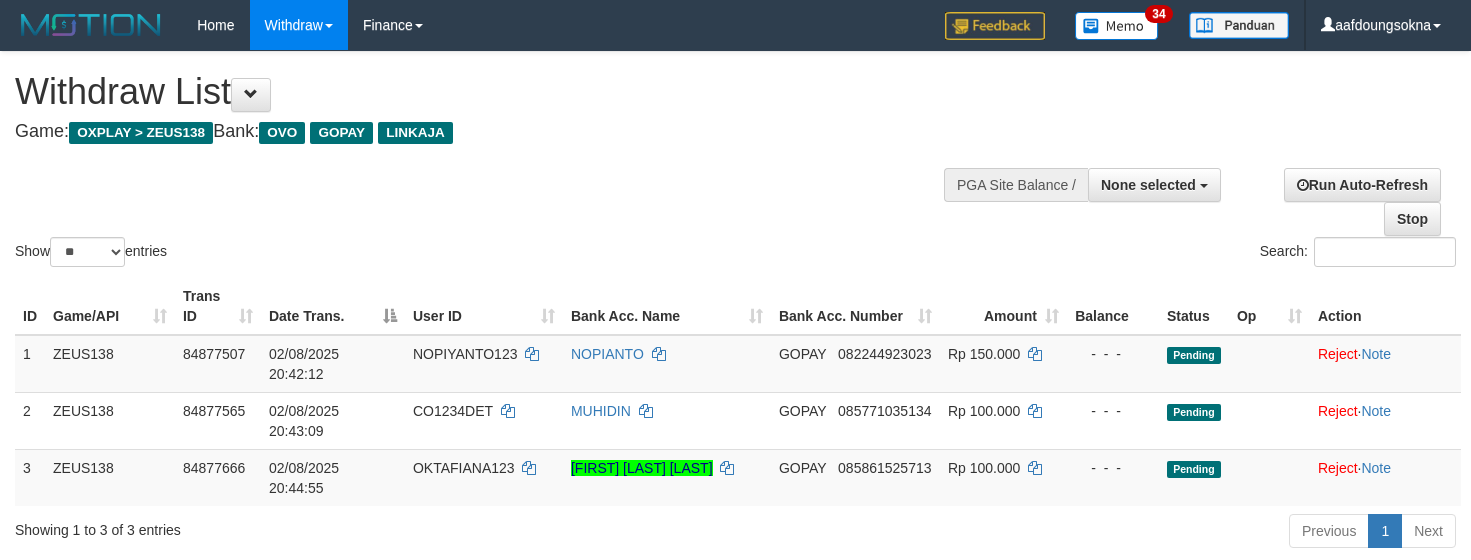 select 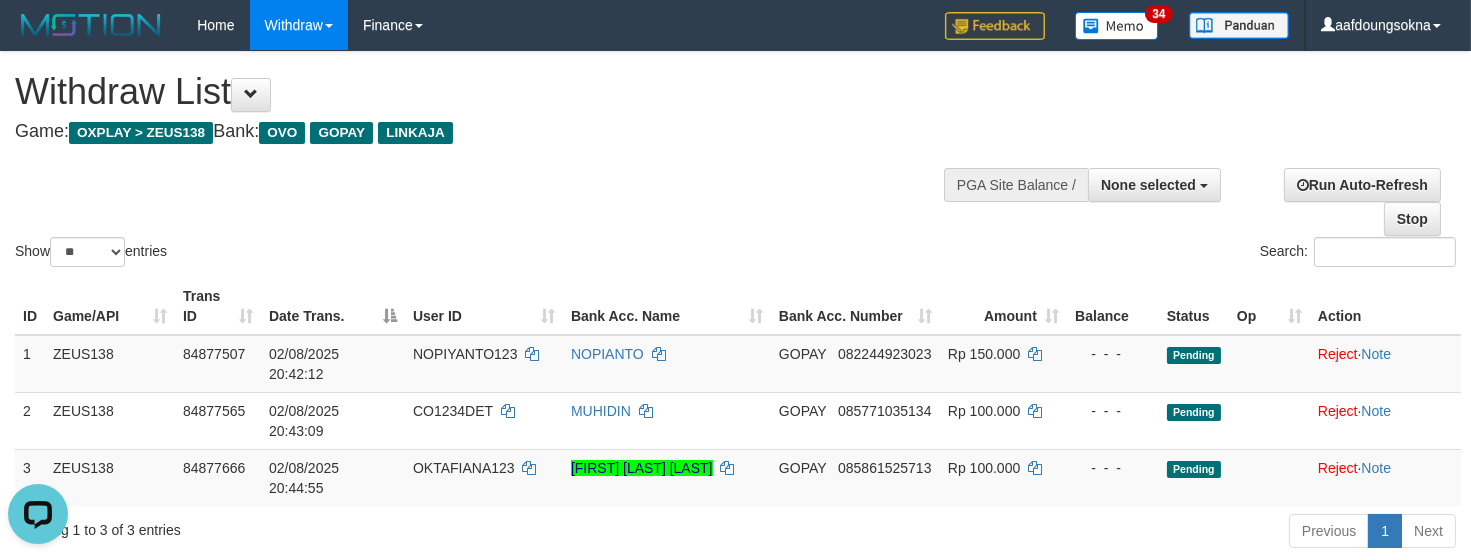 scroll, scrollTop: 0, scrollLeft: 0, axis: both 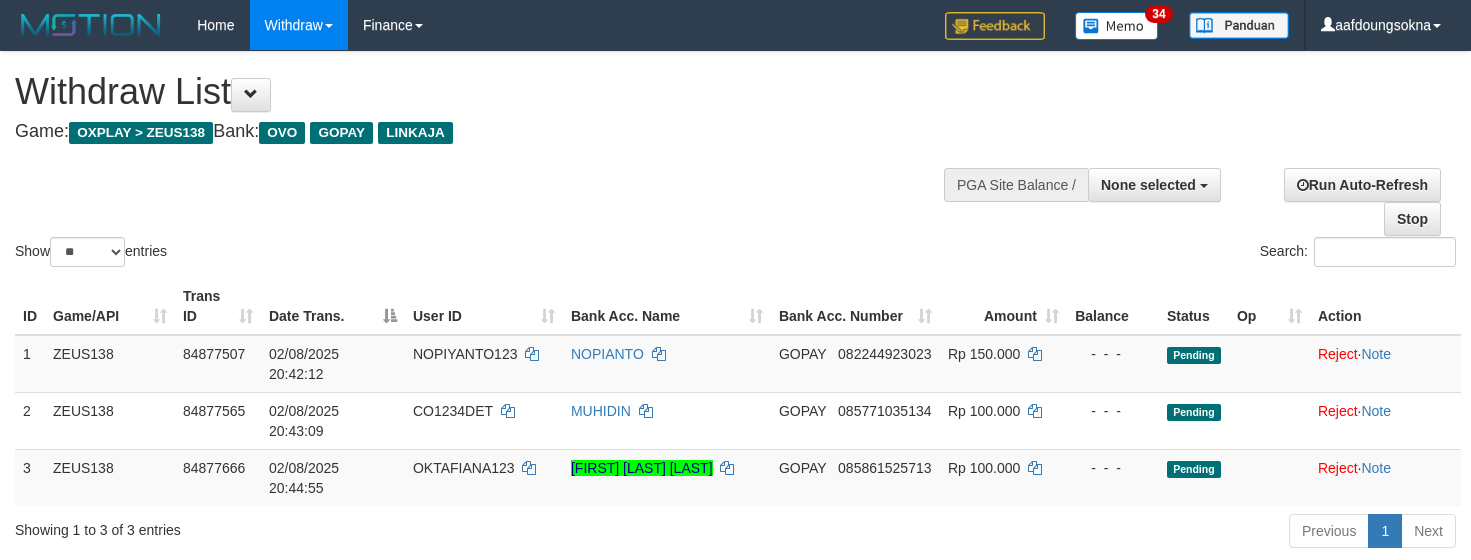 select 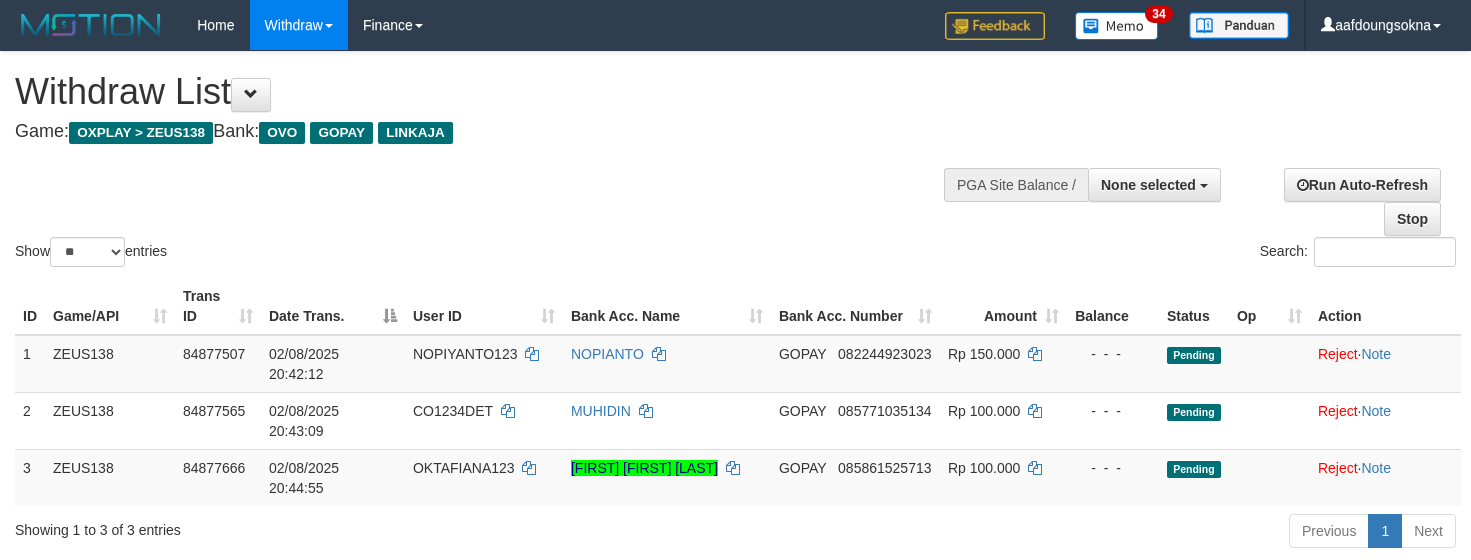 select 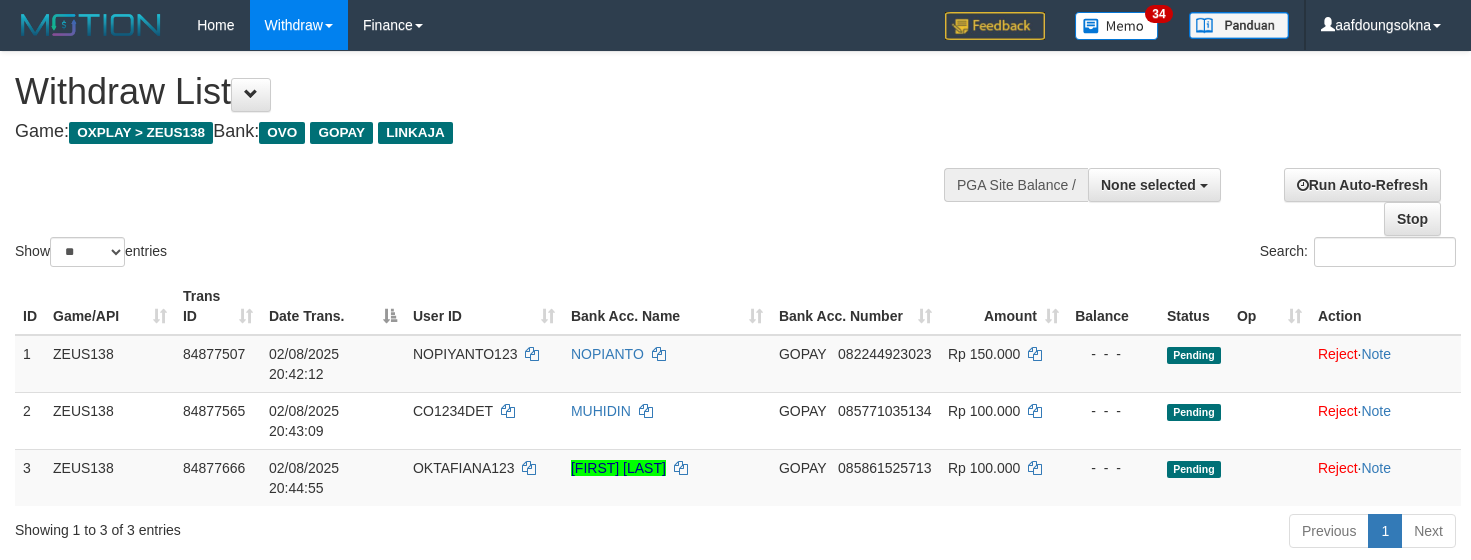 select 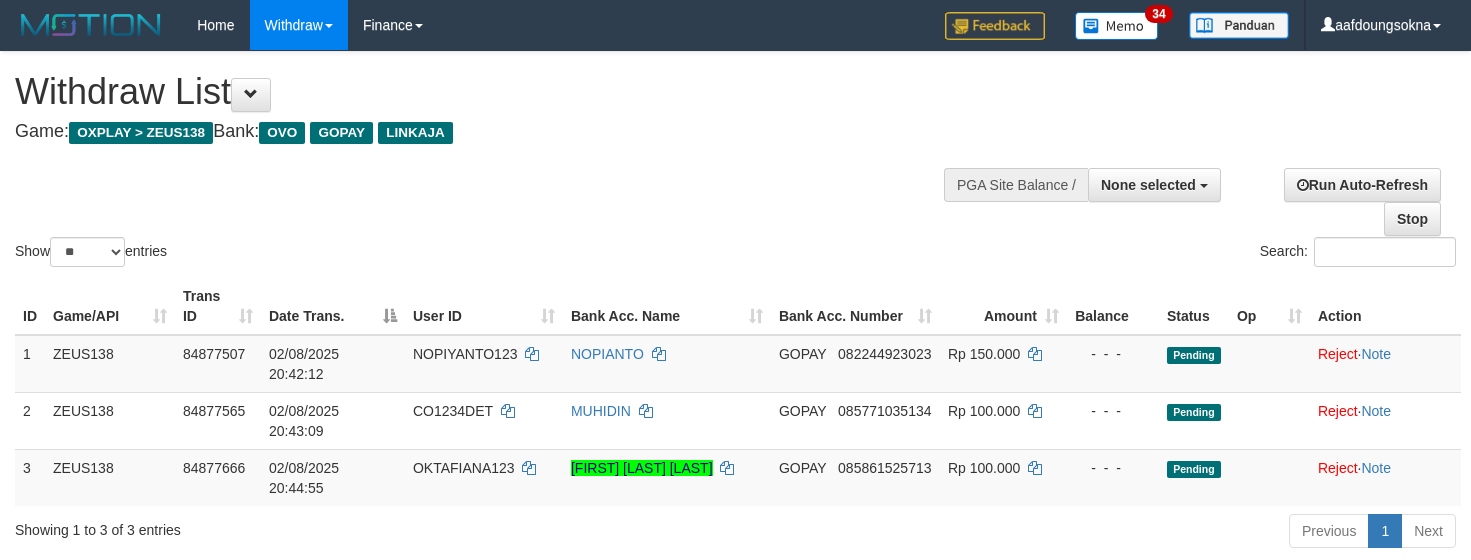 select 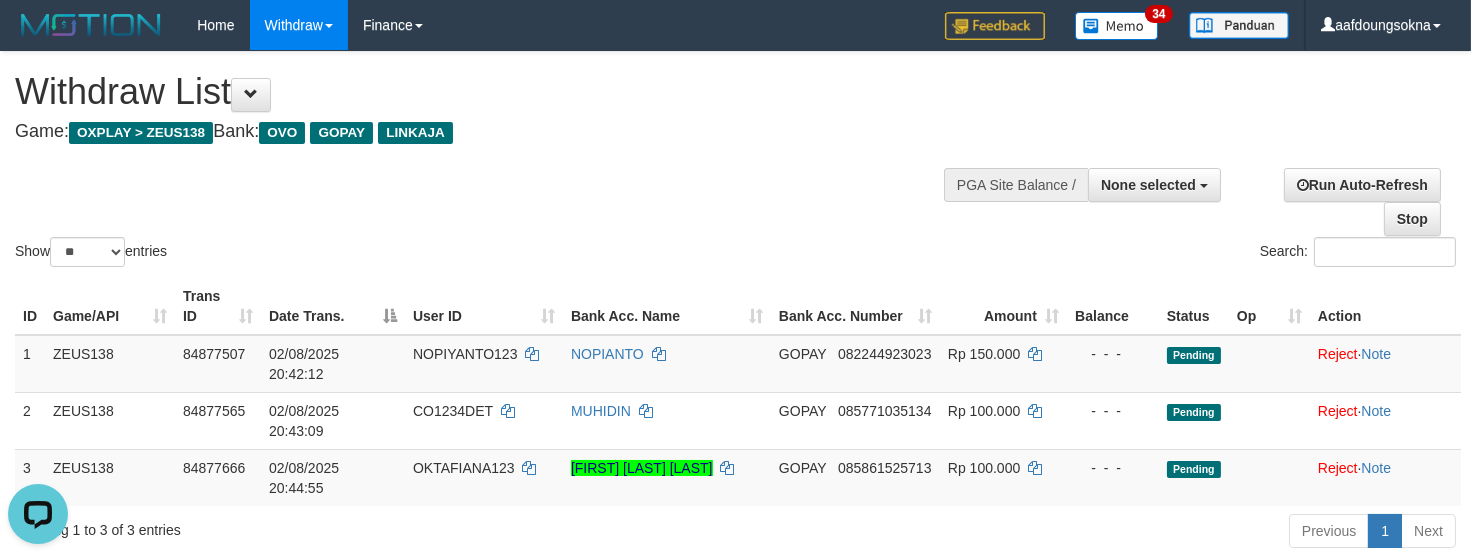scroll, scrollTop: 0, scrollLeft: 0, axis: both 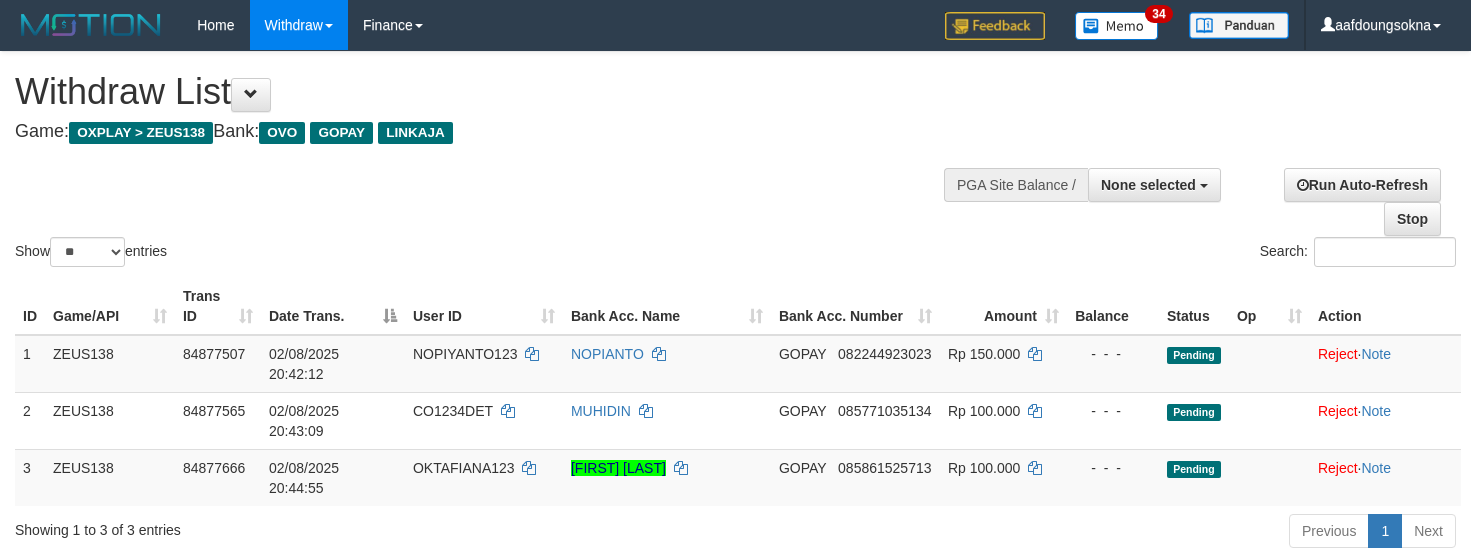 select 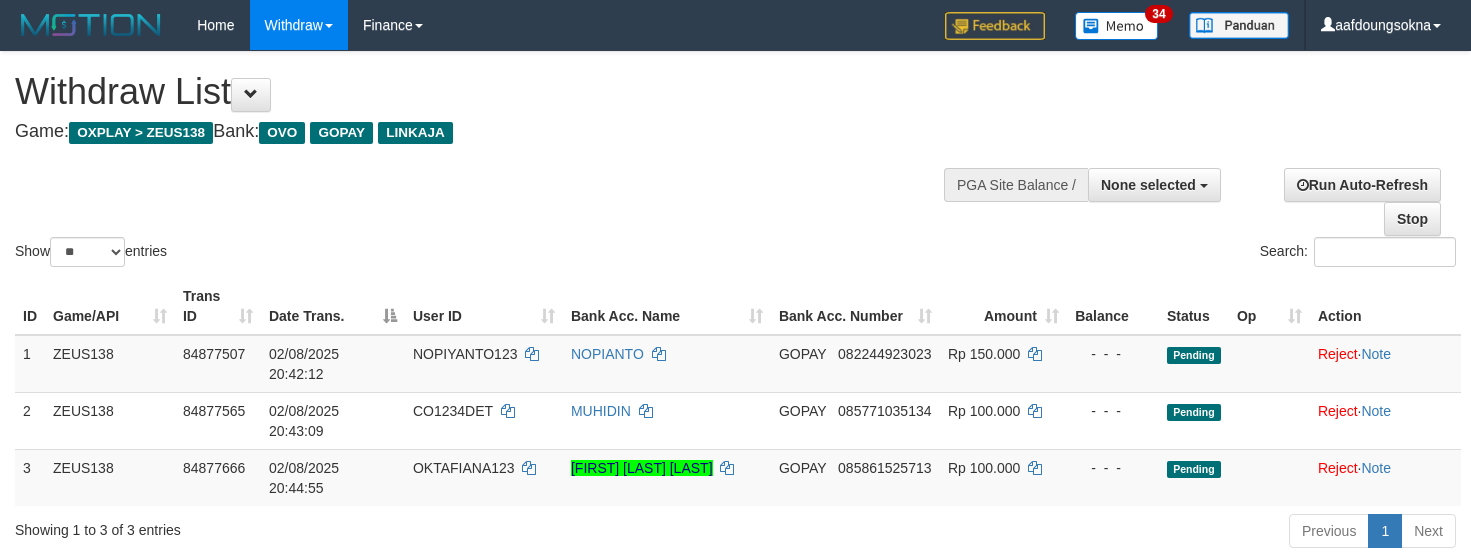 select 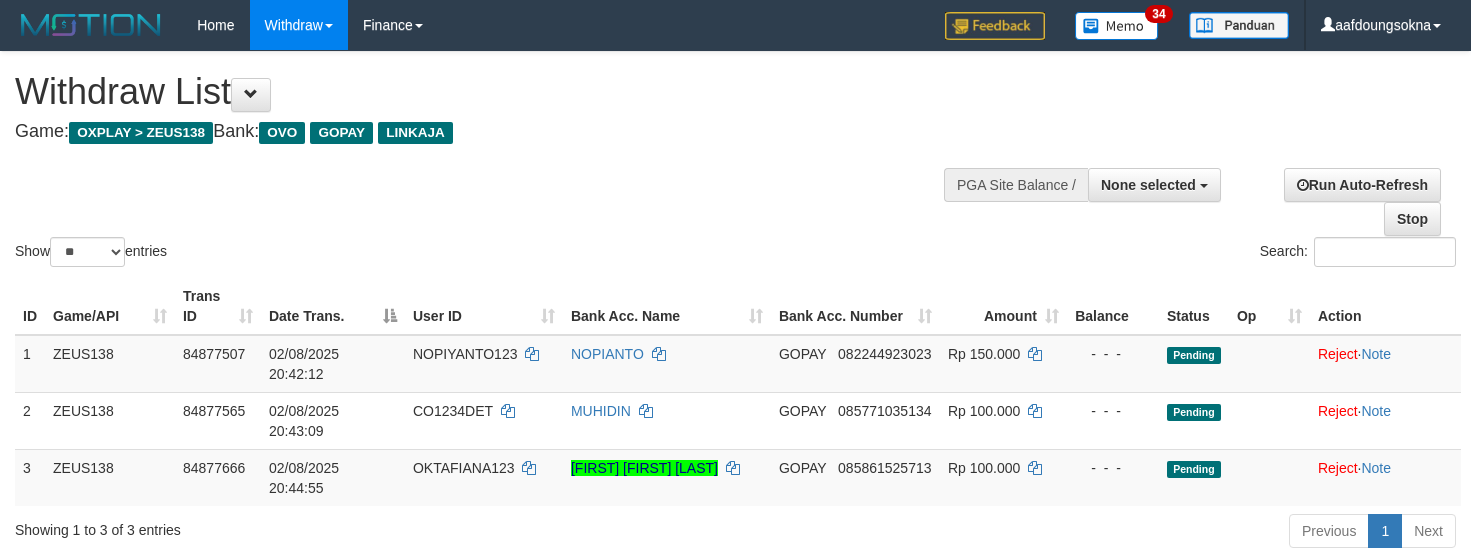 select 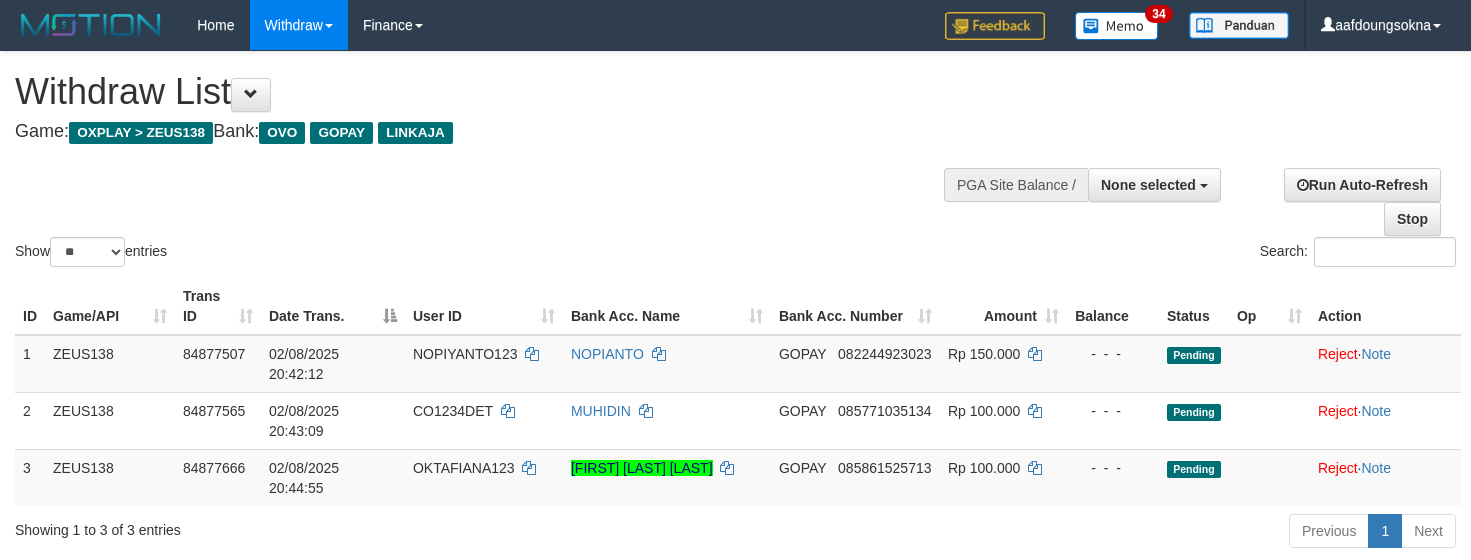 select 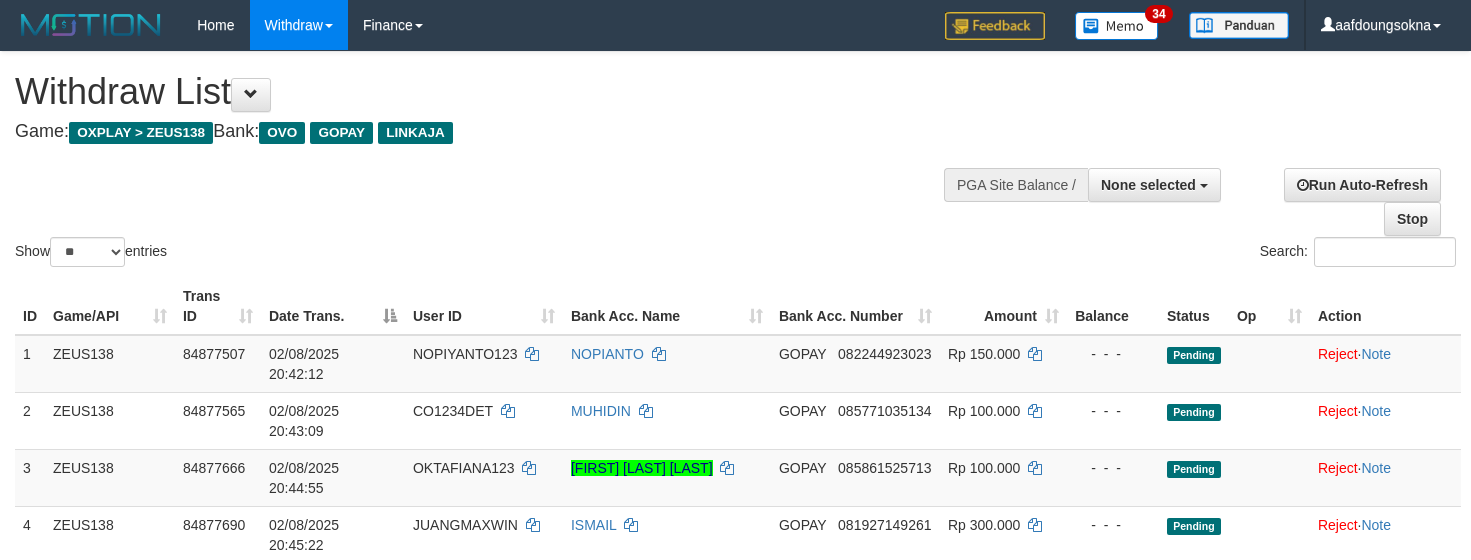 select 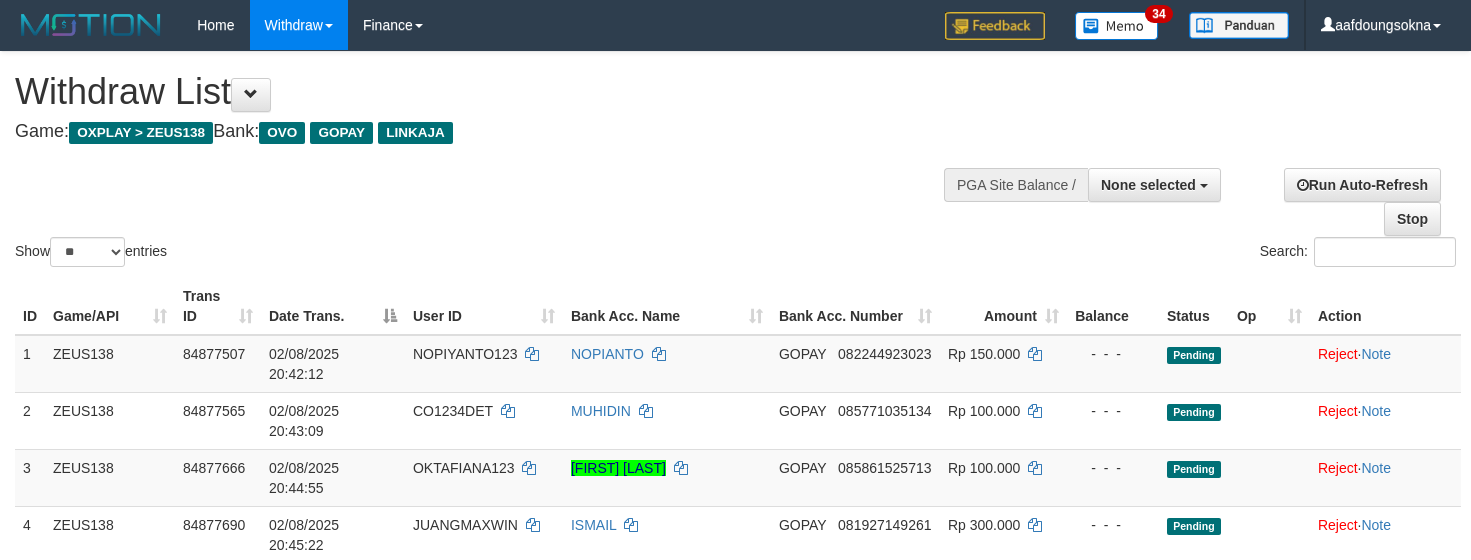 select 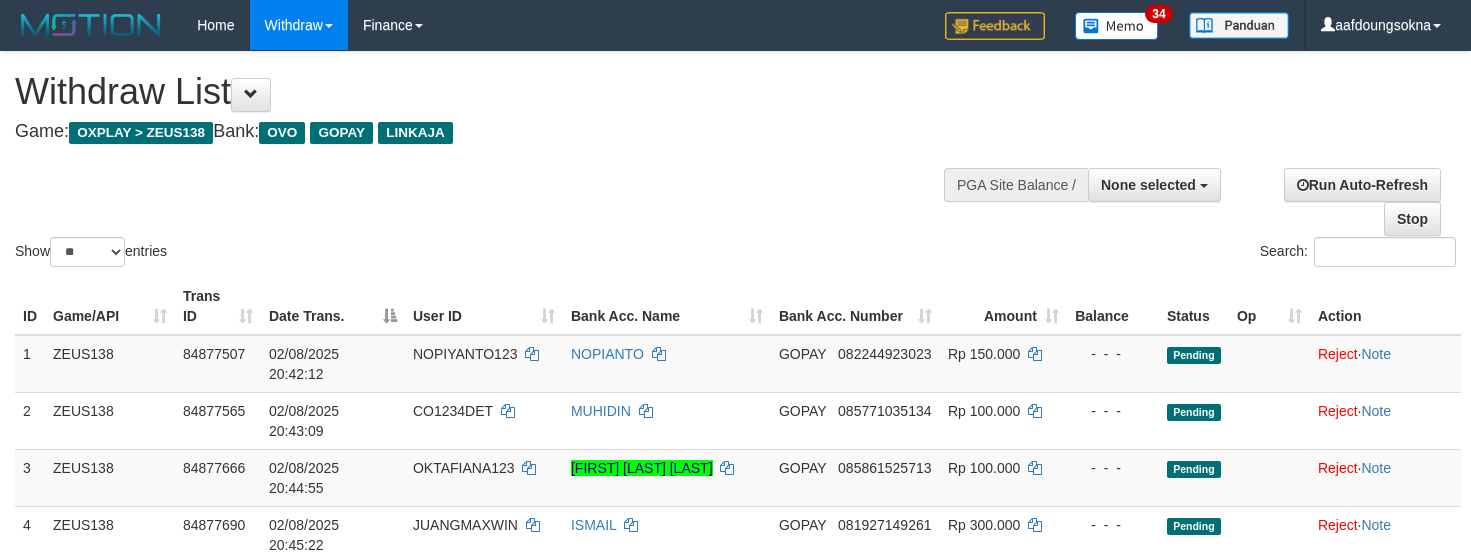 select 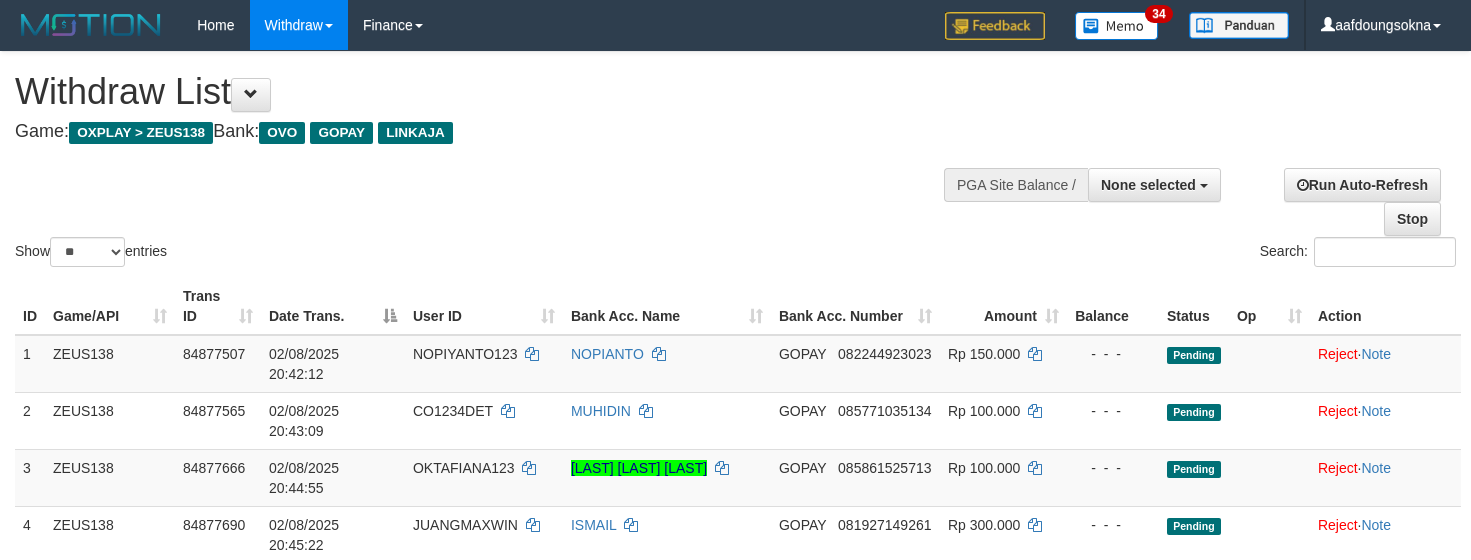 select 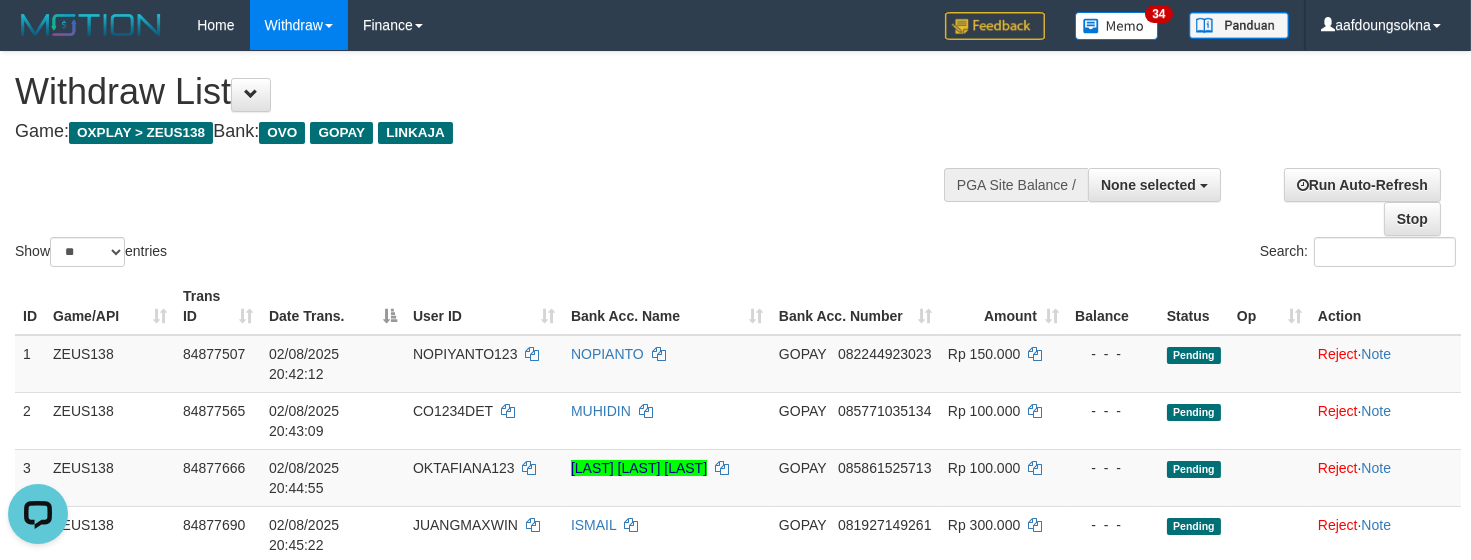 scroll, scrollTop: 0, scrollLeft: 0, axis: both 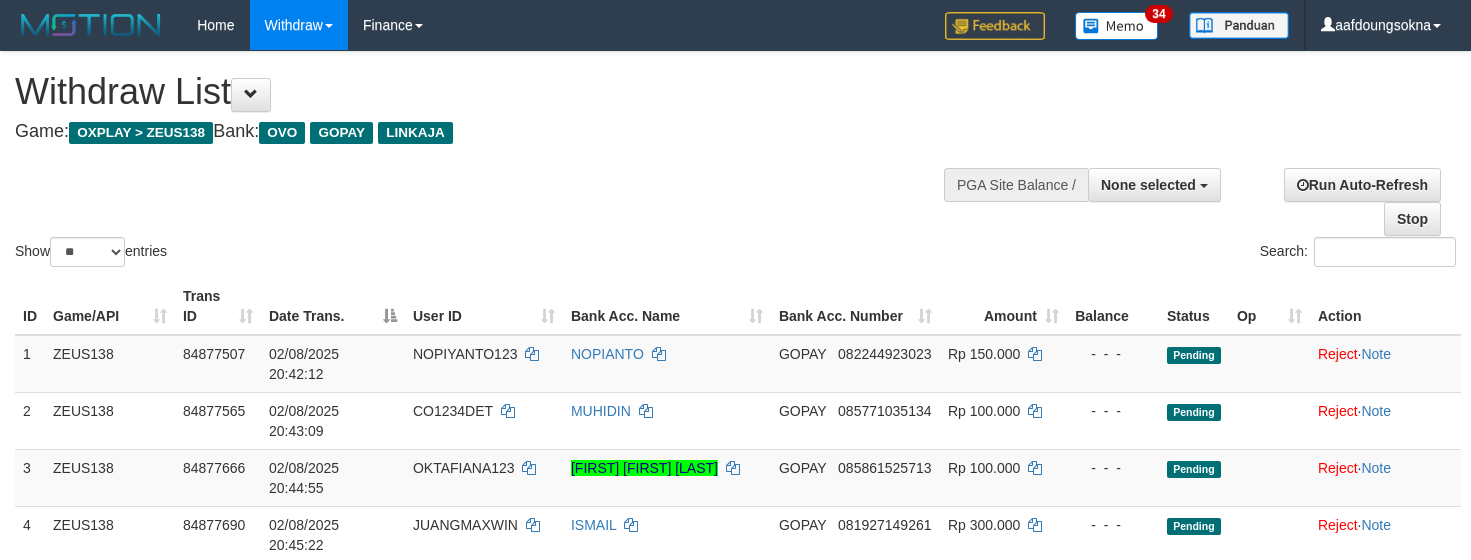 select 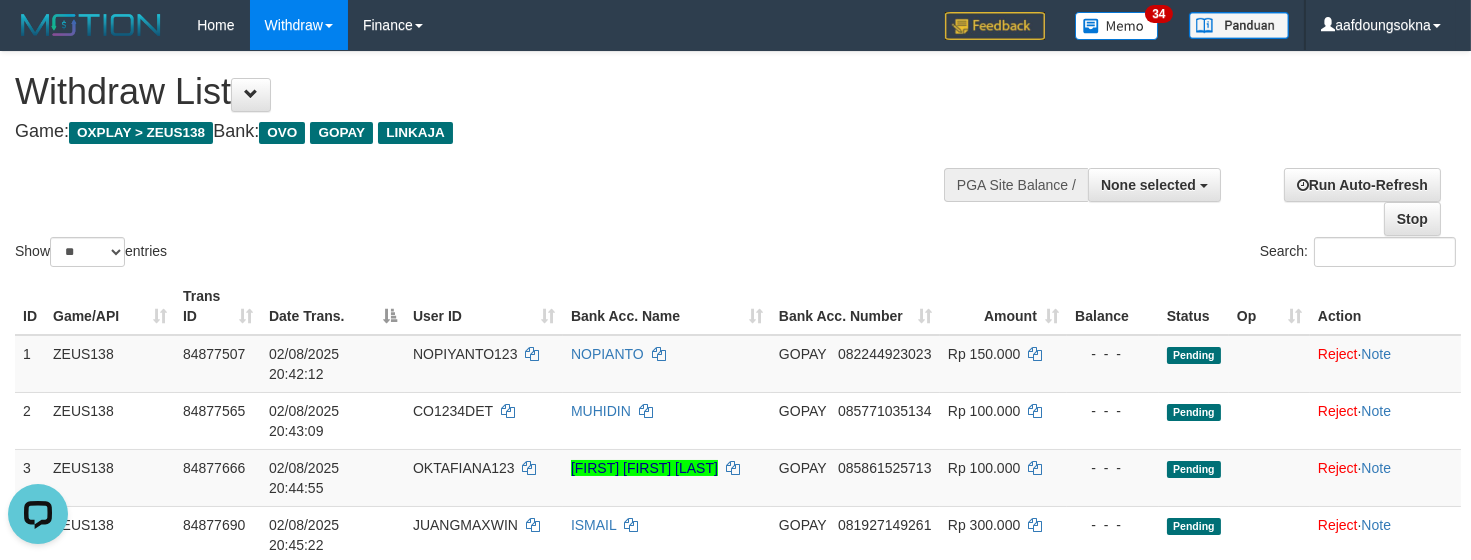 scroll, scrollTop: 0, scrollLeft: 0, axis: both 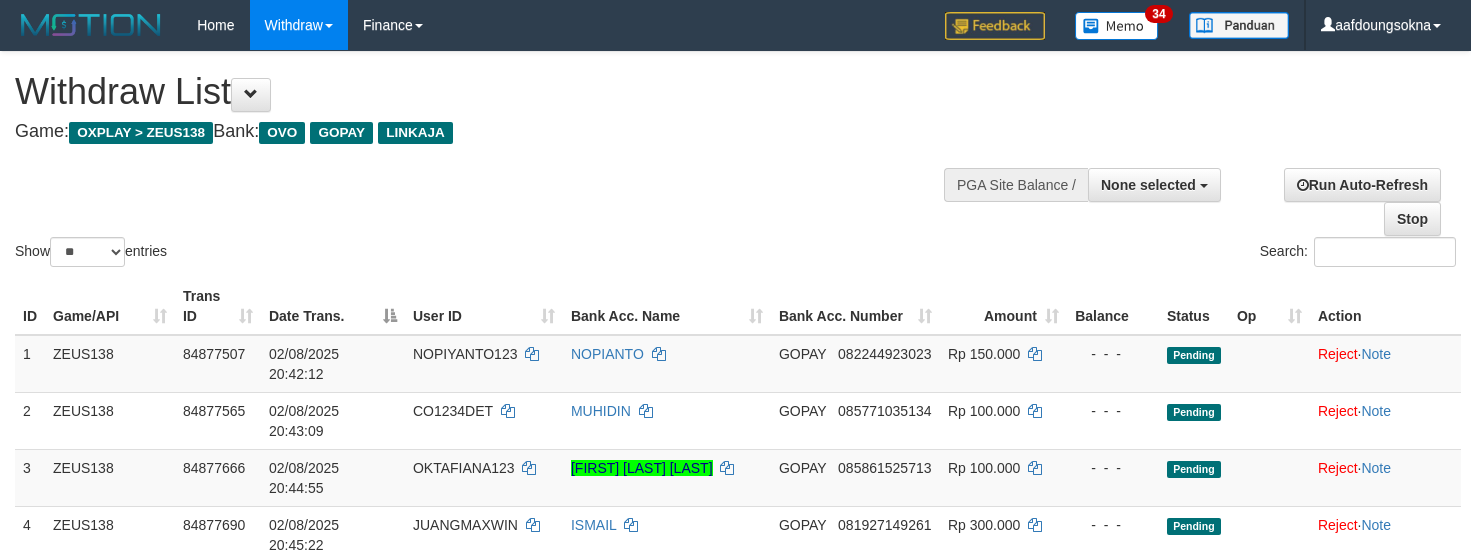 select 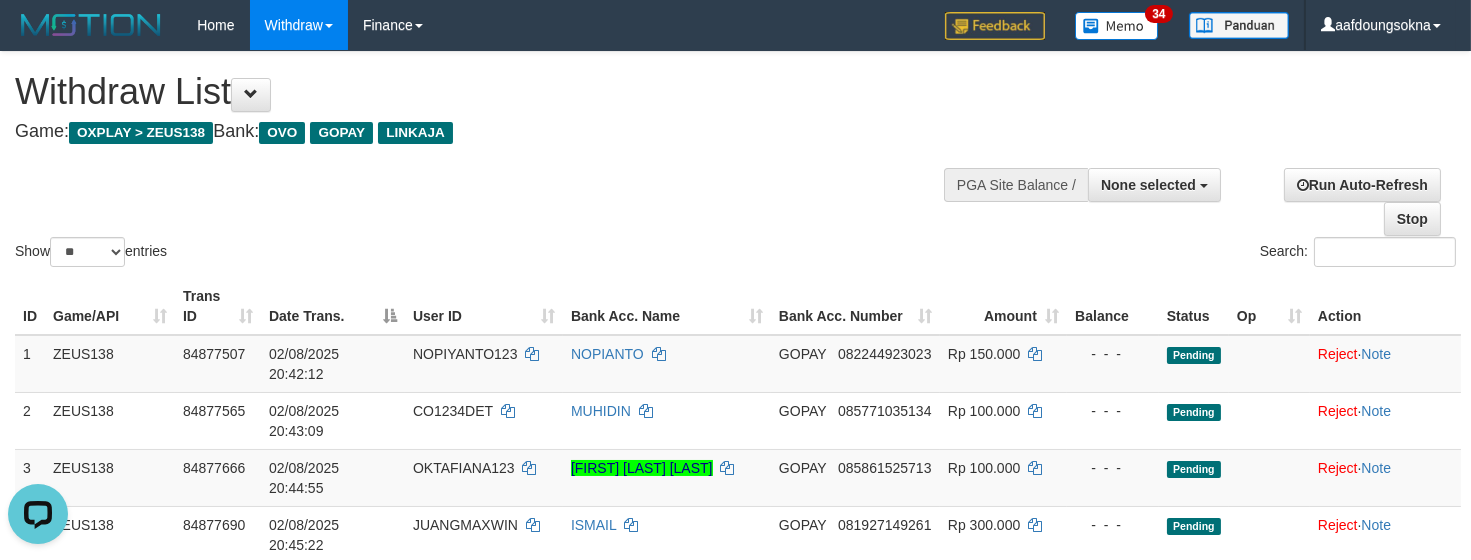 scroll, scrollTop: 0, scrollLeft: 0, axis: both 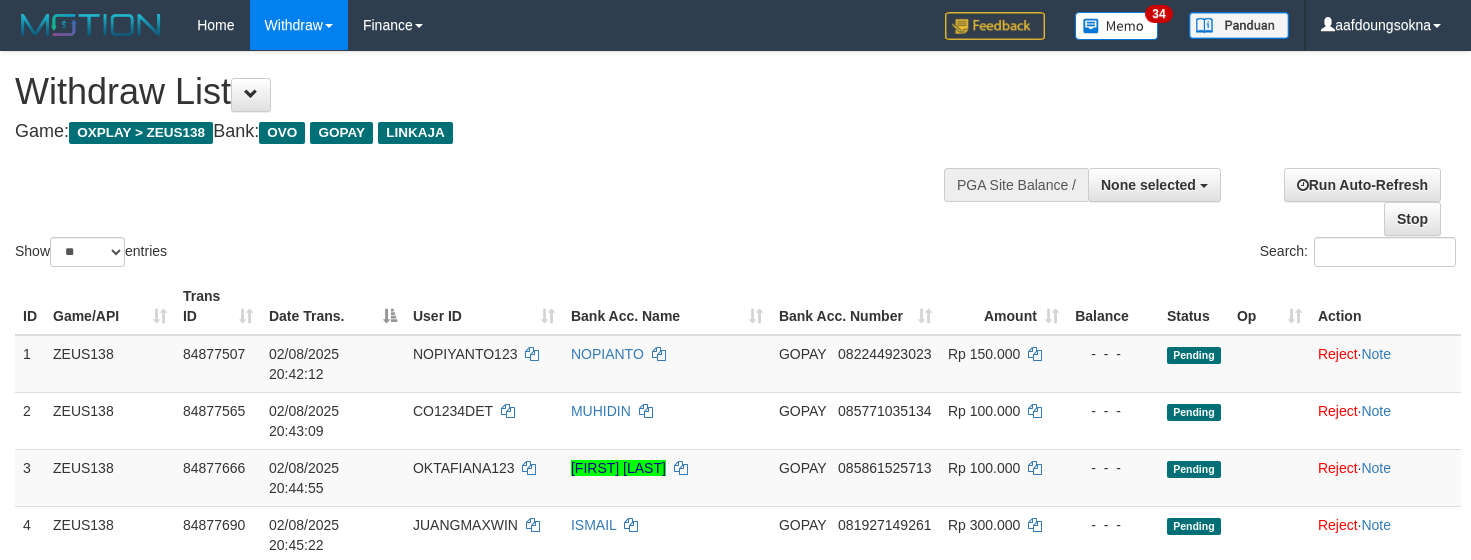 select 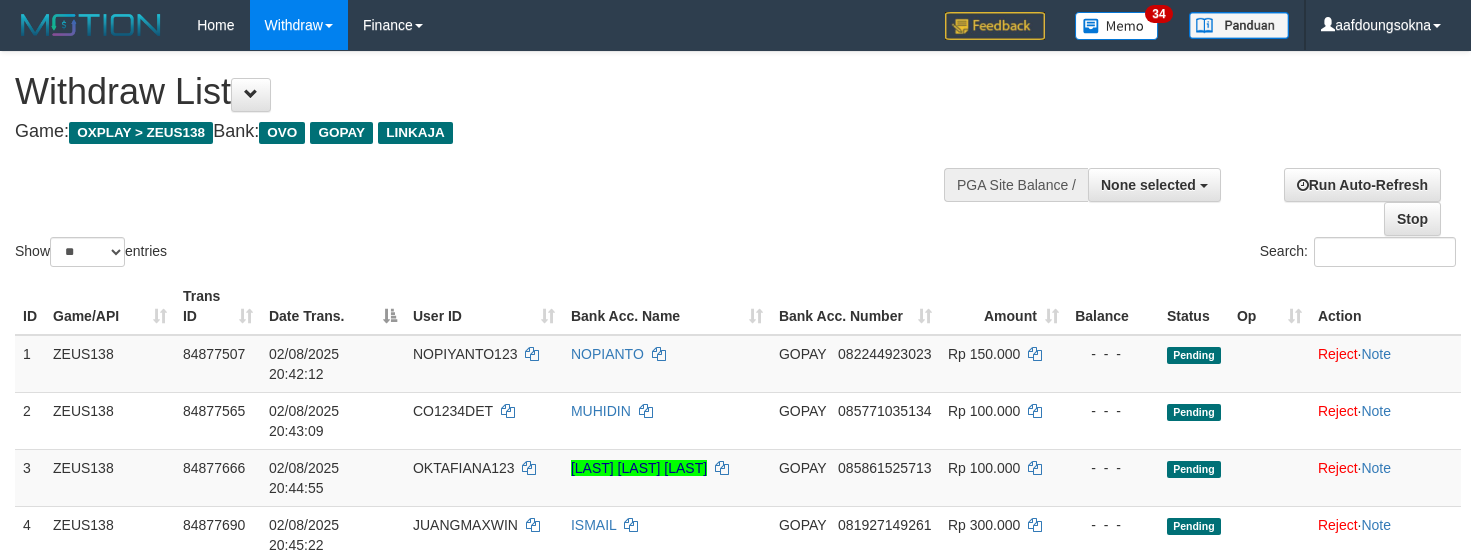 select 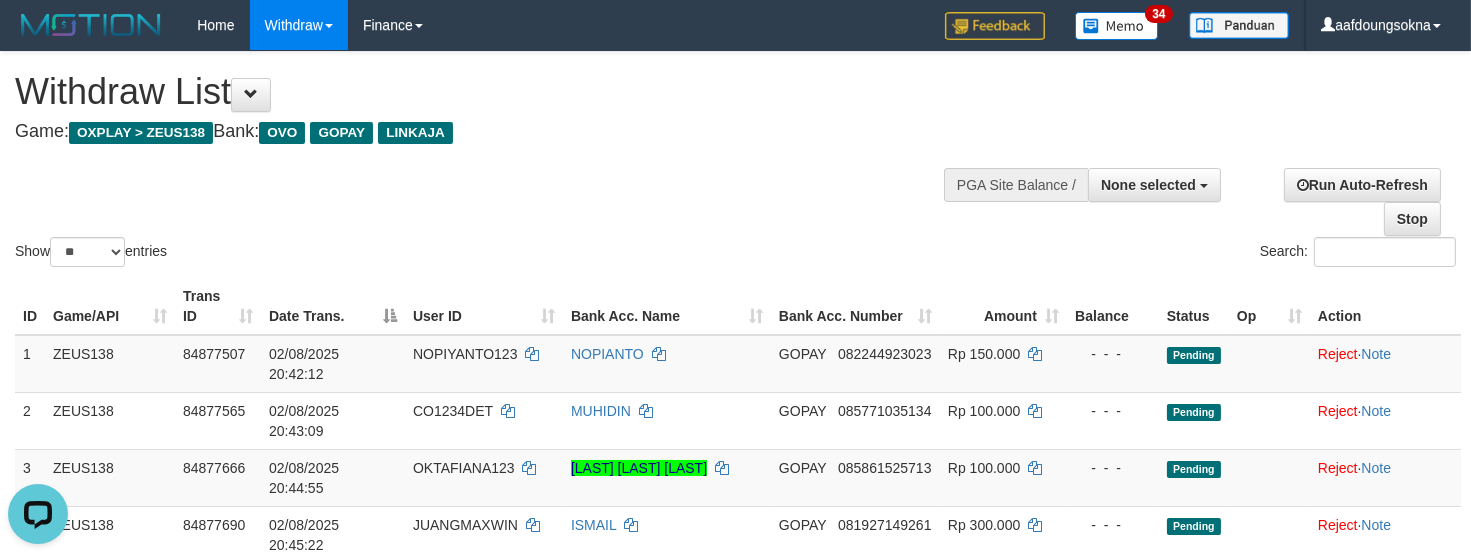 scroll, scrollTop: 0, scrollLeft: 0, axis: both 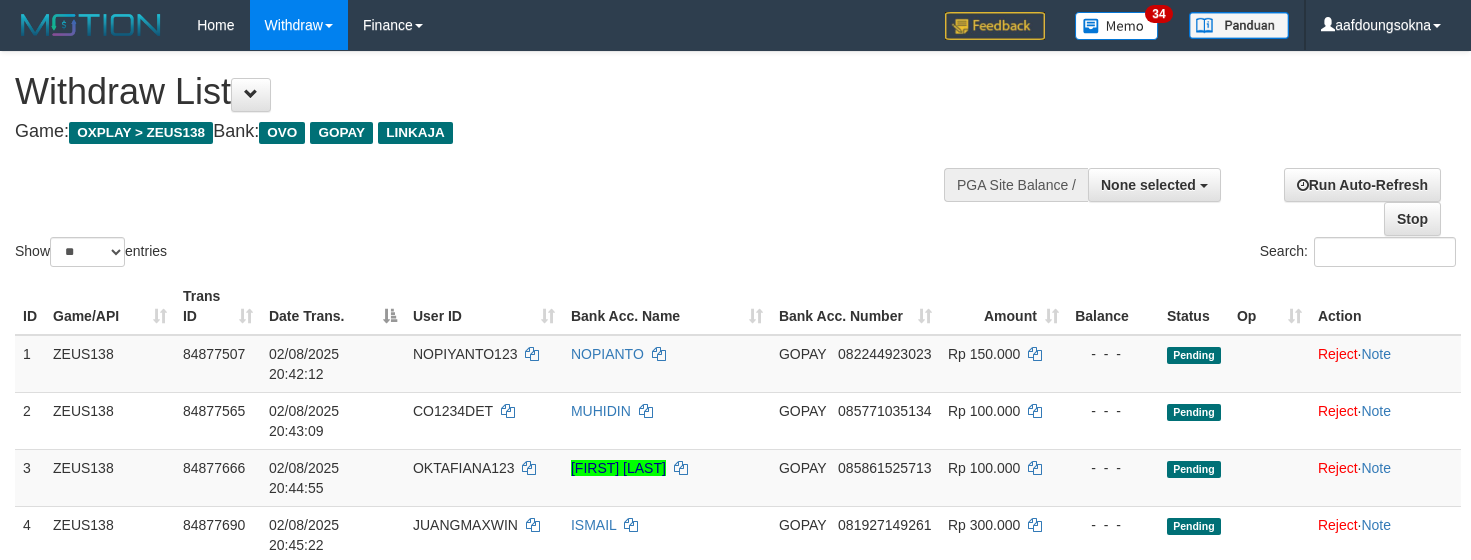 select 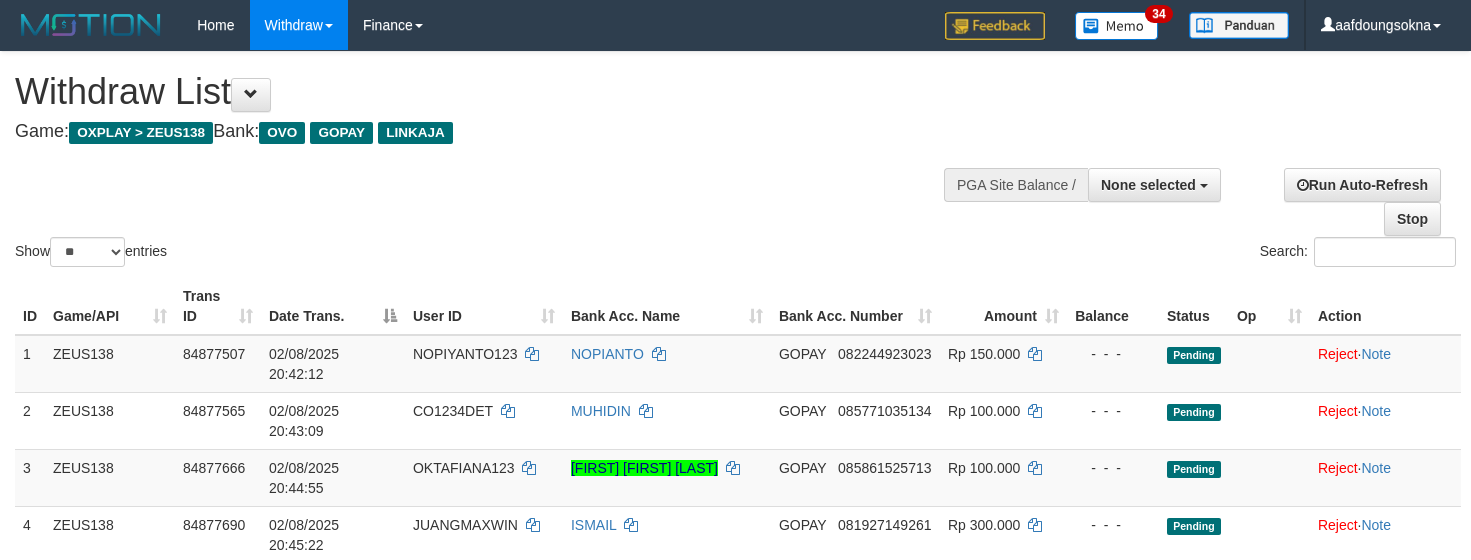 select 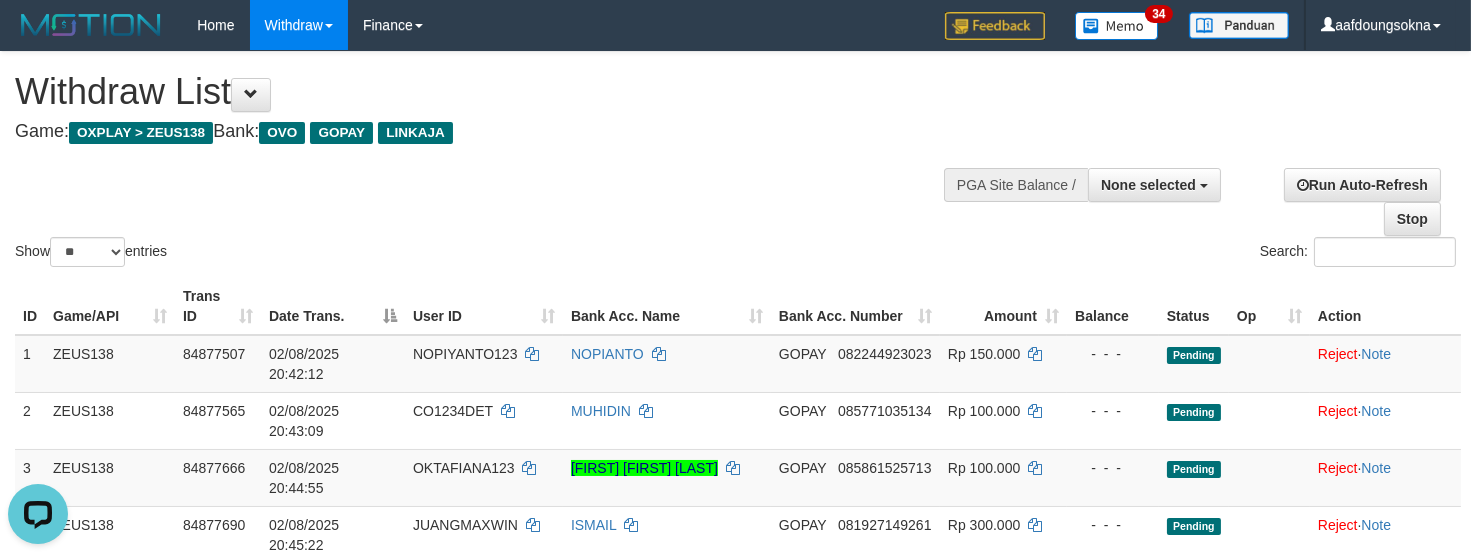 scroll, scrollTop: 0, scrollLeft: 0, axis: both 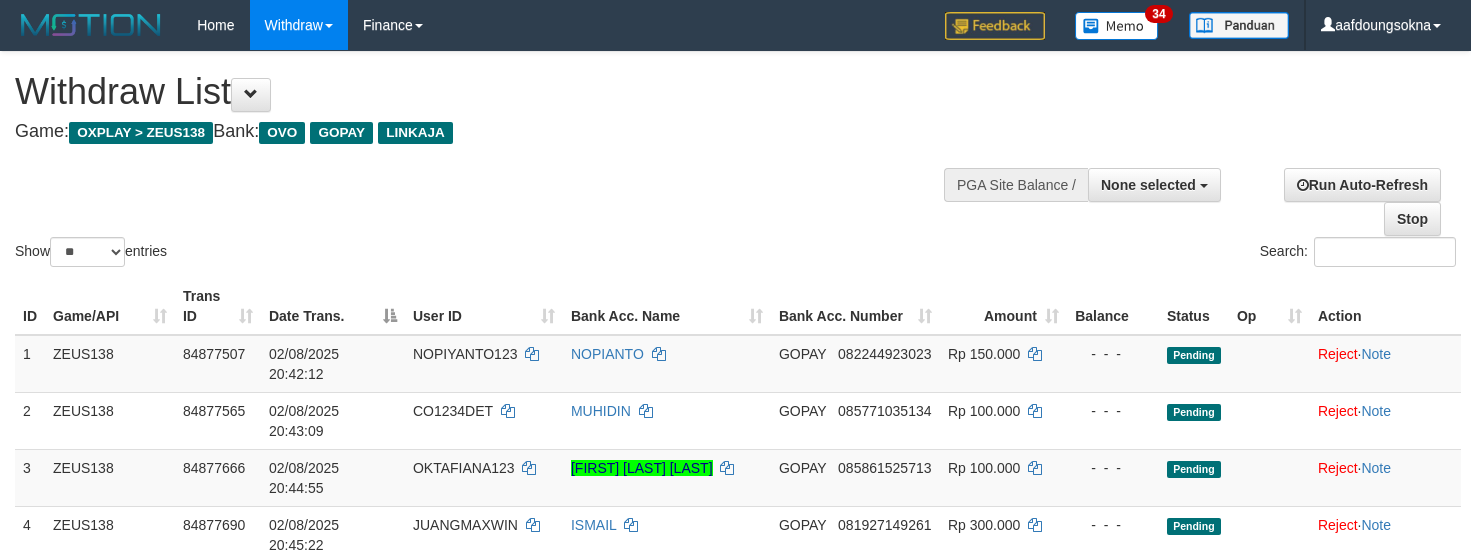 select 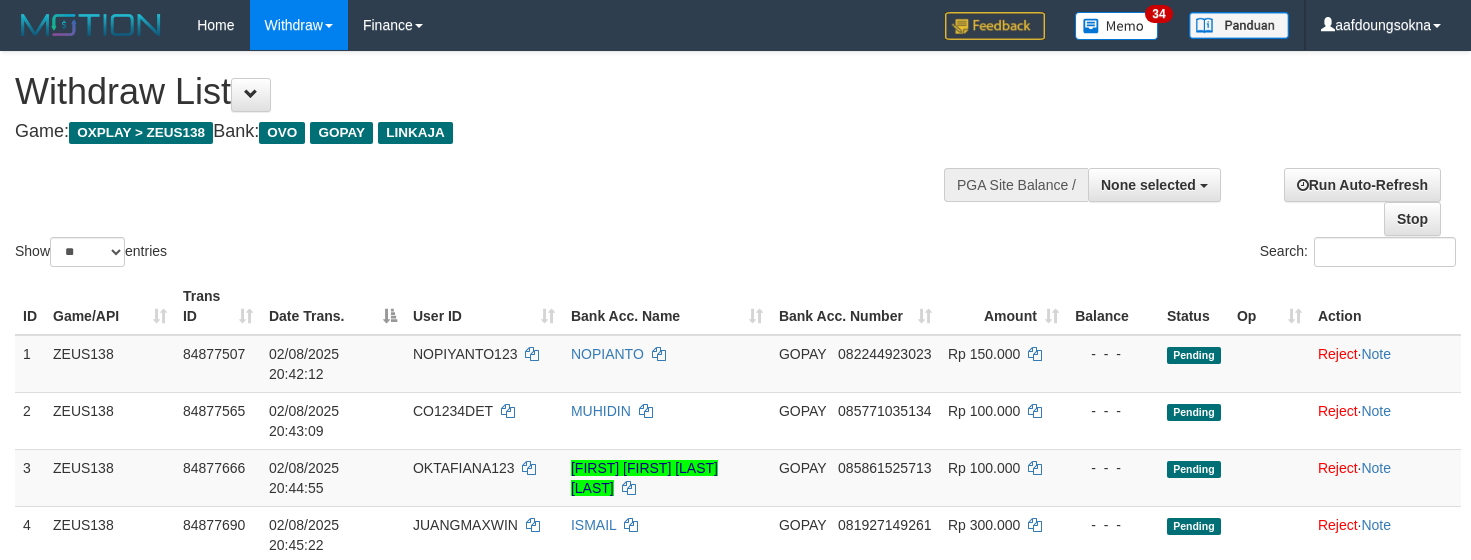select 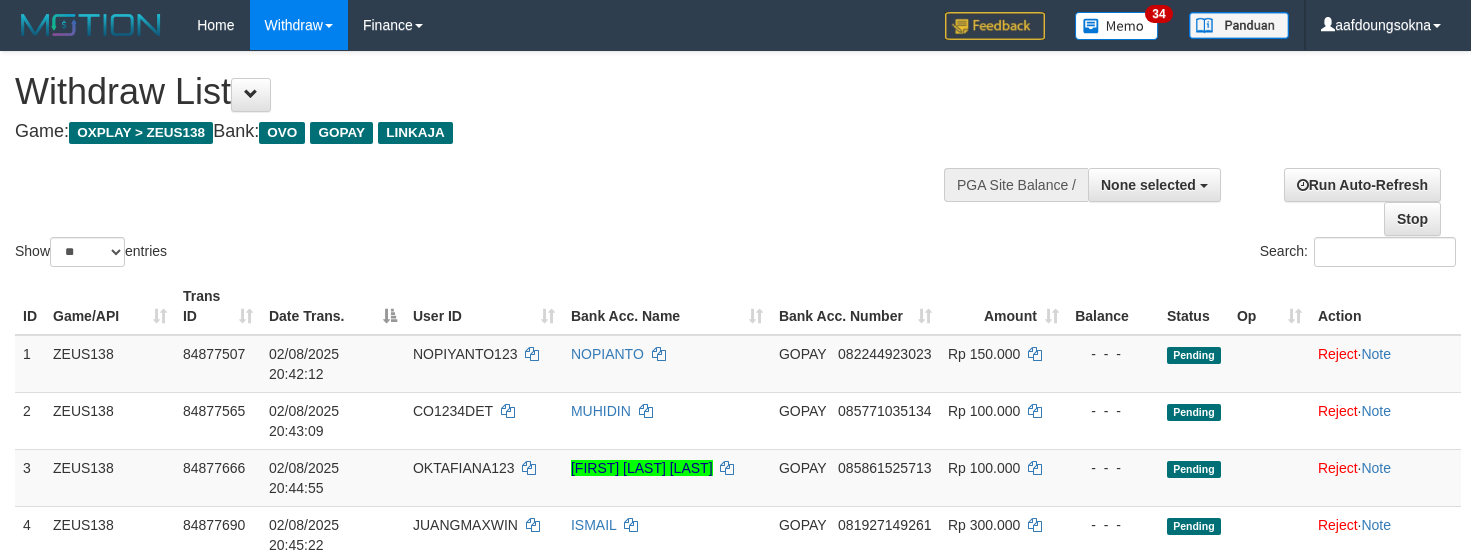 select 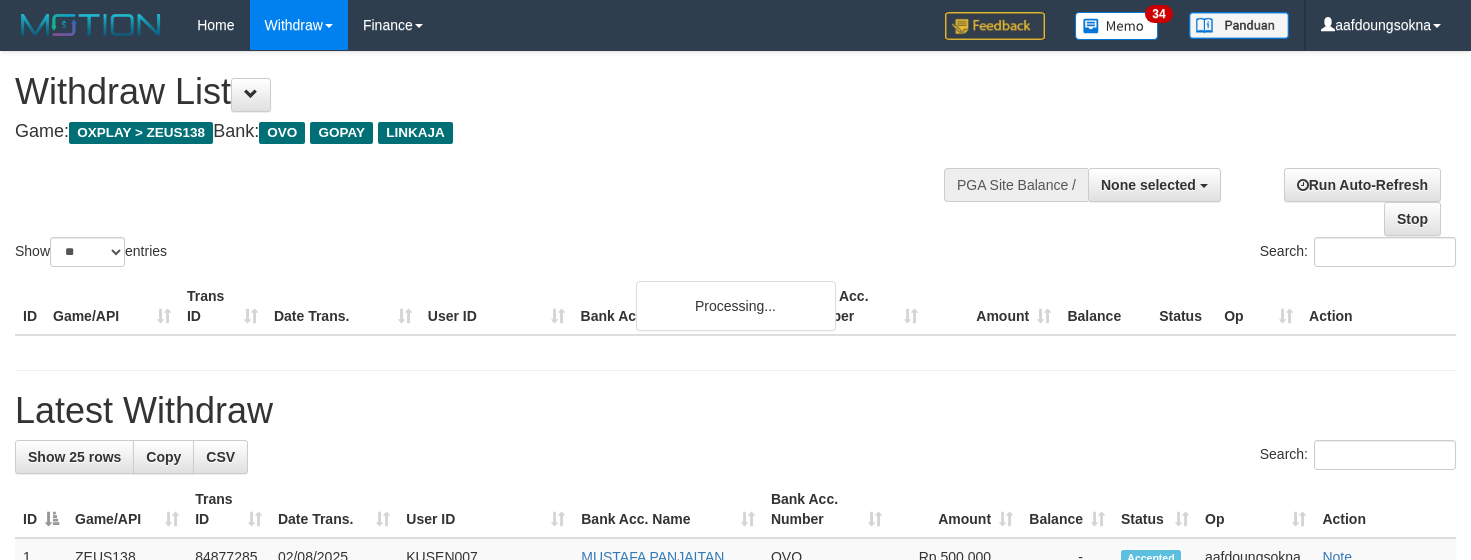 select 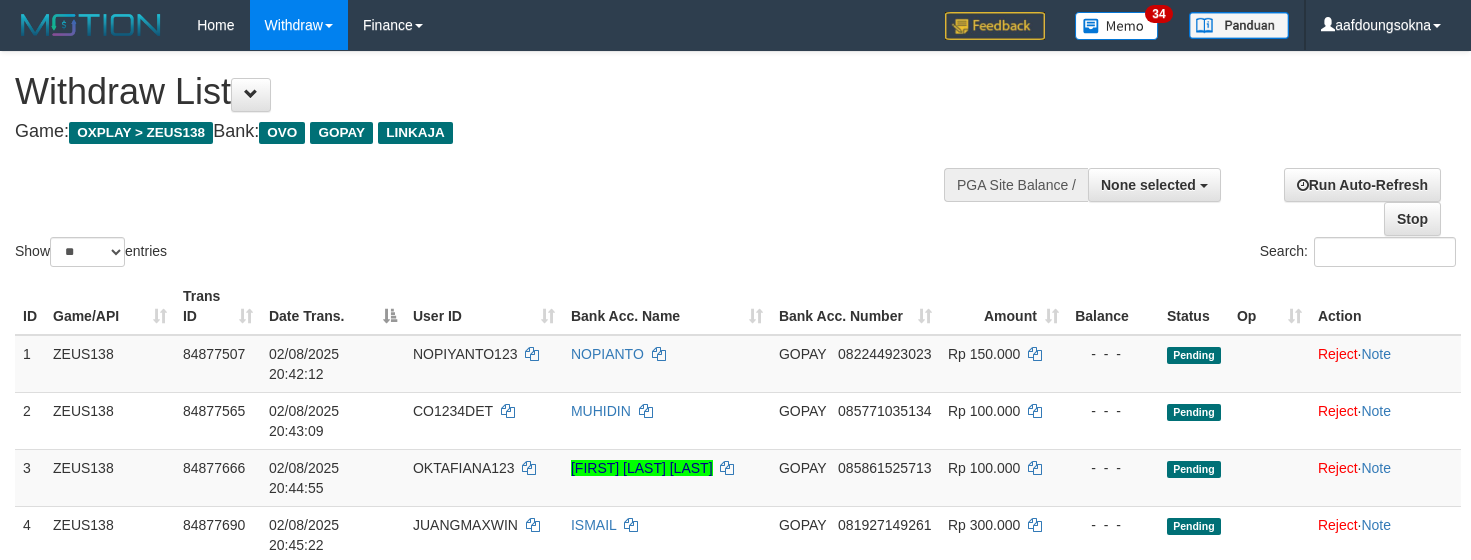 select 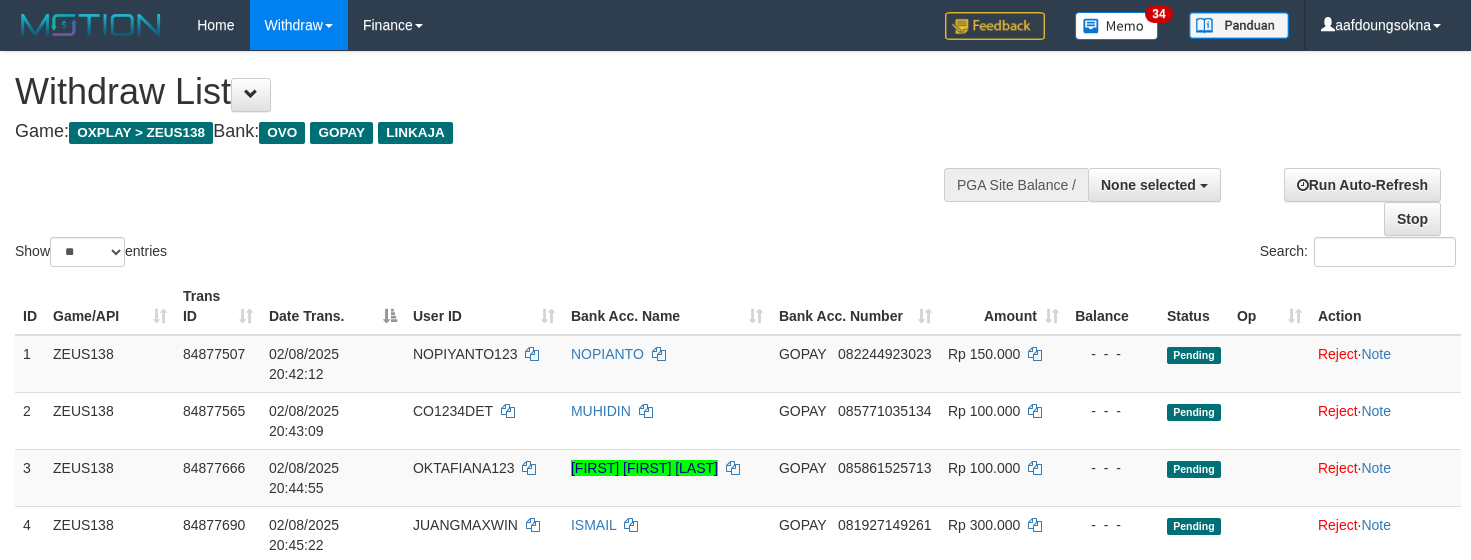 select 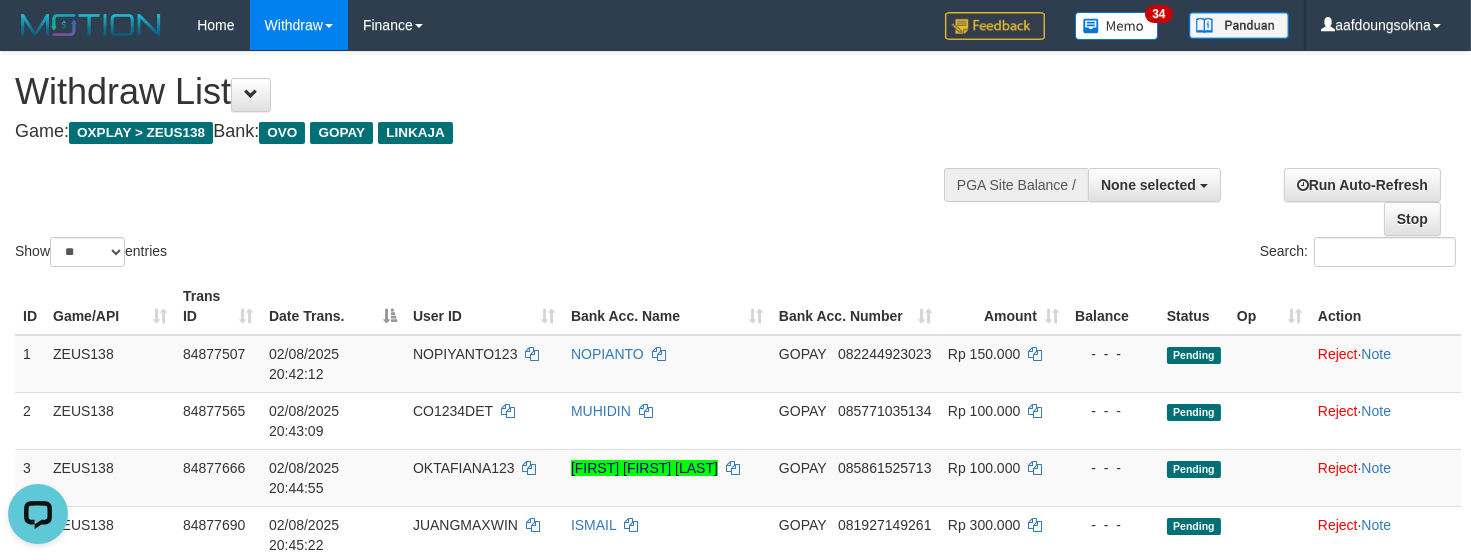 scroll, scrollTop: 0, scrollLeft: 0, axis: both 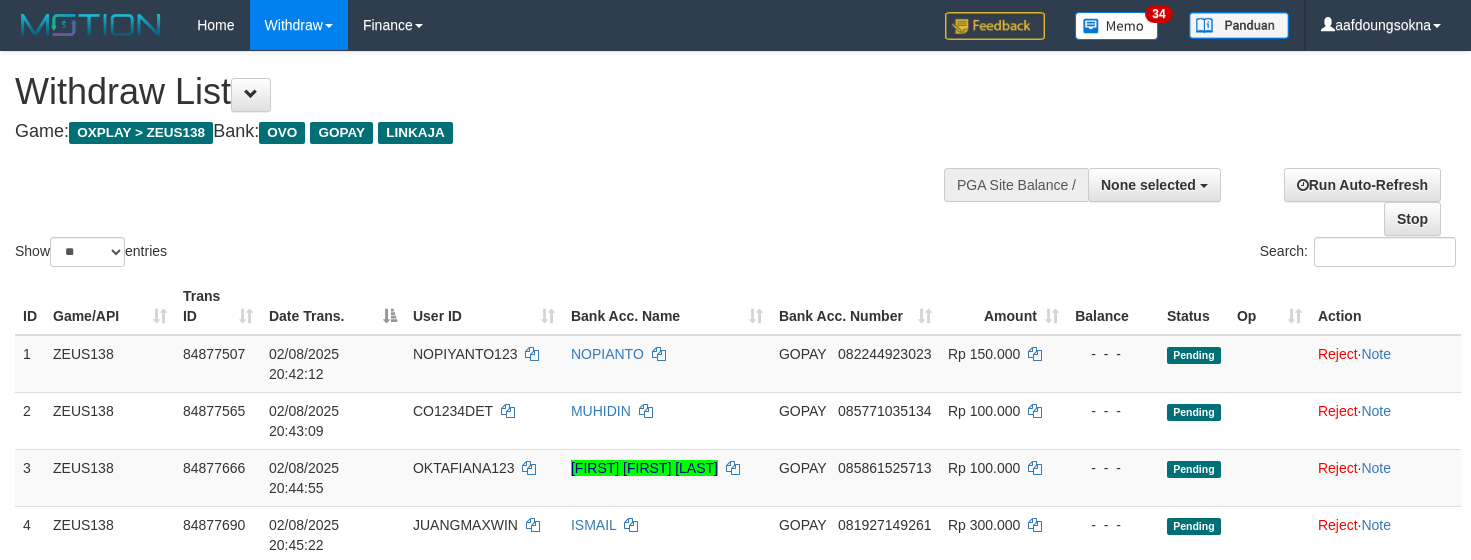 select 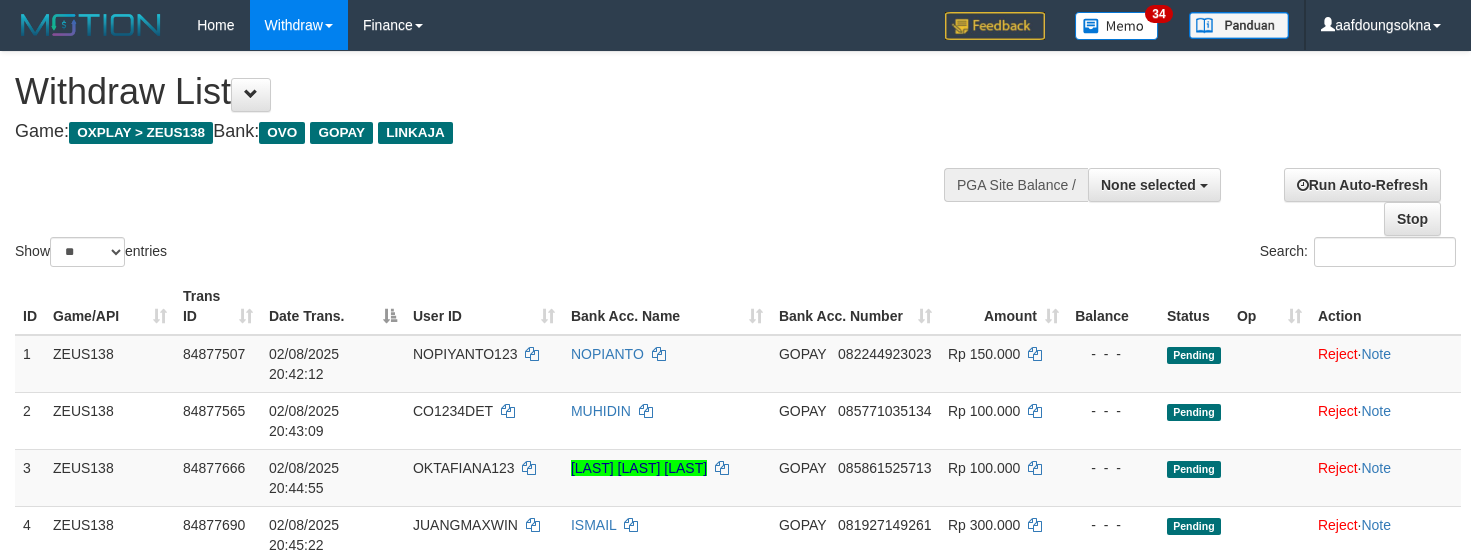 select 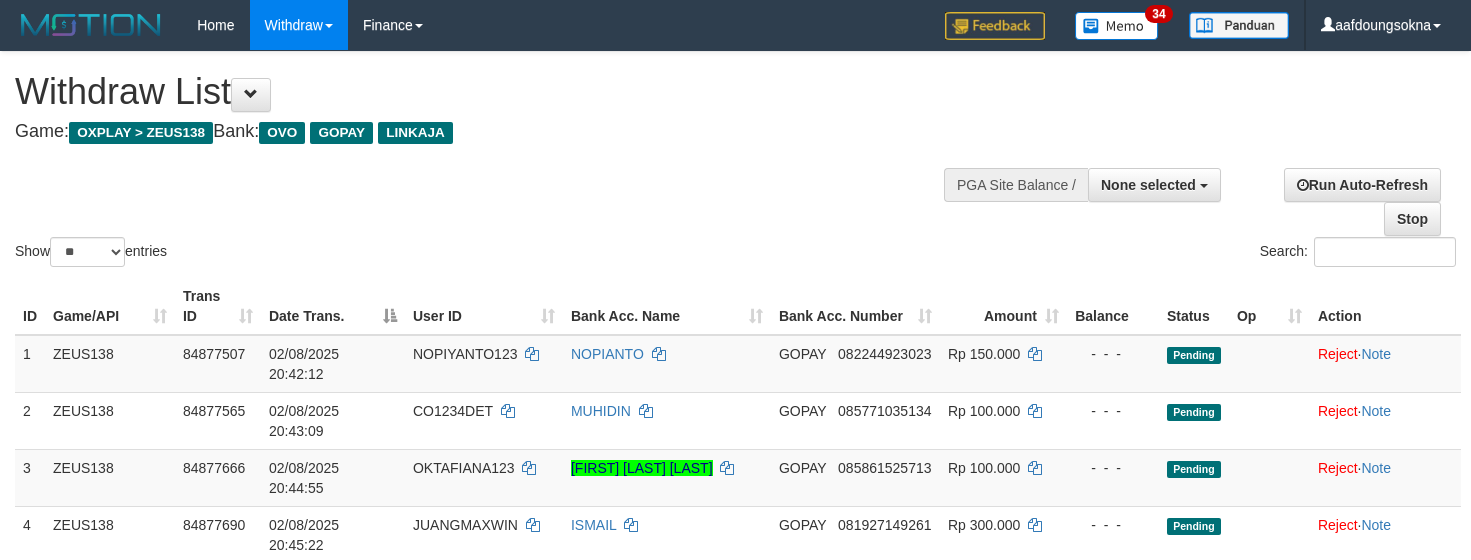 select 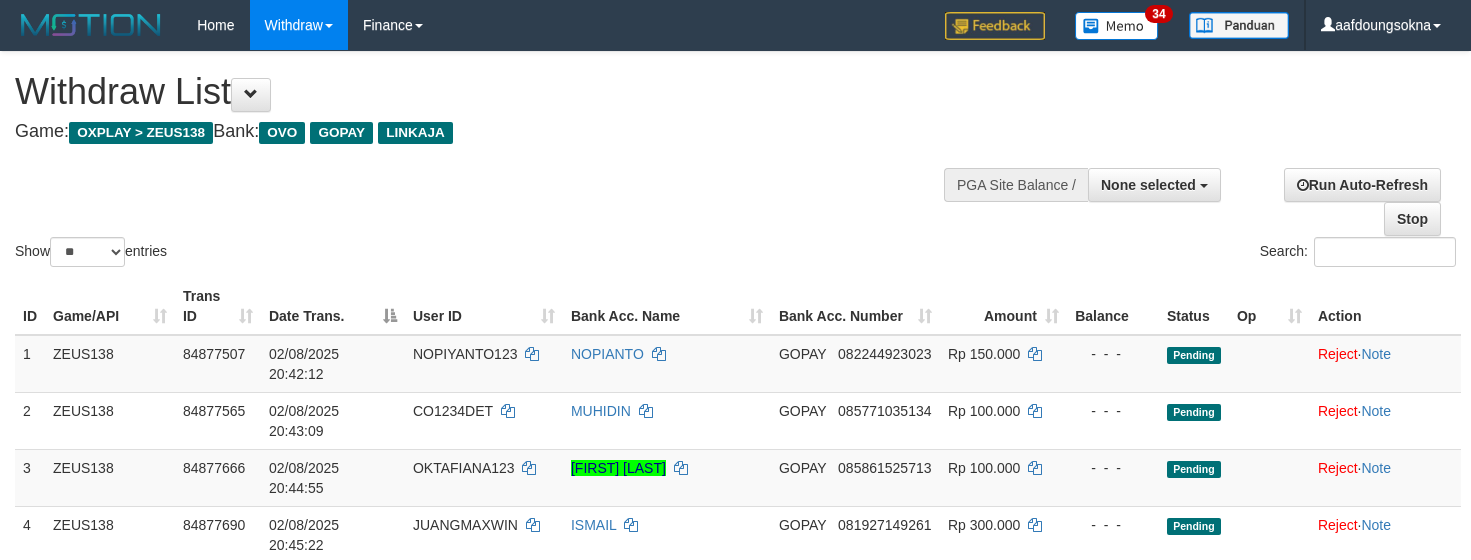 select 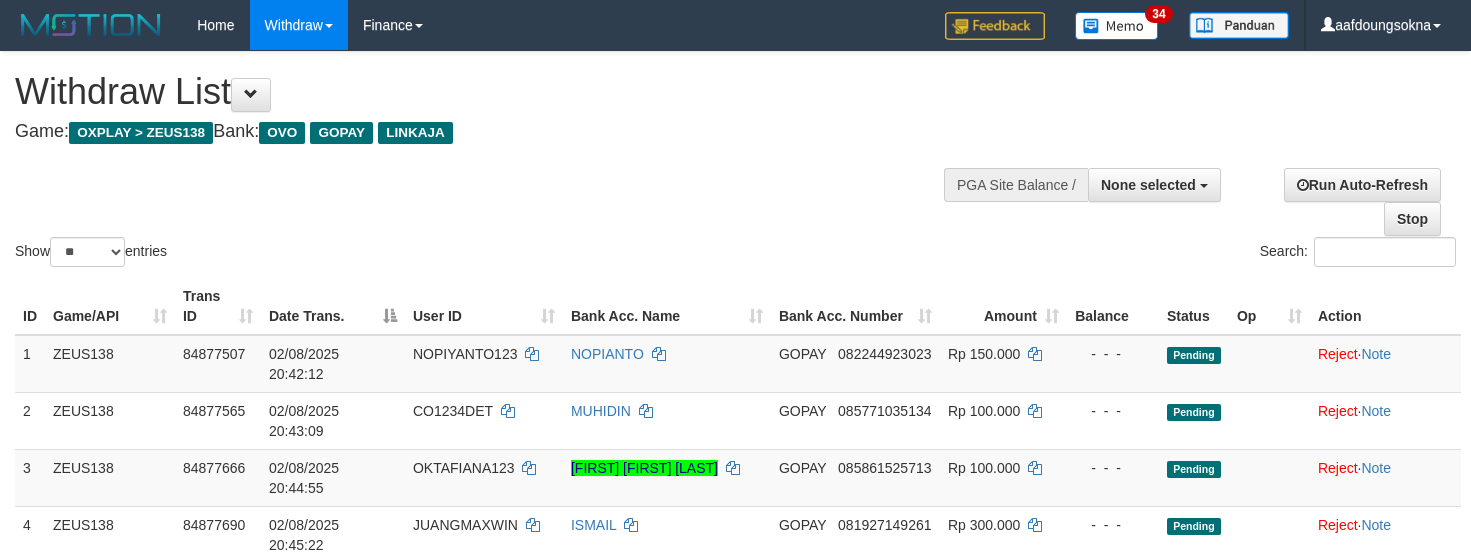 select 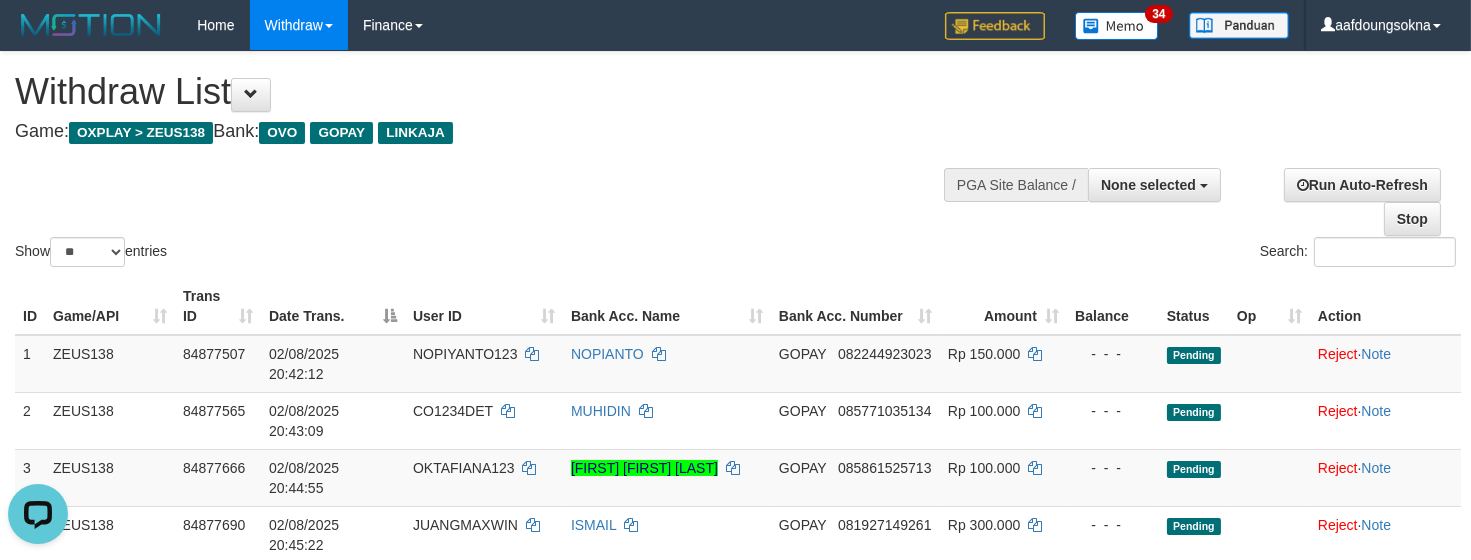 scroll, scrollTop: 0, scrollLeft: 0, axis: both 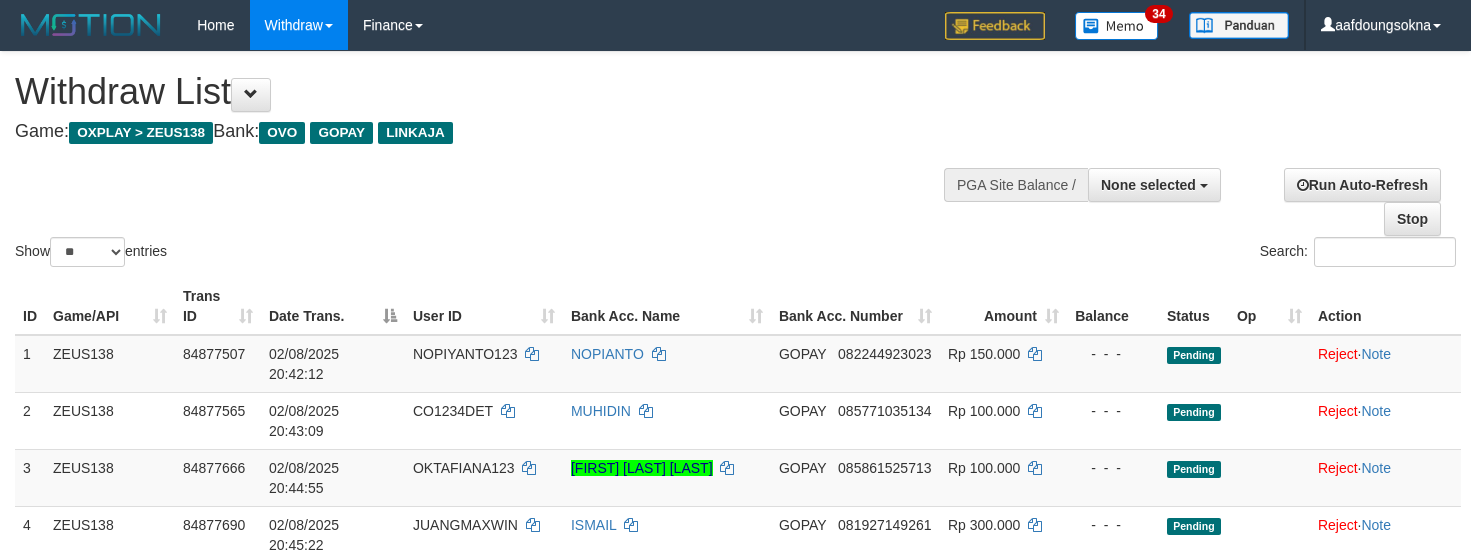 select 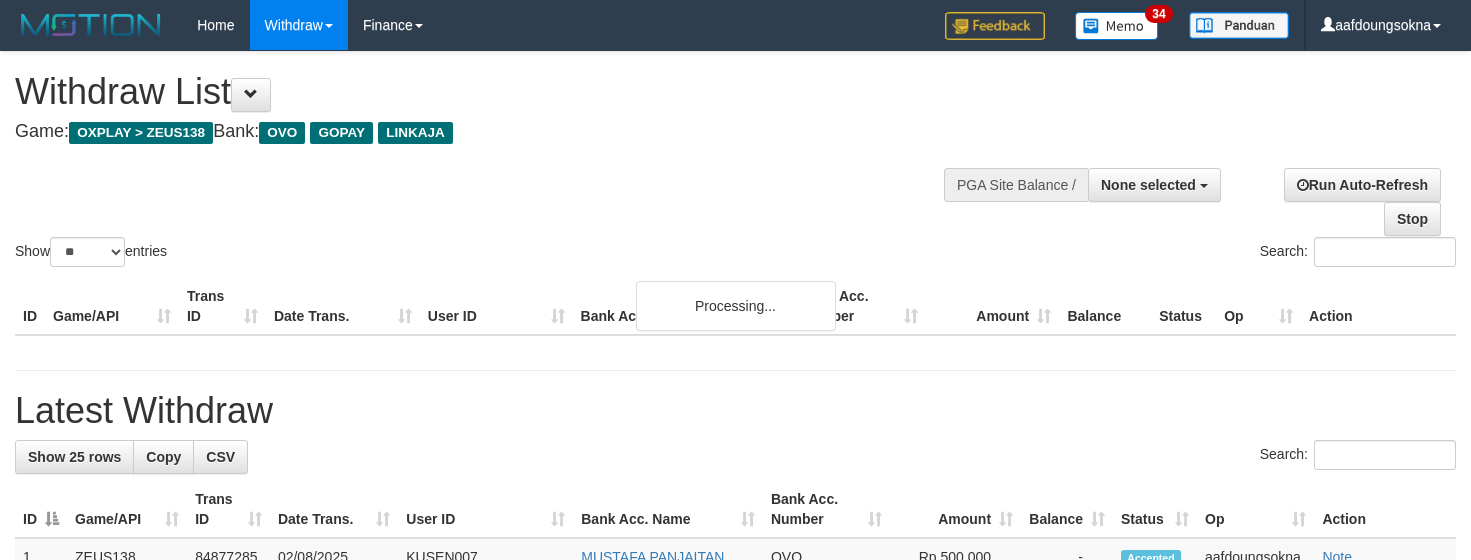 select 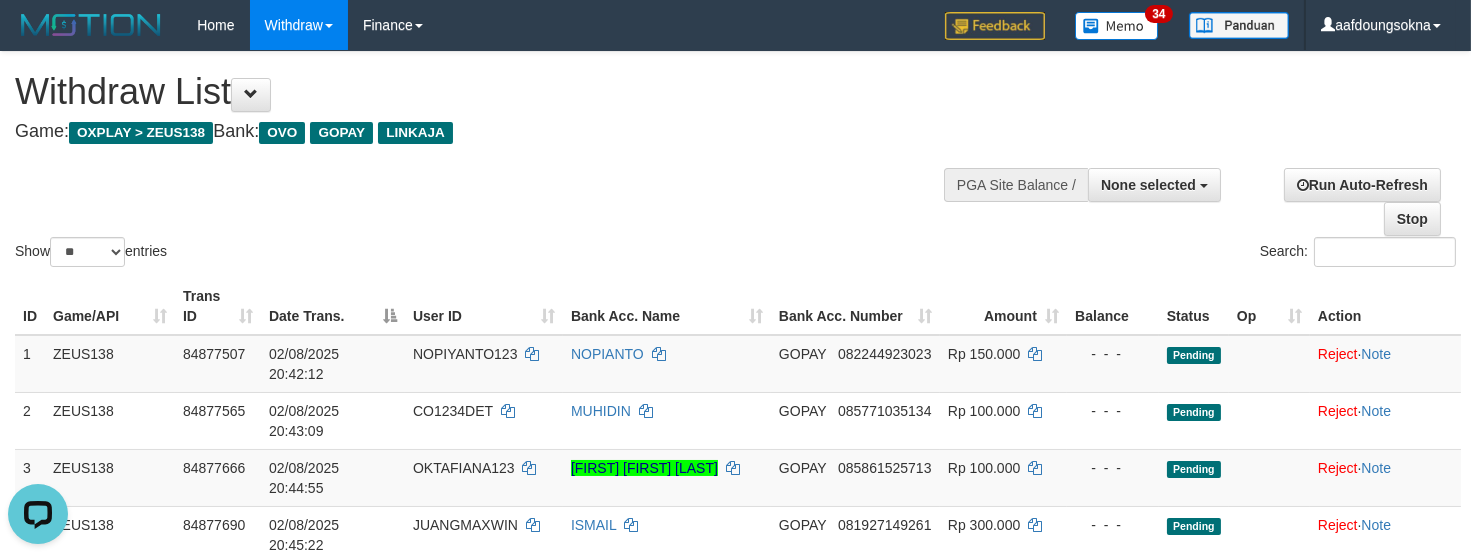 scroll, scrollTop: 0, scrollLeft: 0, axis: both 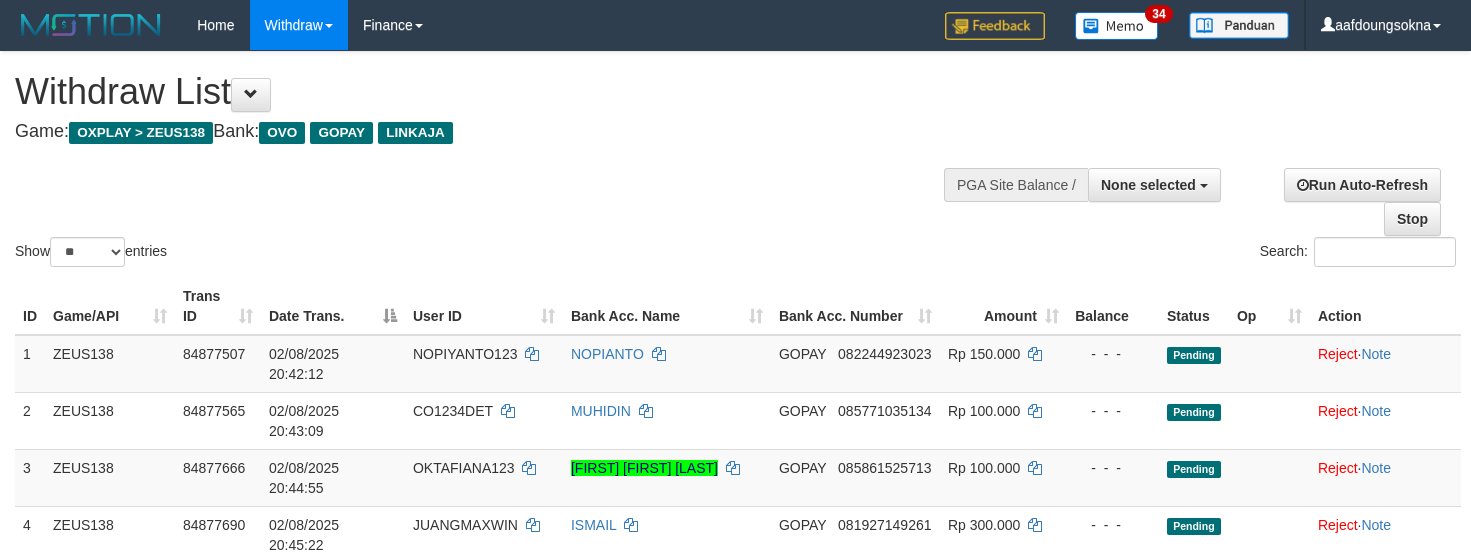 select 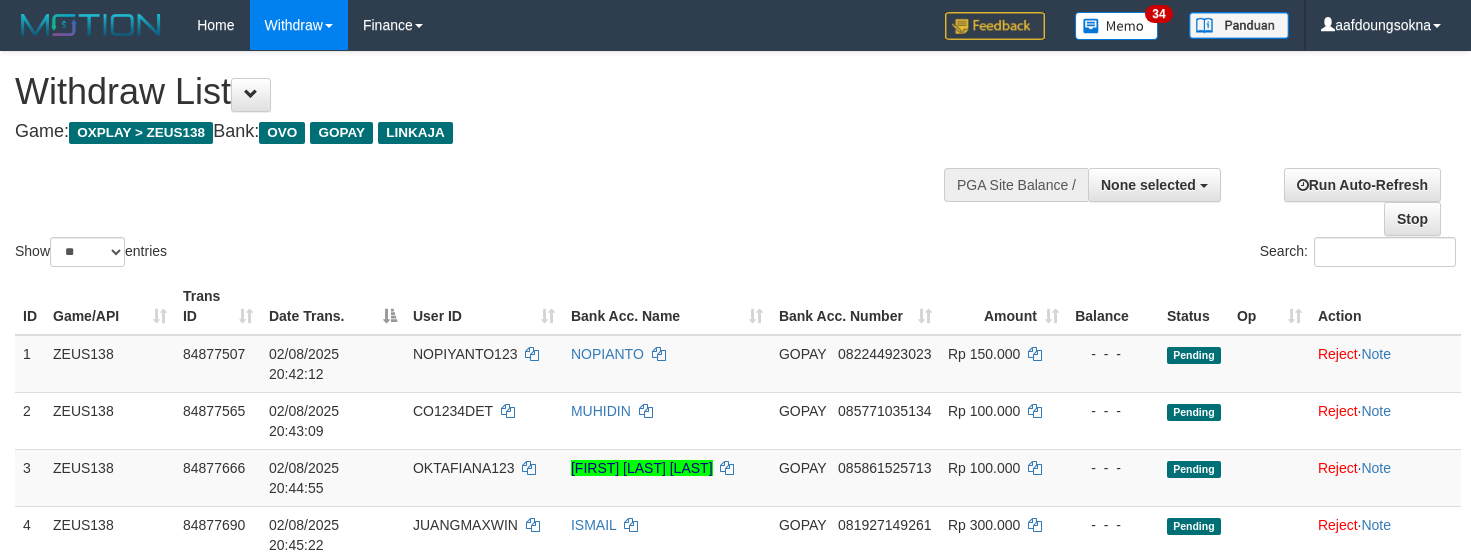 select 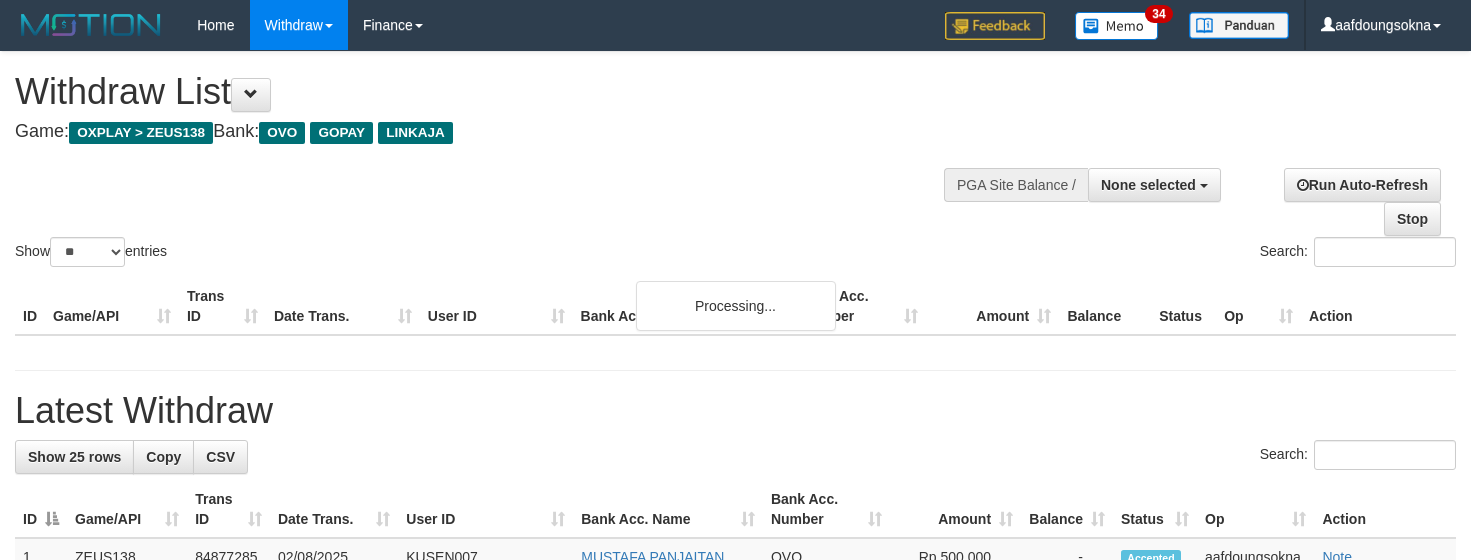 select 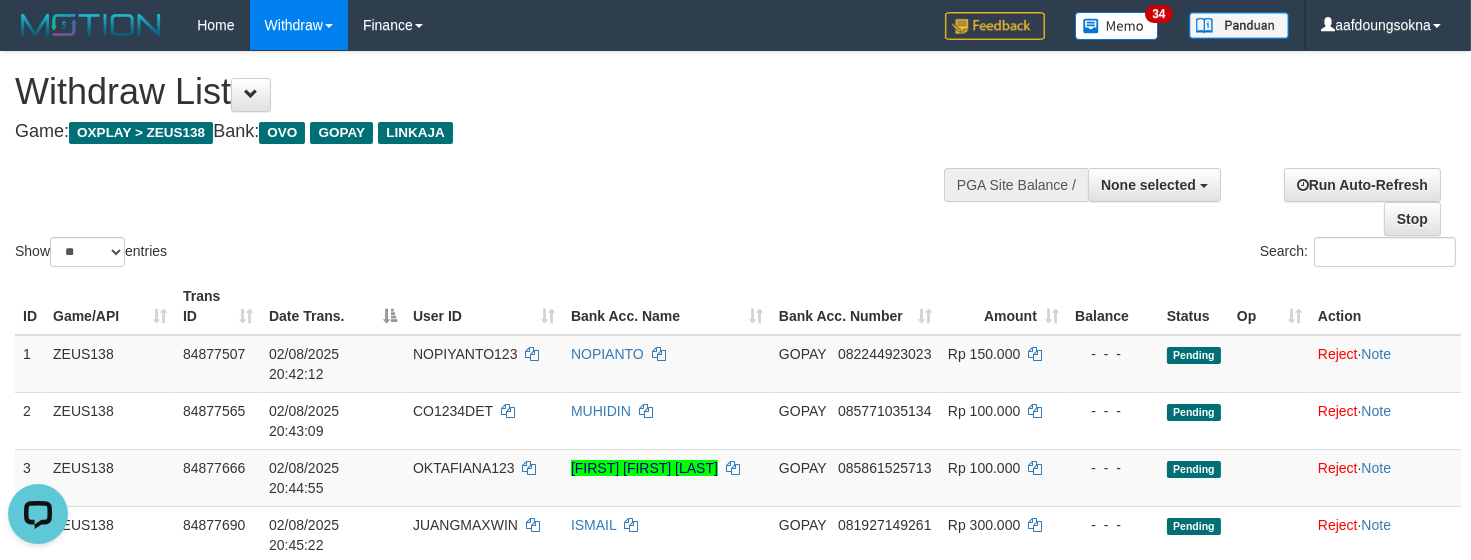 scroll, scrollTop: 0, scrollLeft: 0, axis: both 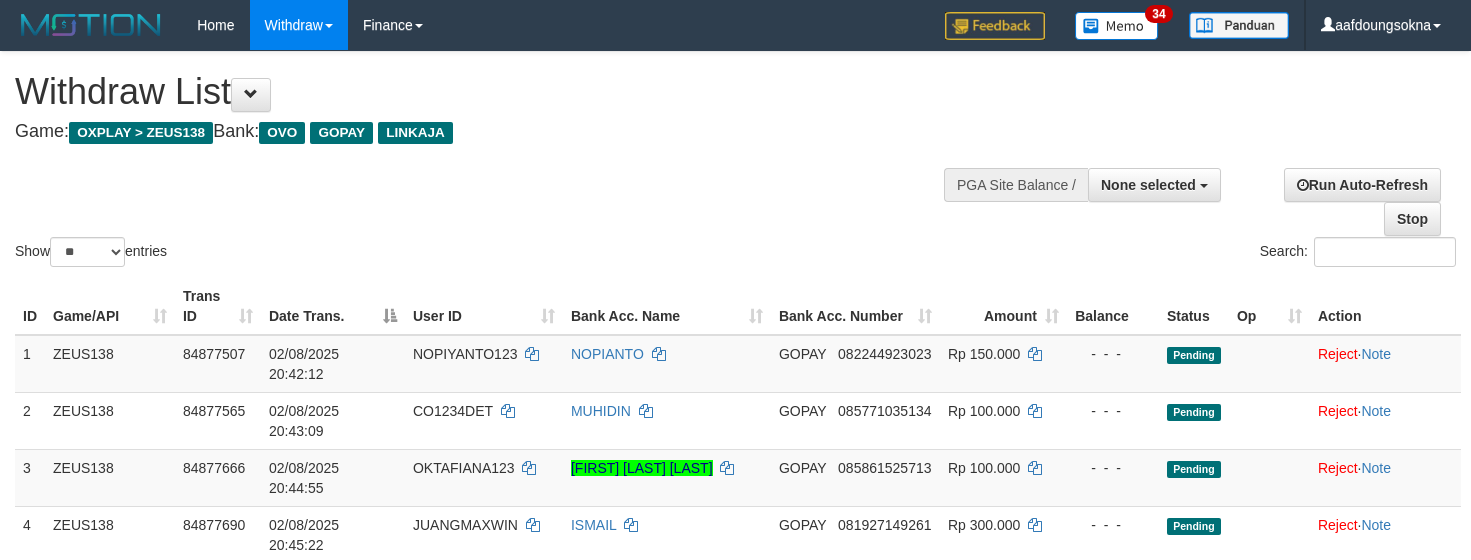 select 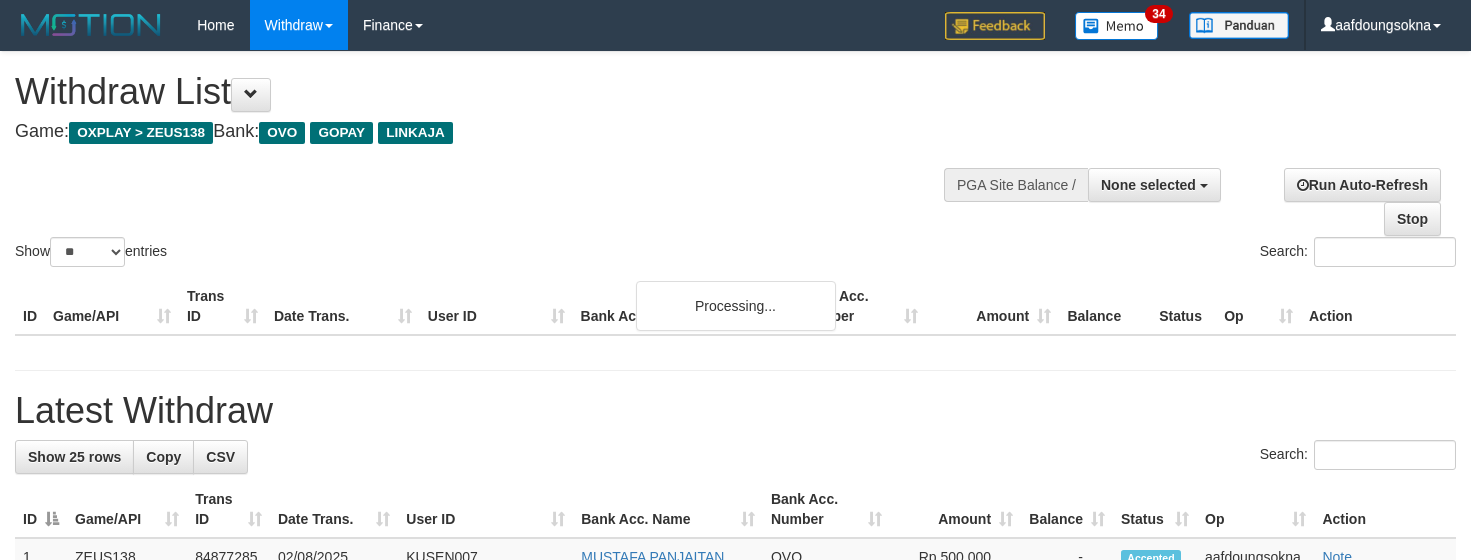 select 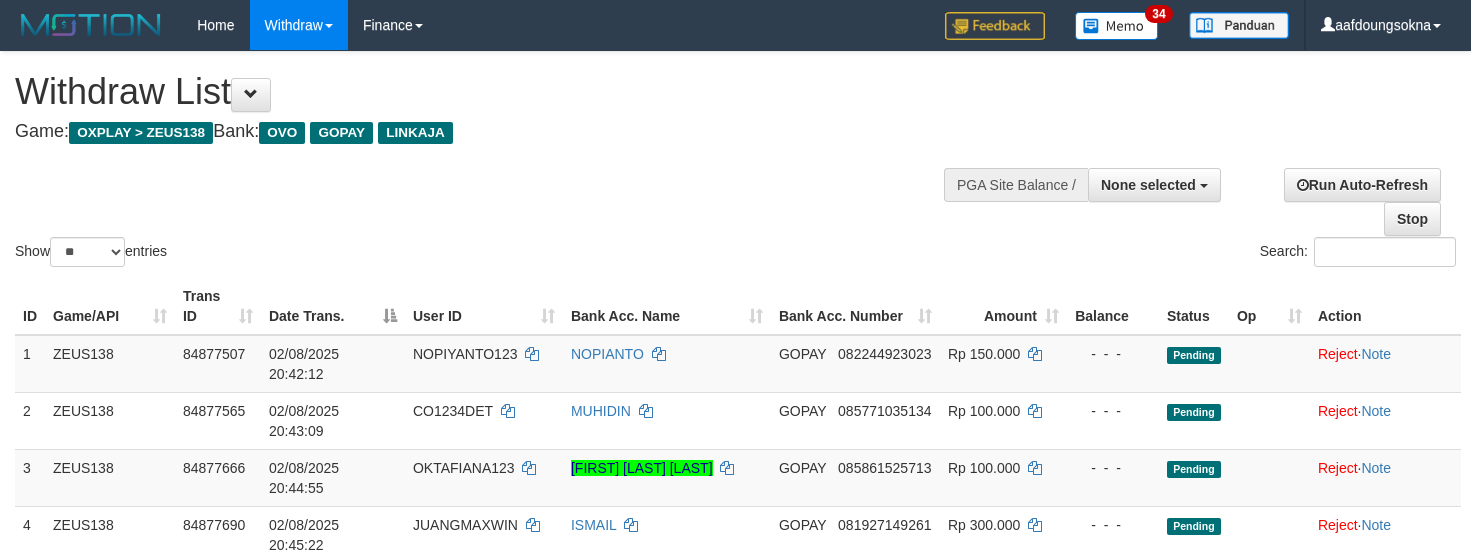 select 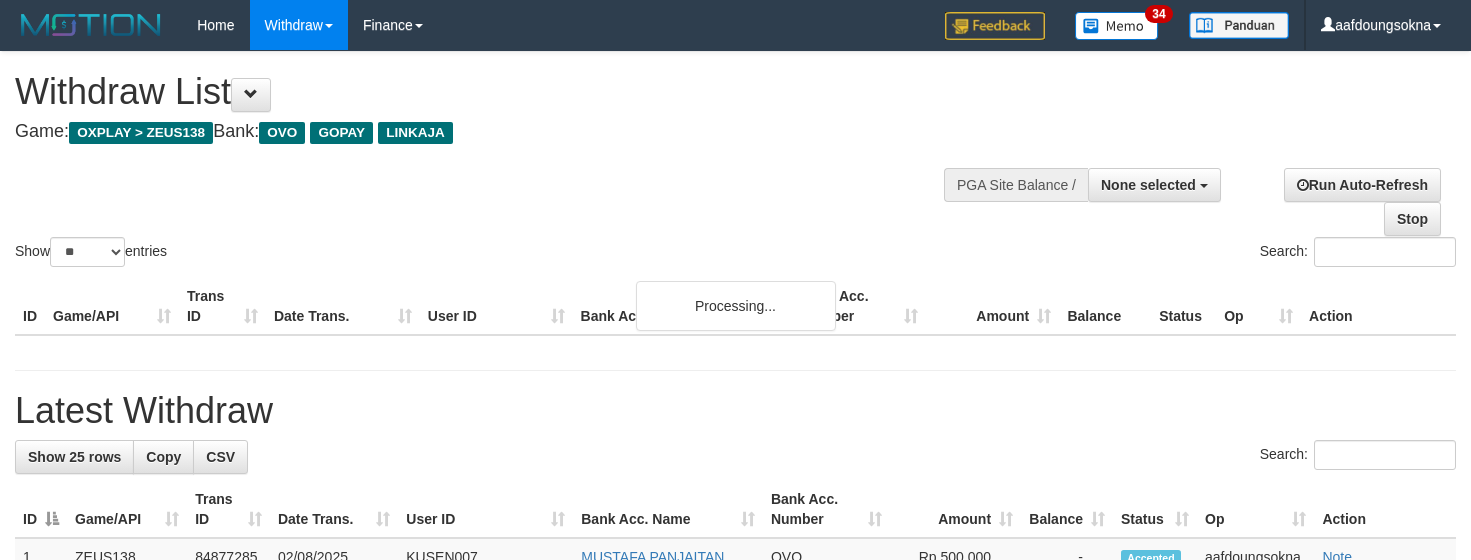 select 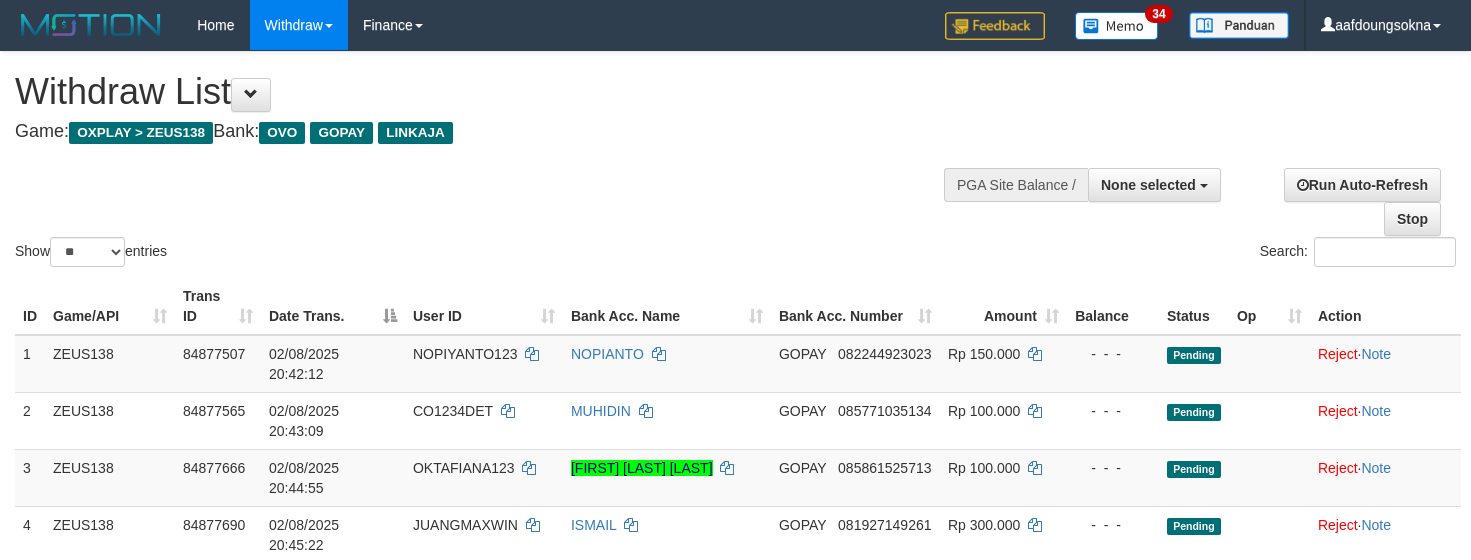 select 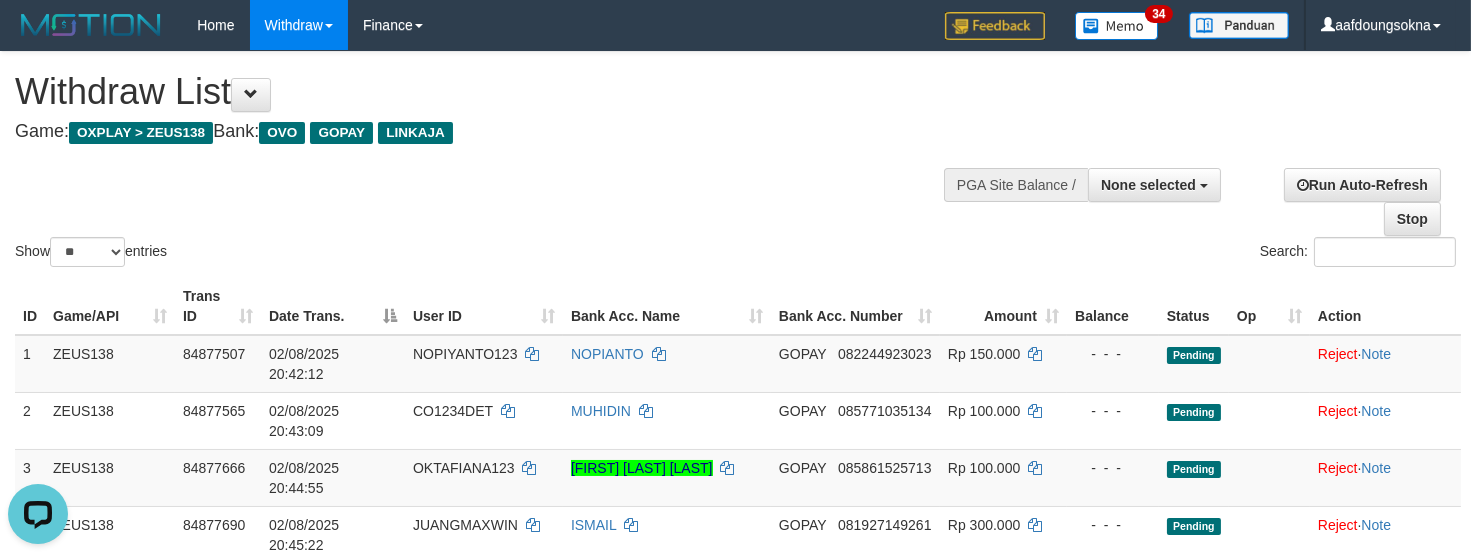 scroll, scrollTop: 0, scrollLeft: 0, axis: both 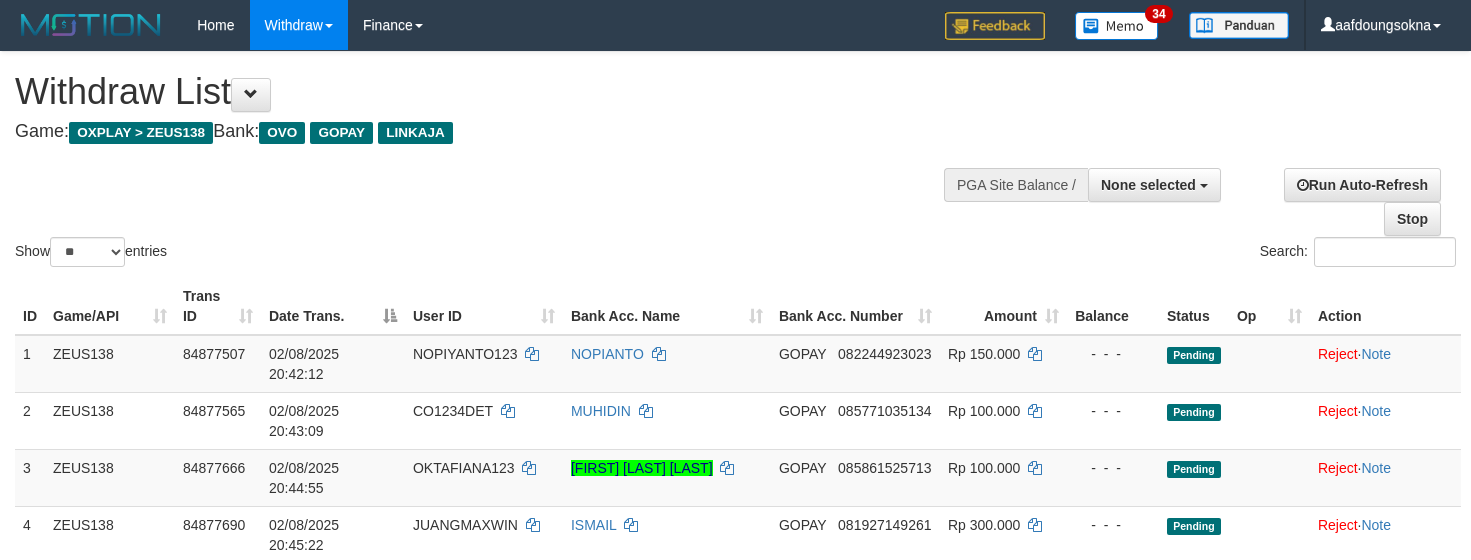 select 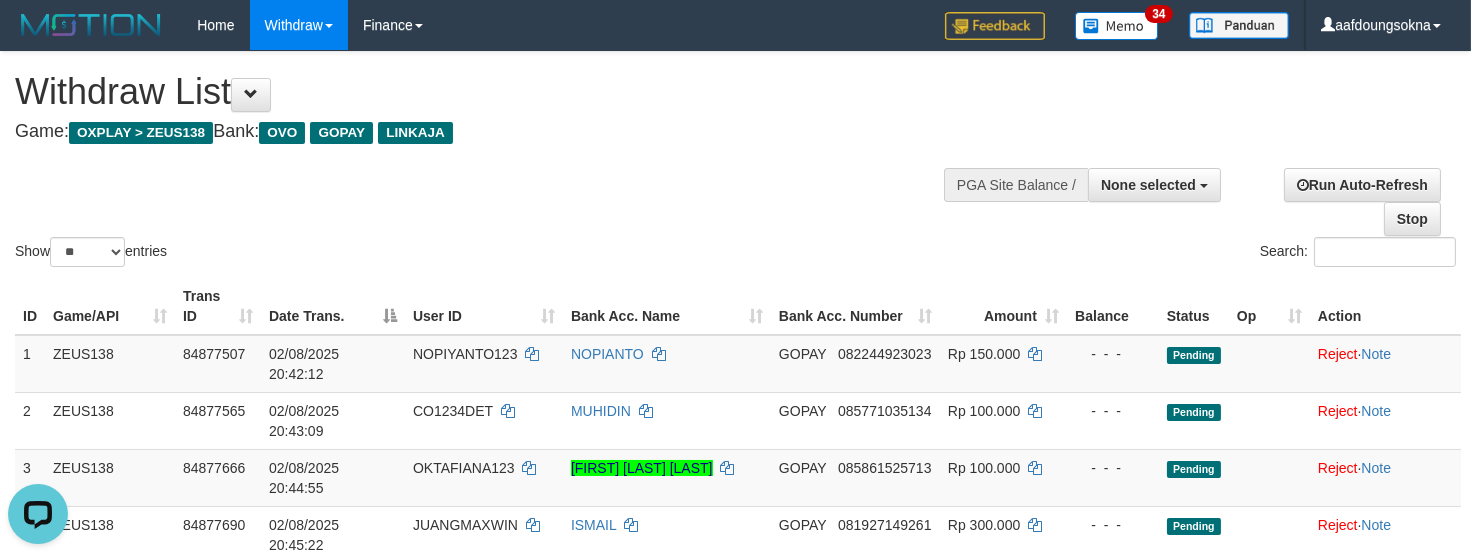 scroll, scrollTop: 0, scrollLeft: 0, axis: both 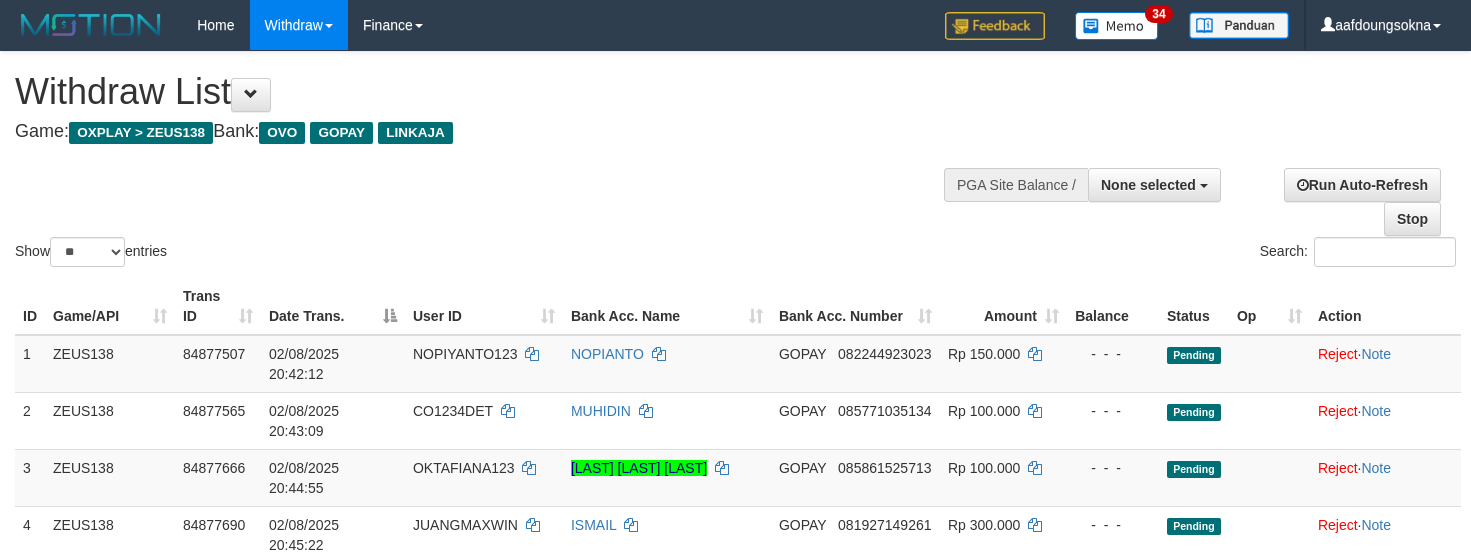 select 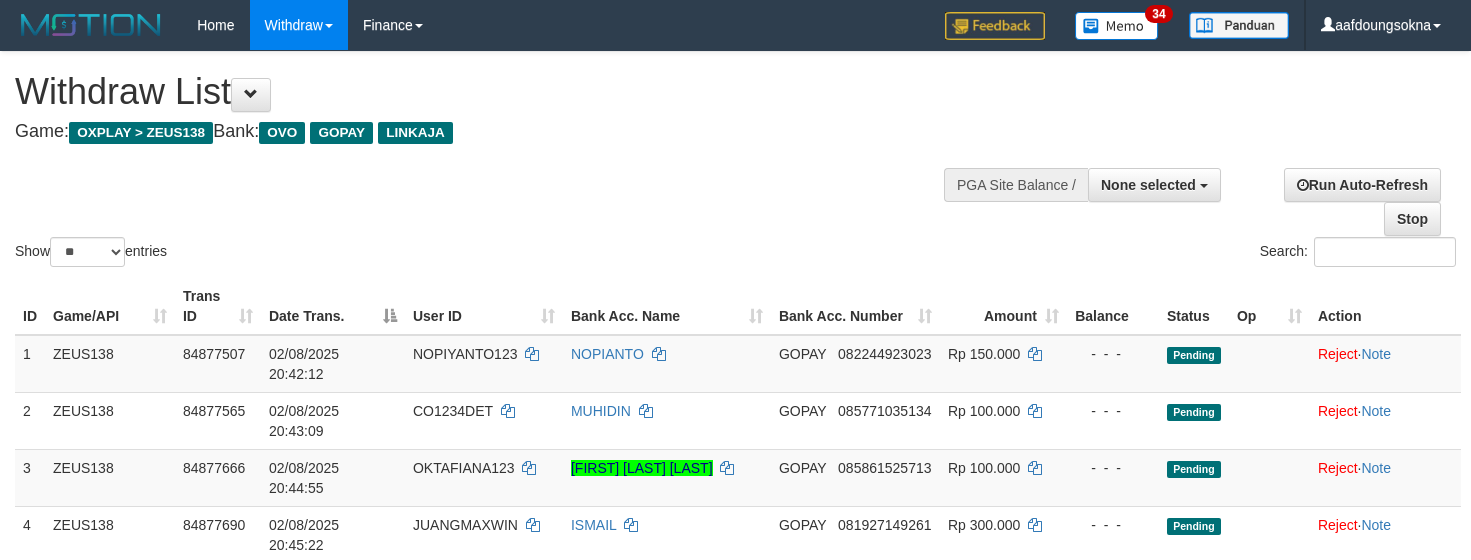 select 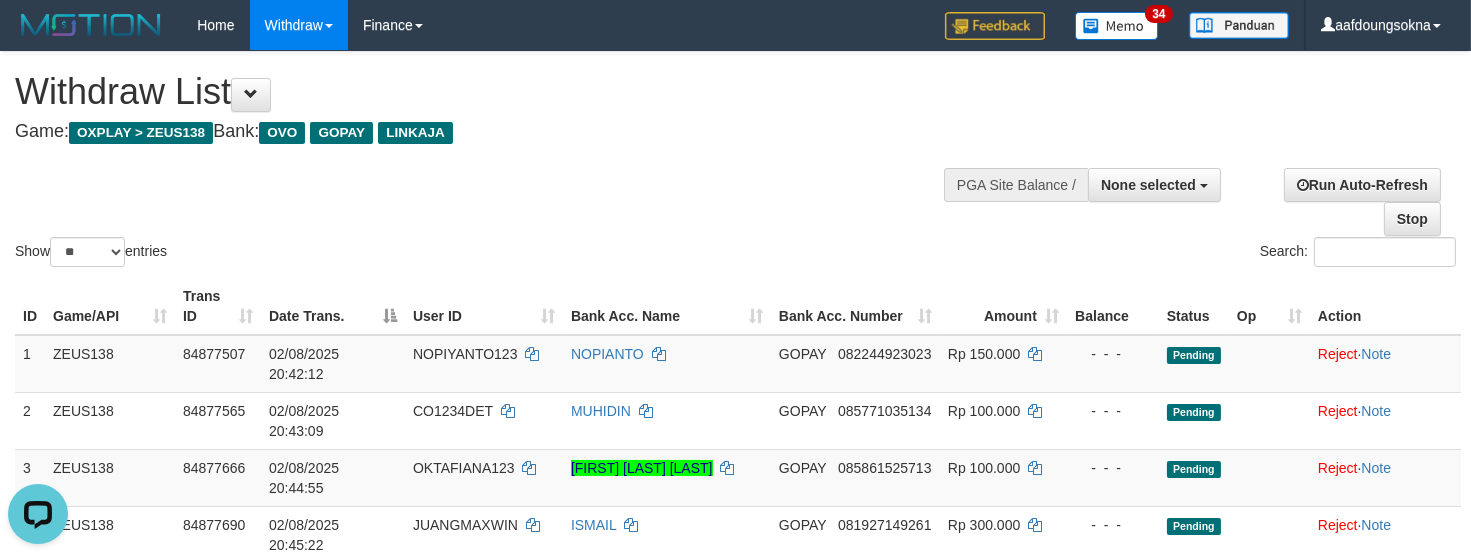 scroll, scrollTop: 0, scrollLeft: 0, axis: both 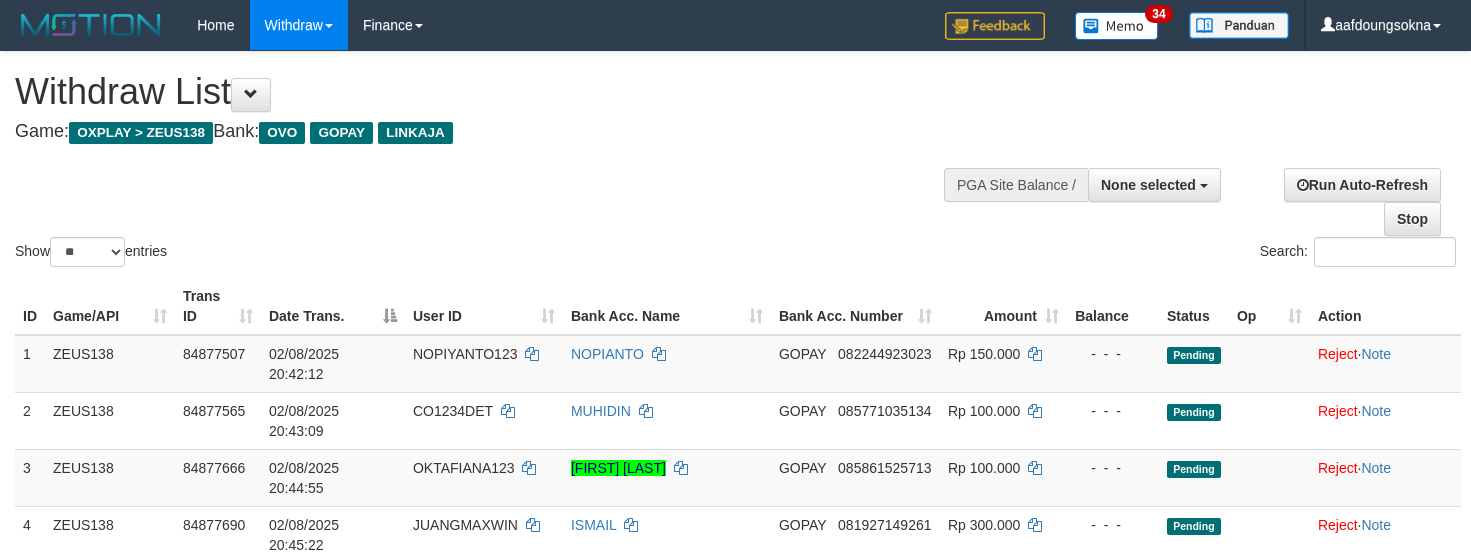 select 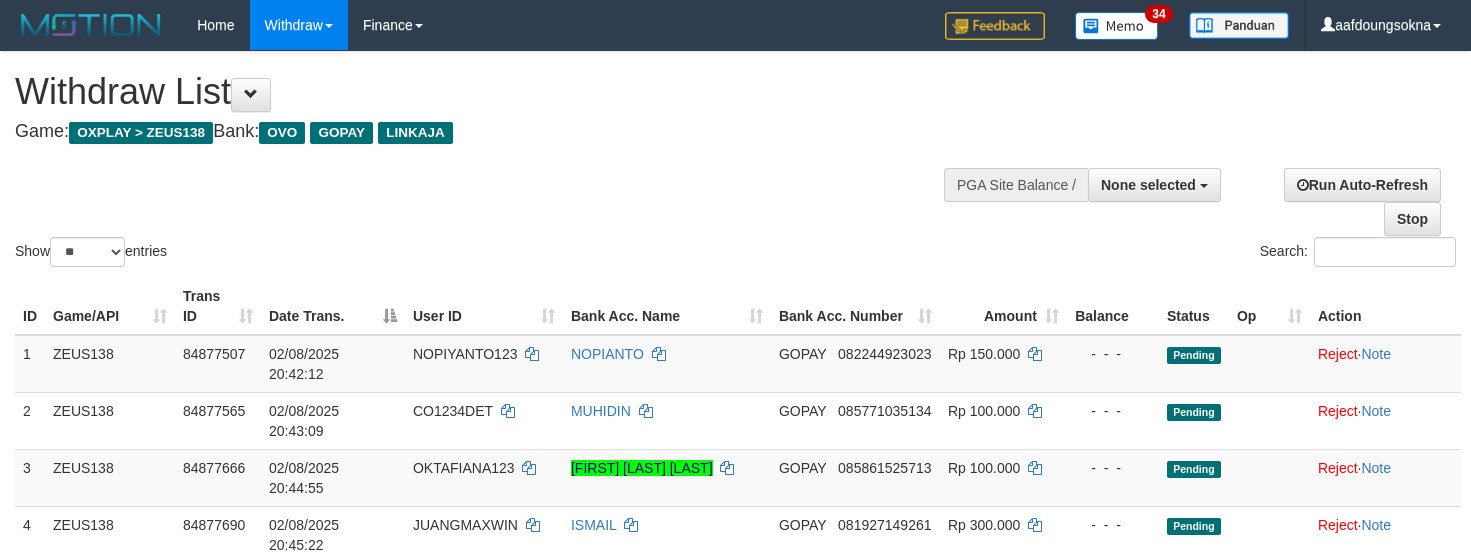 select 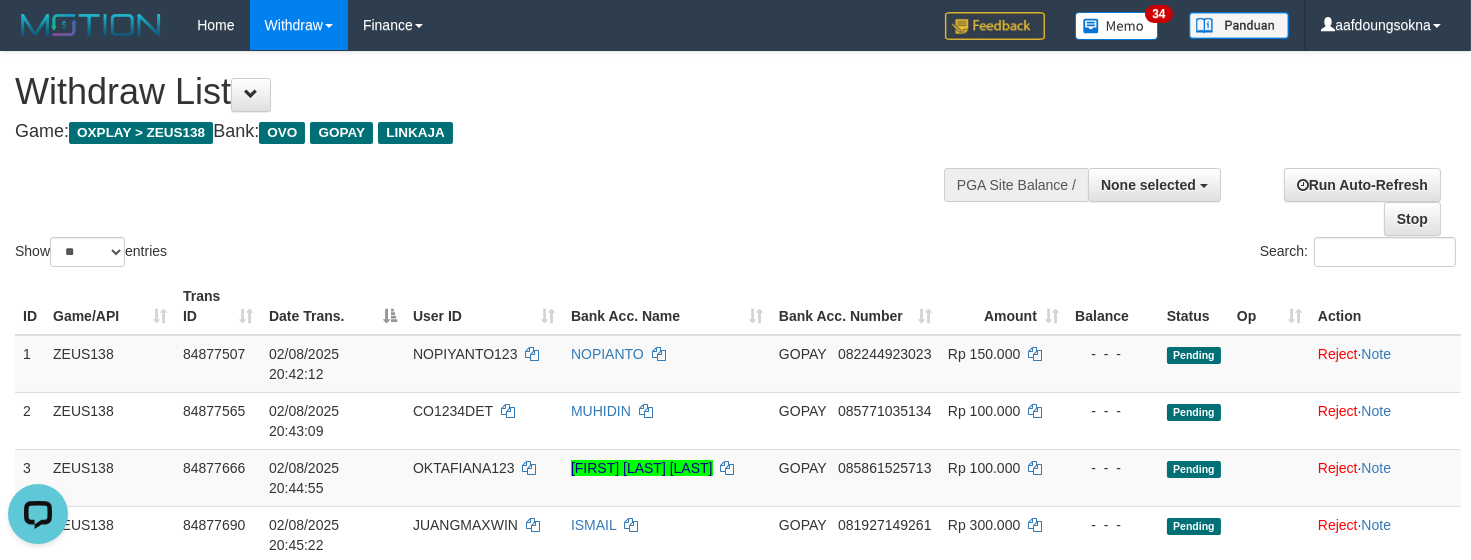 scroll, scrollTop: 0, scrollLeft: 0, axis: both 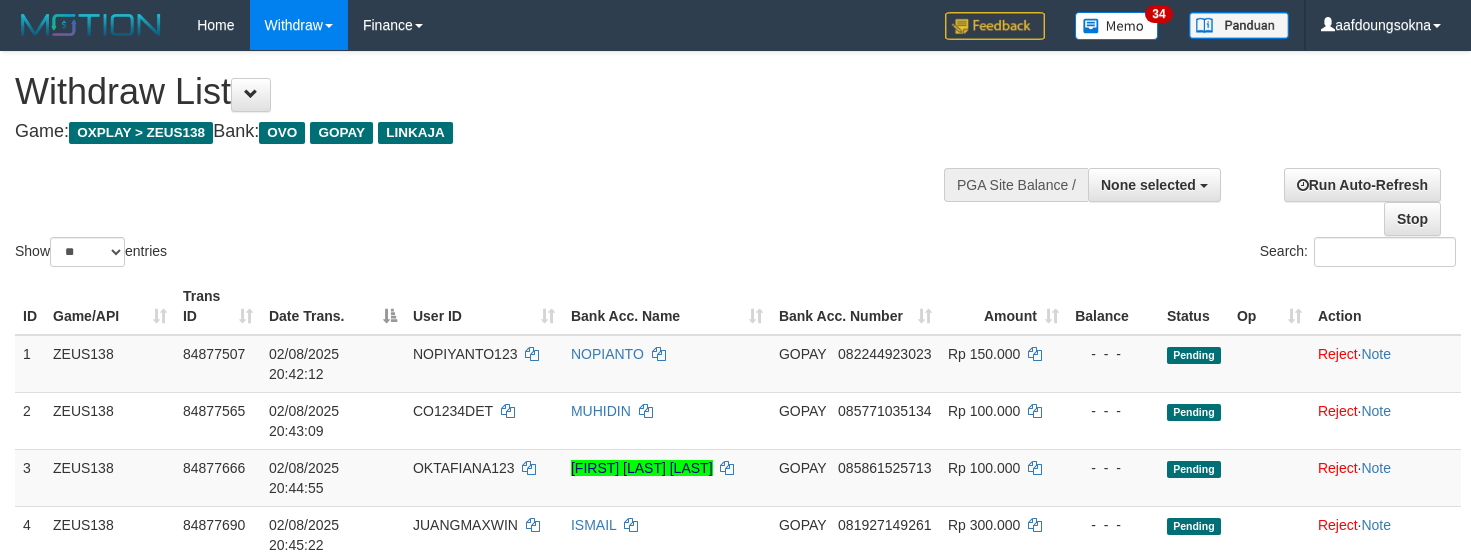 select 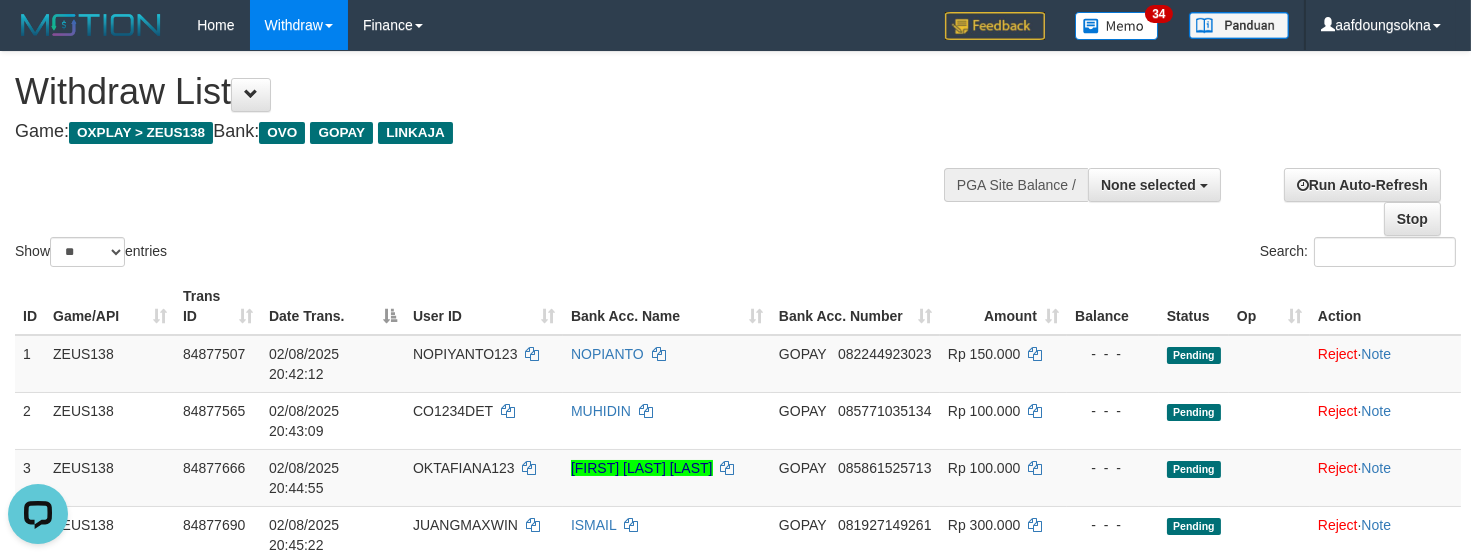 scroll, scrollTop: 0, scrollLeft: 0, axis: both 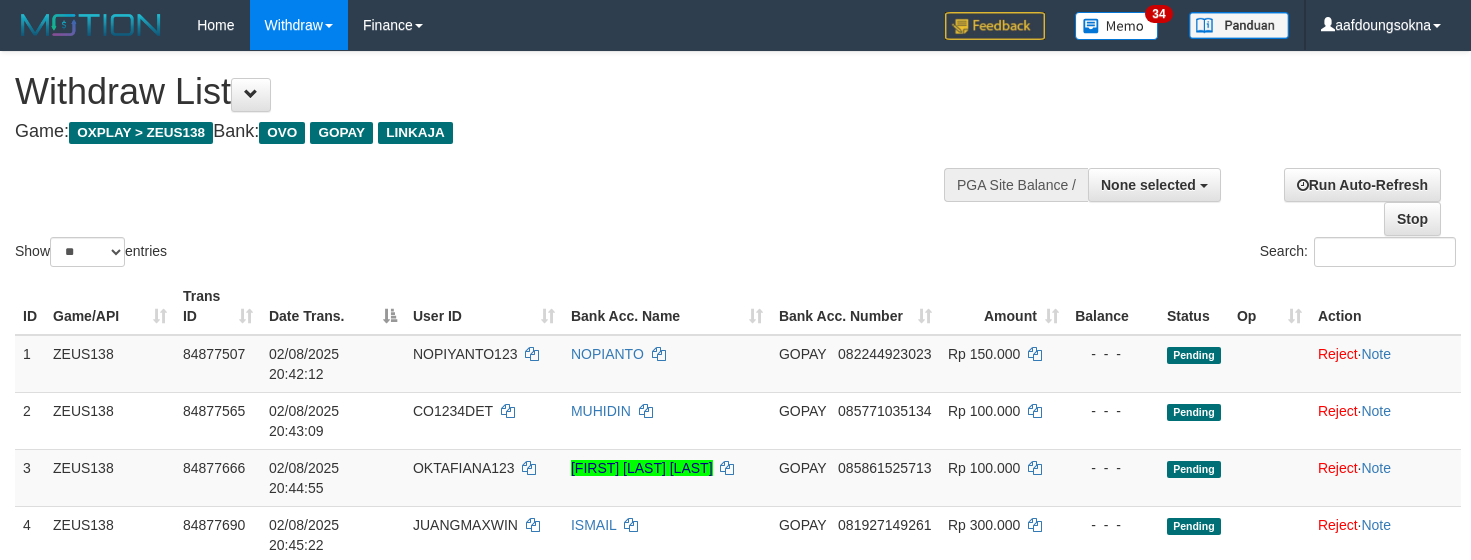 select 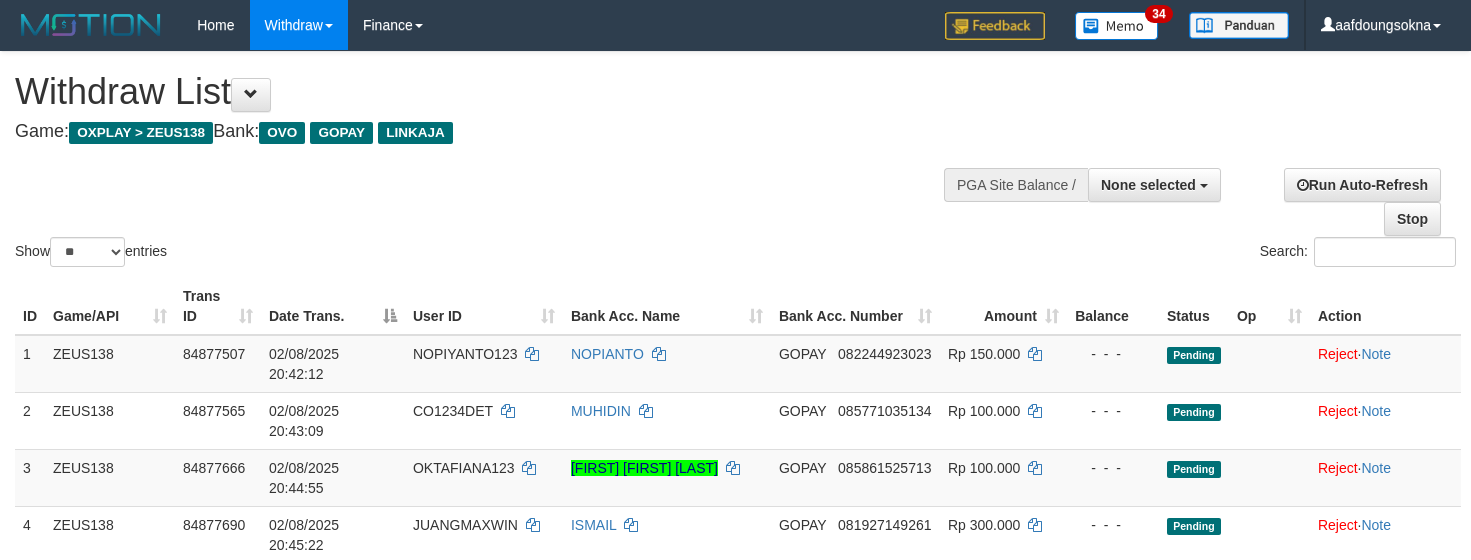 select 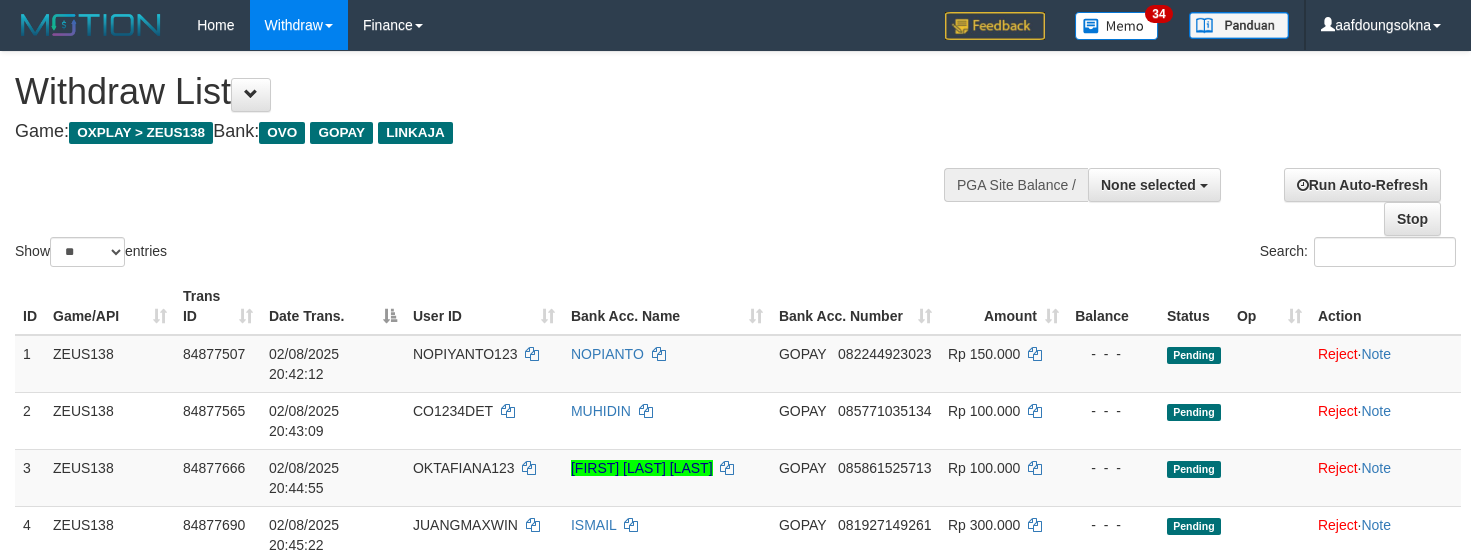select 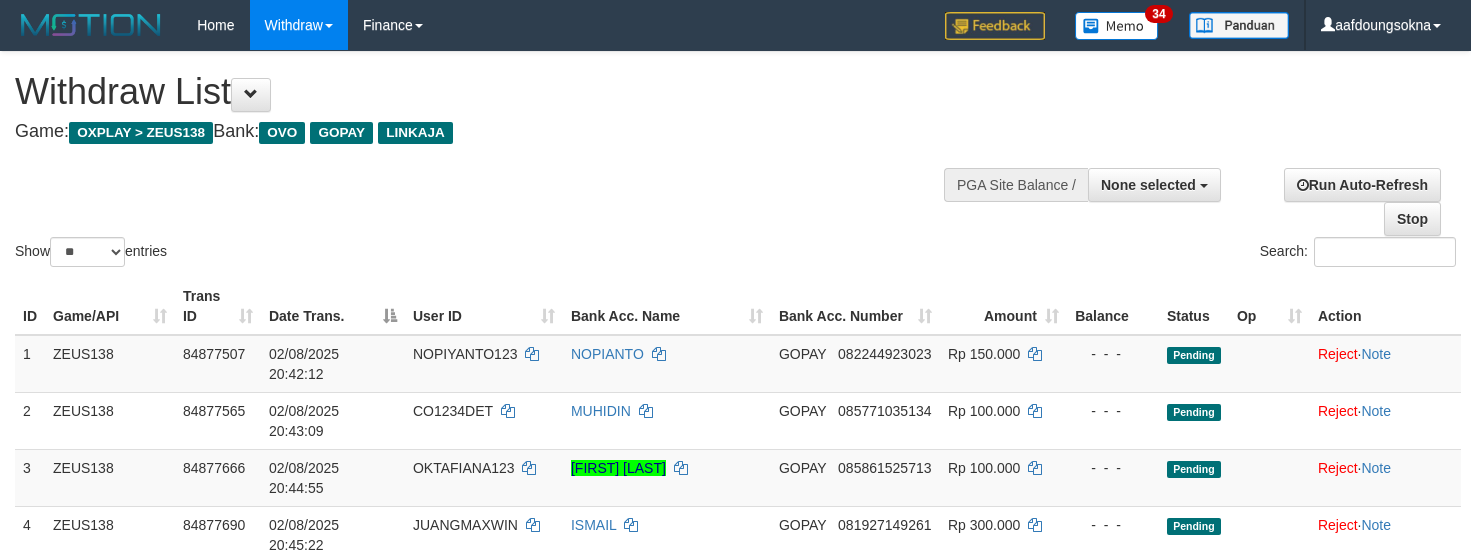 select 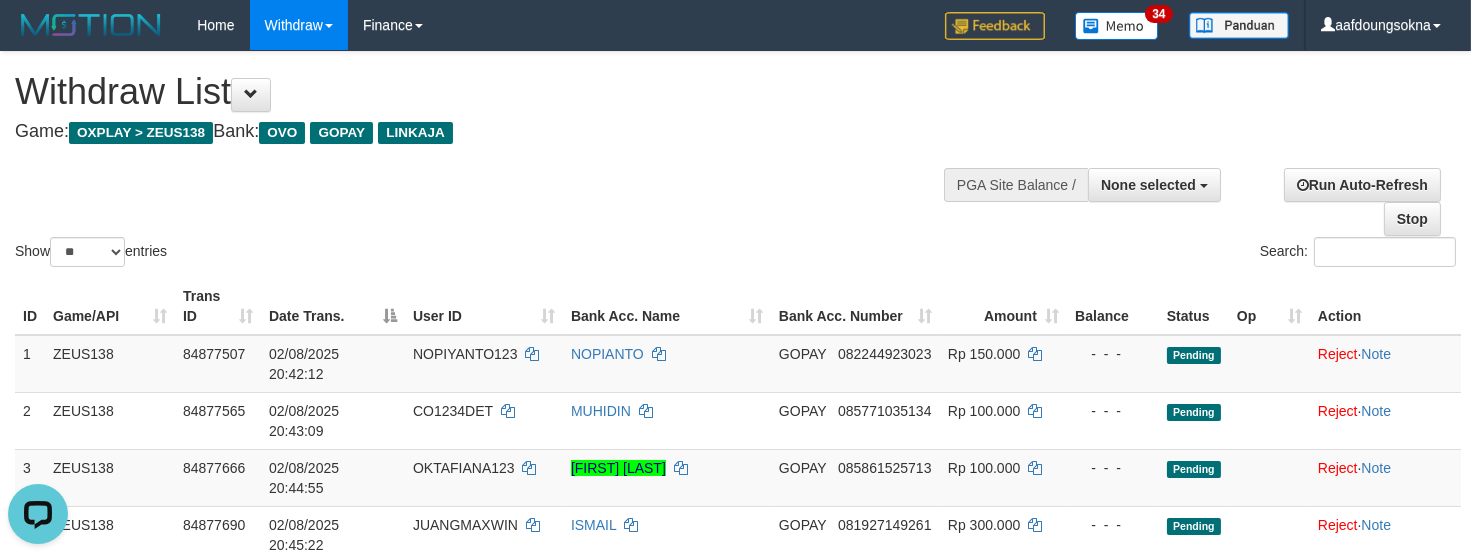 scroll, scrollTop: 0, scrollLeft: 0, axis: both 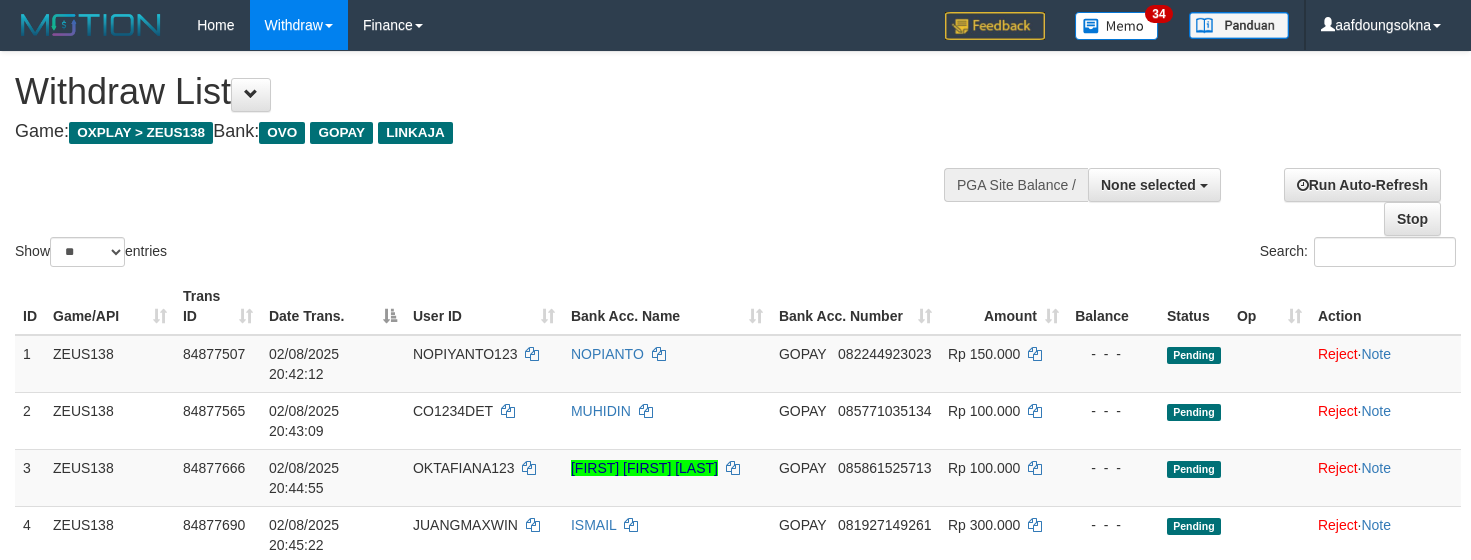 select 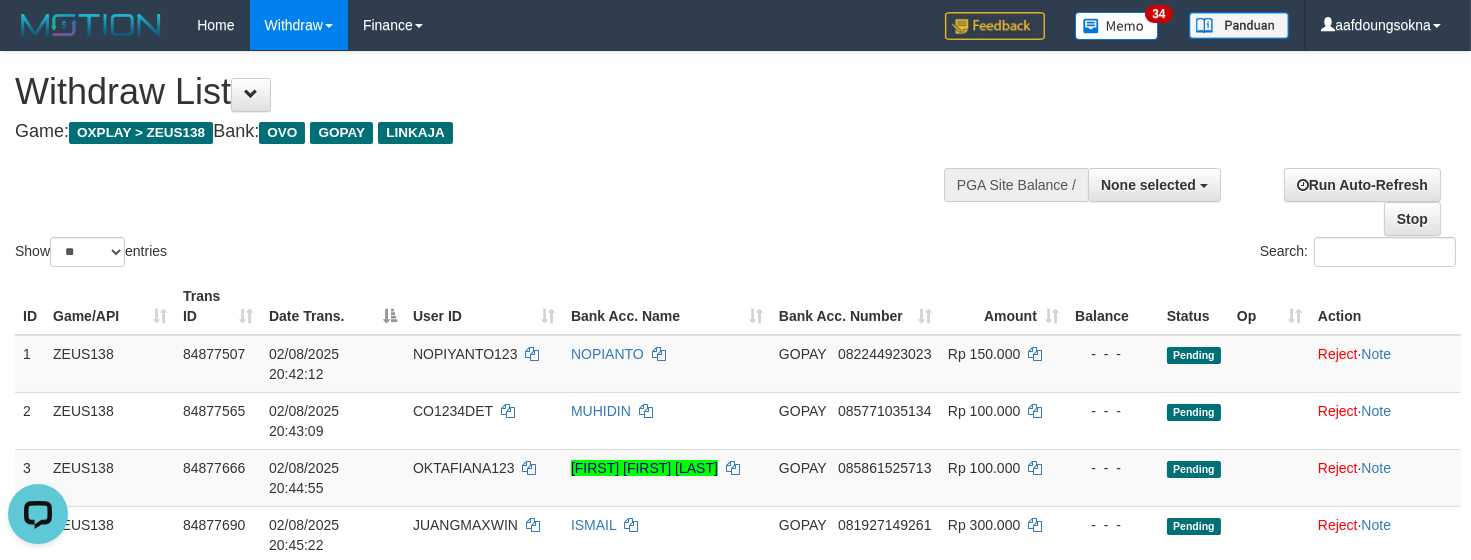 scroll, scrollTop: 0, scrollLeft: 0, axis: both 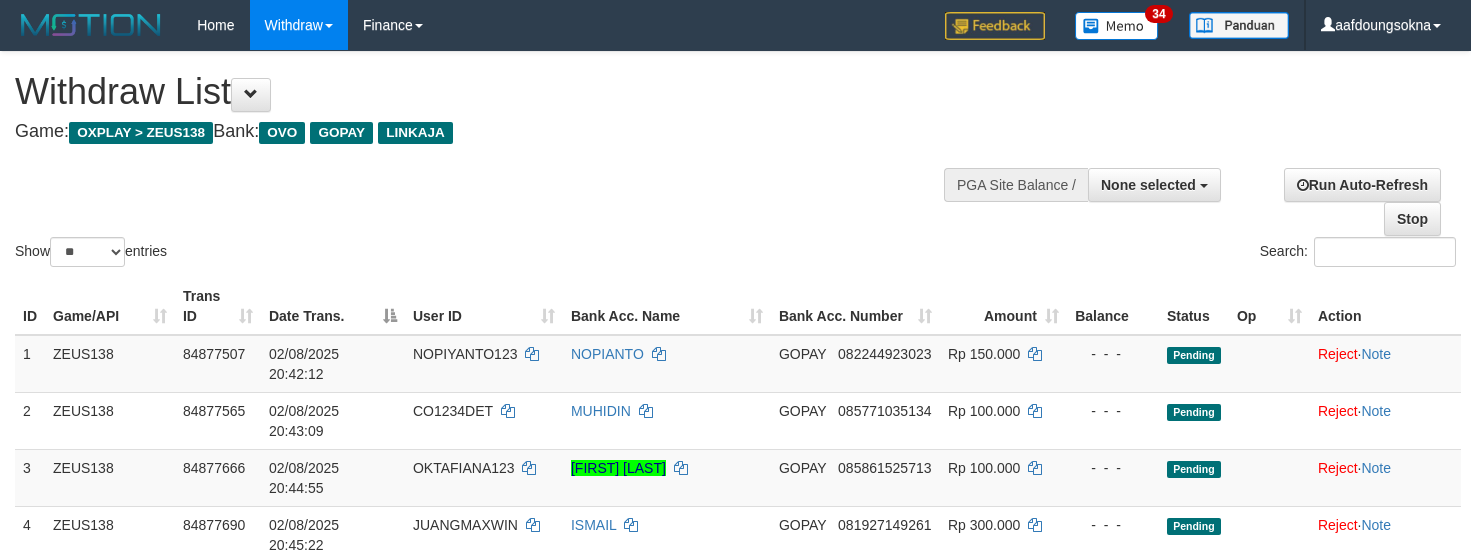 select 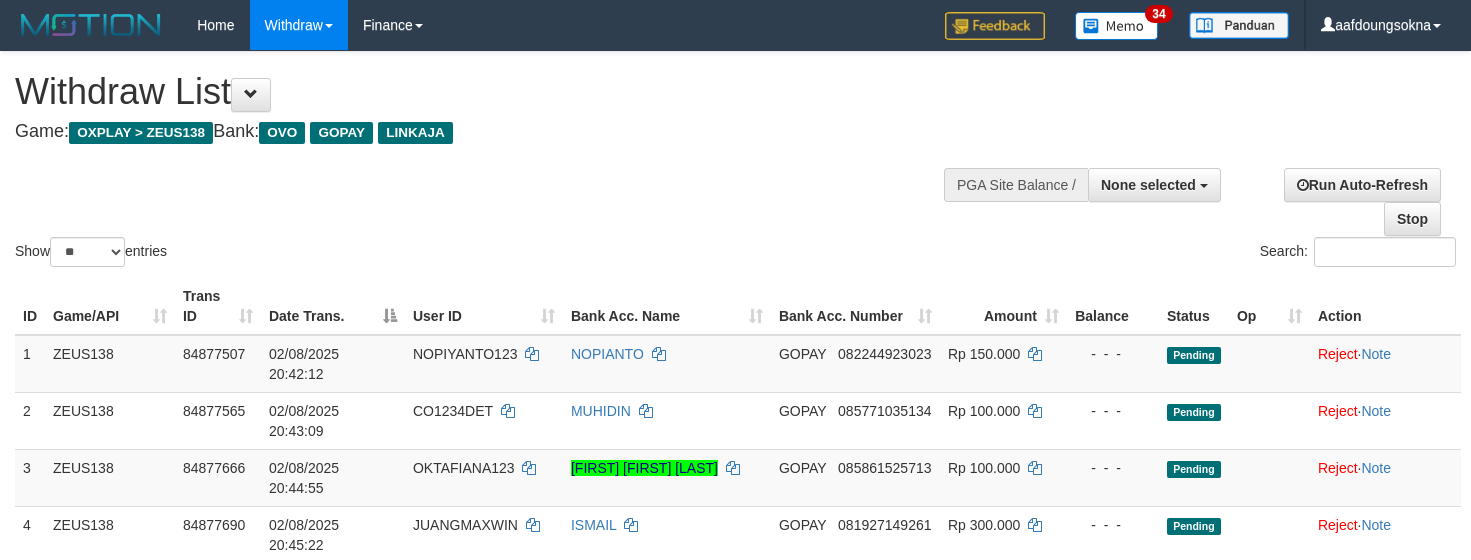 select 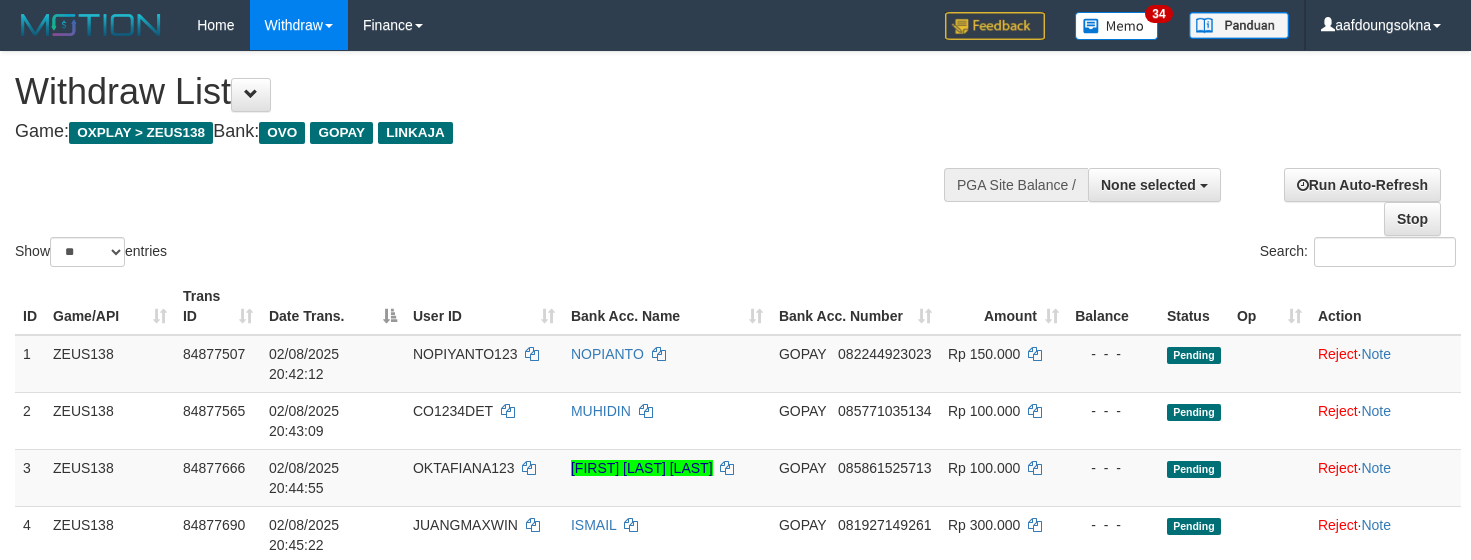 select 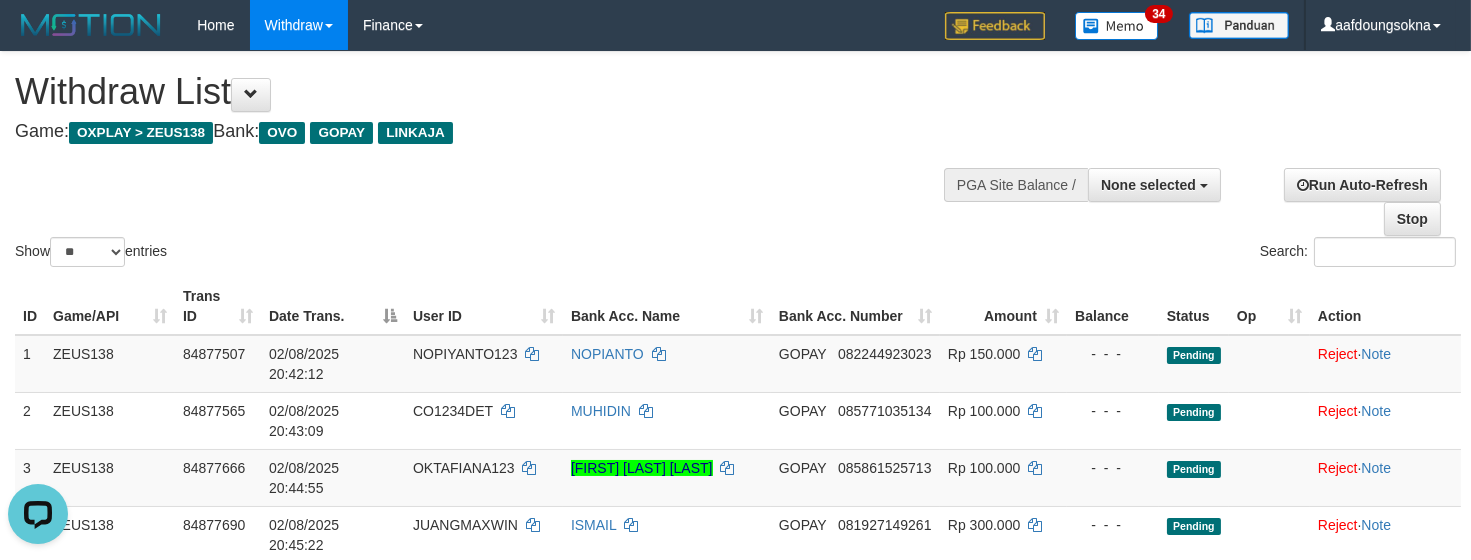scroll, scrollTop: 0, scrollLeft: 0, axis: both 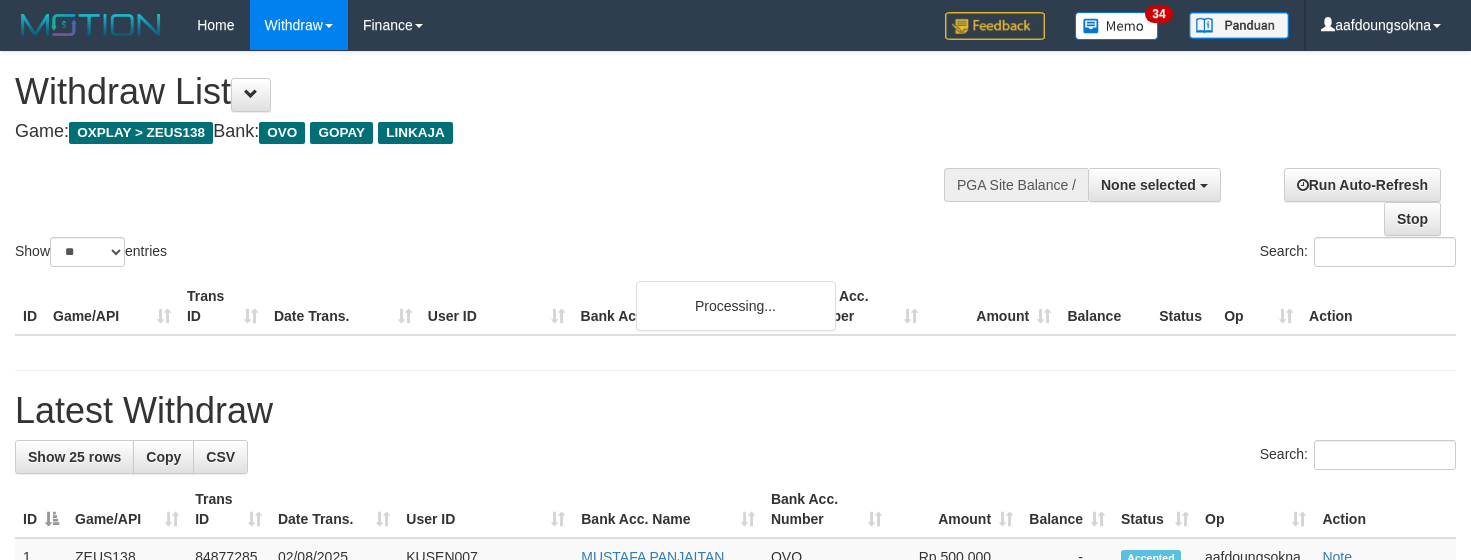 select 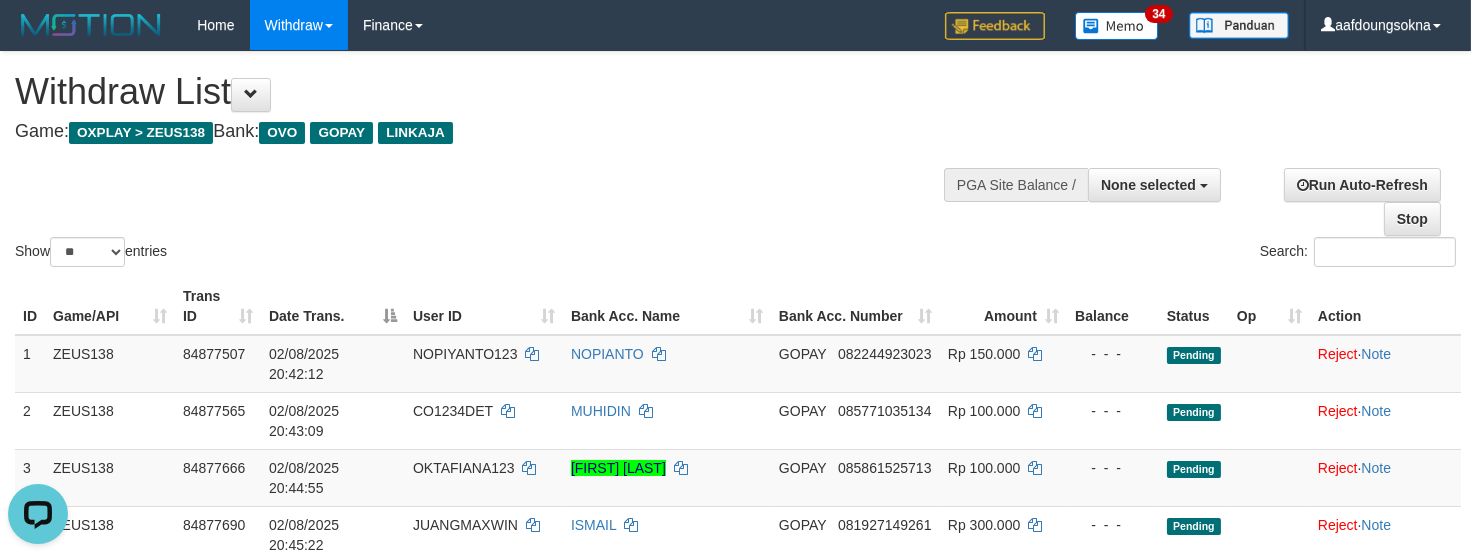 scroll, scrollTop: 0, scrollLeft: 0, axis: both 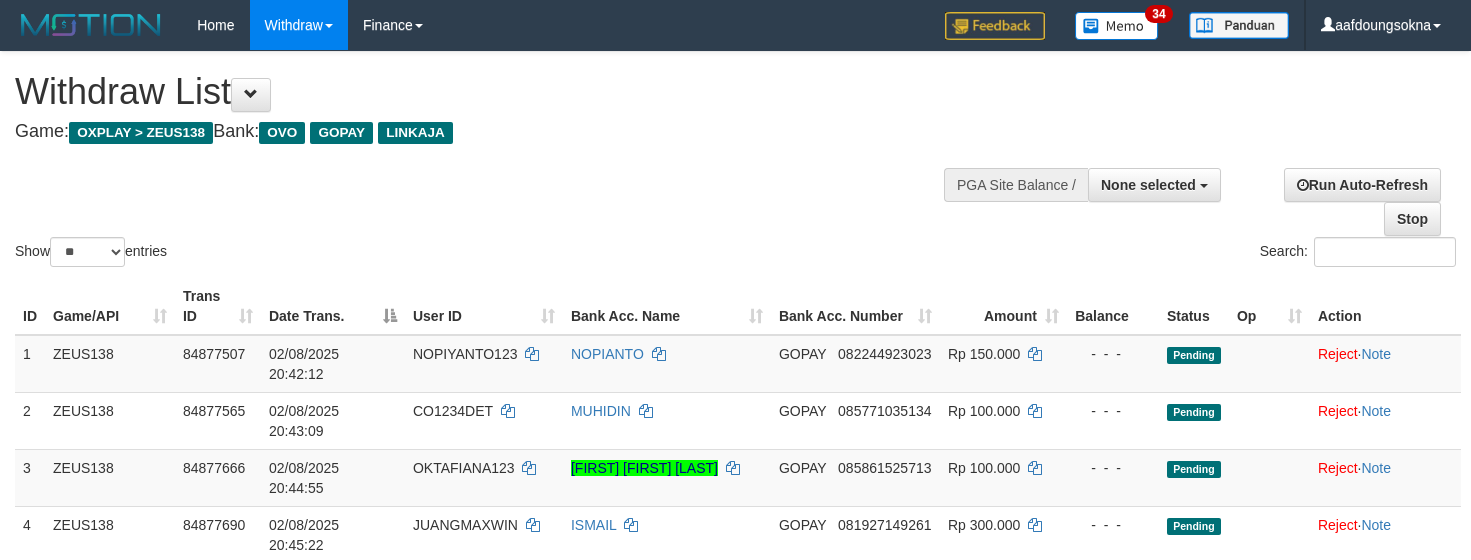 select 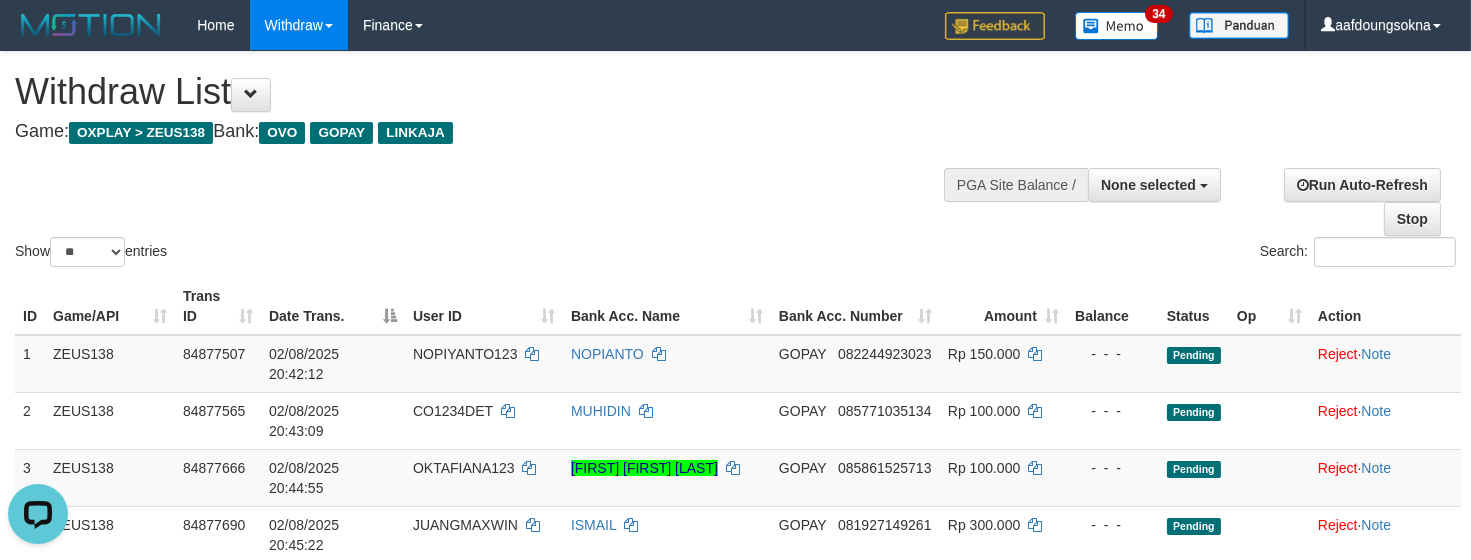 scroll, scrollTop: 0, scrollLeft: 0, axis: both 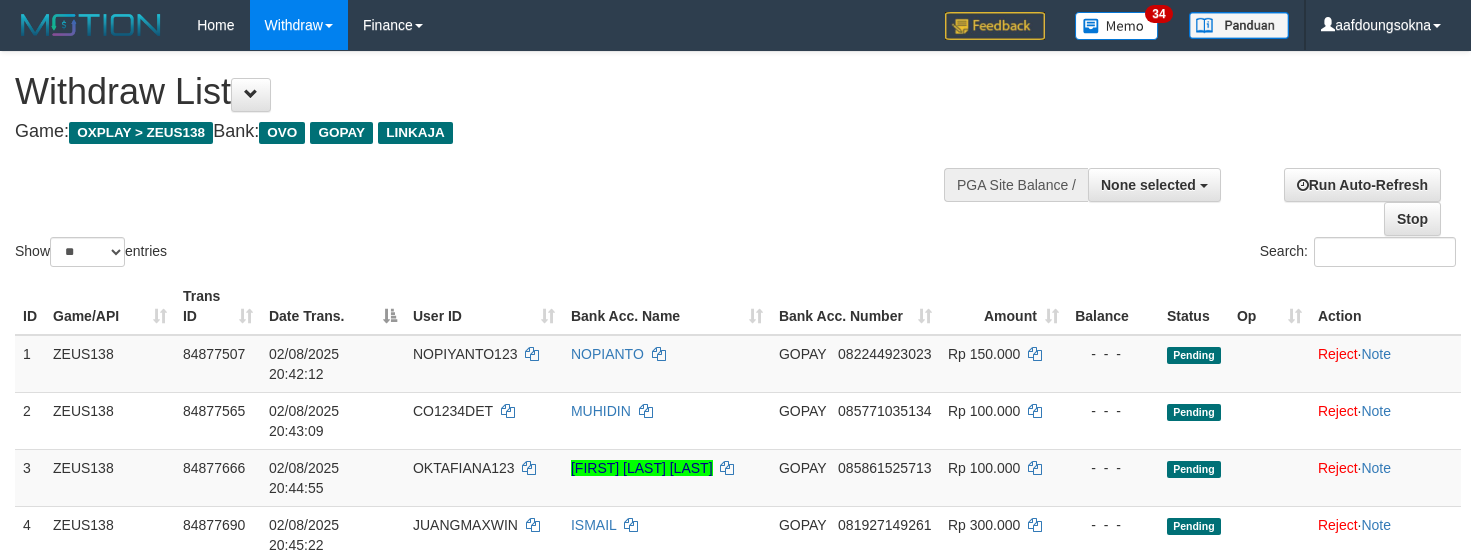 select 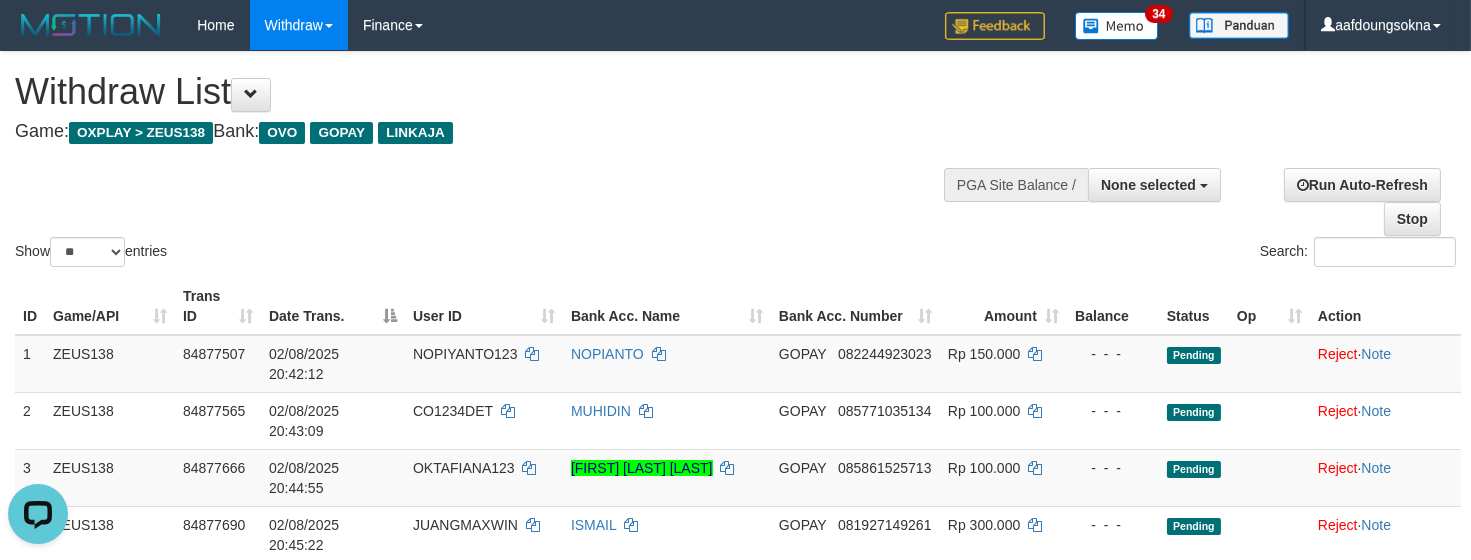 scroll, scrollTop: 0, scrollLeft: 0, axis: both 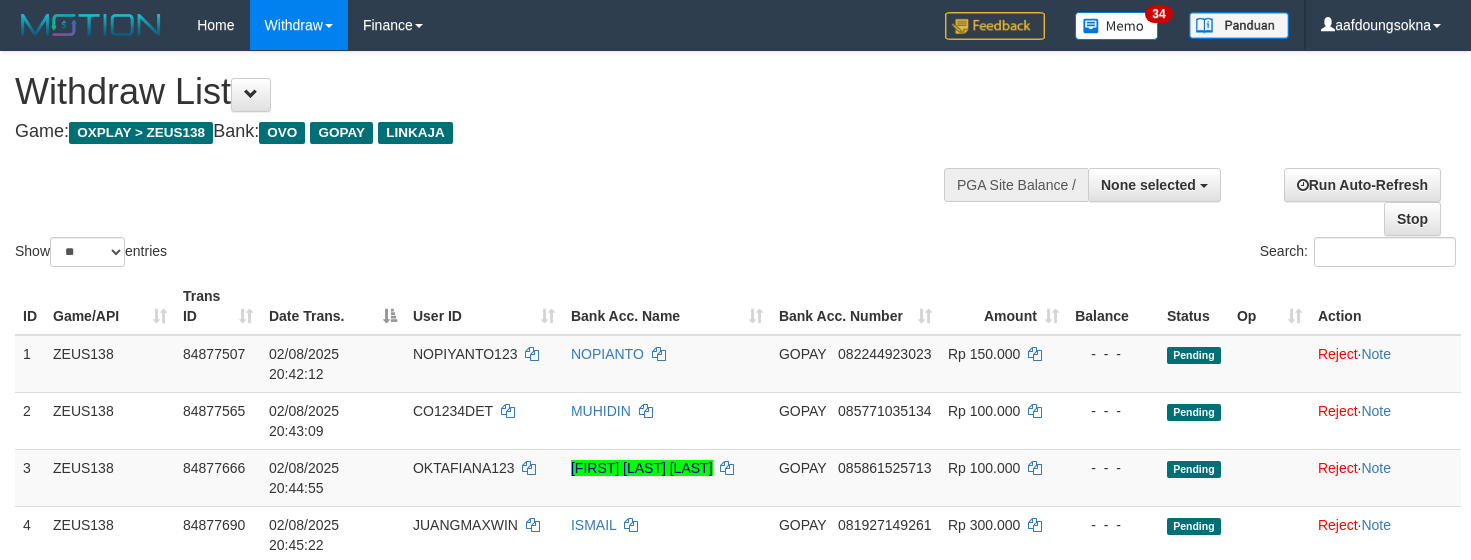select 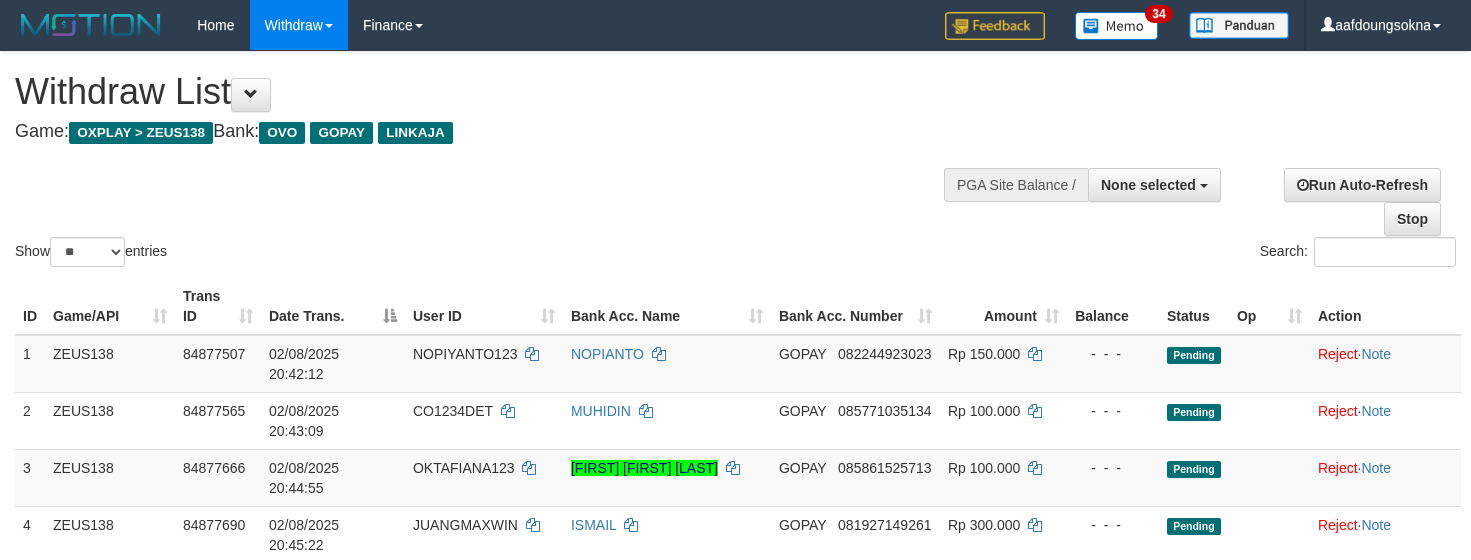 select 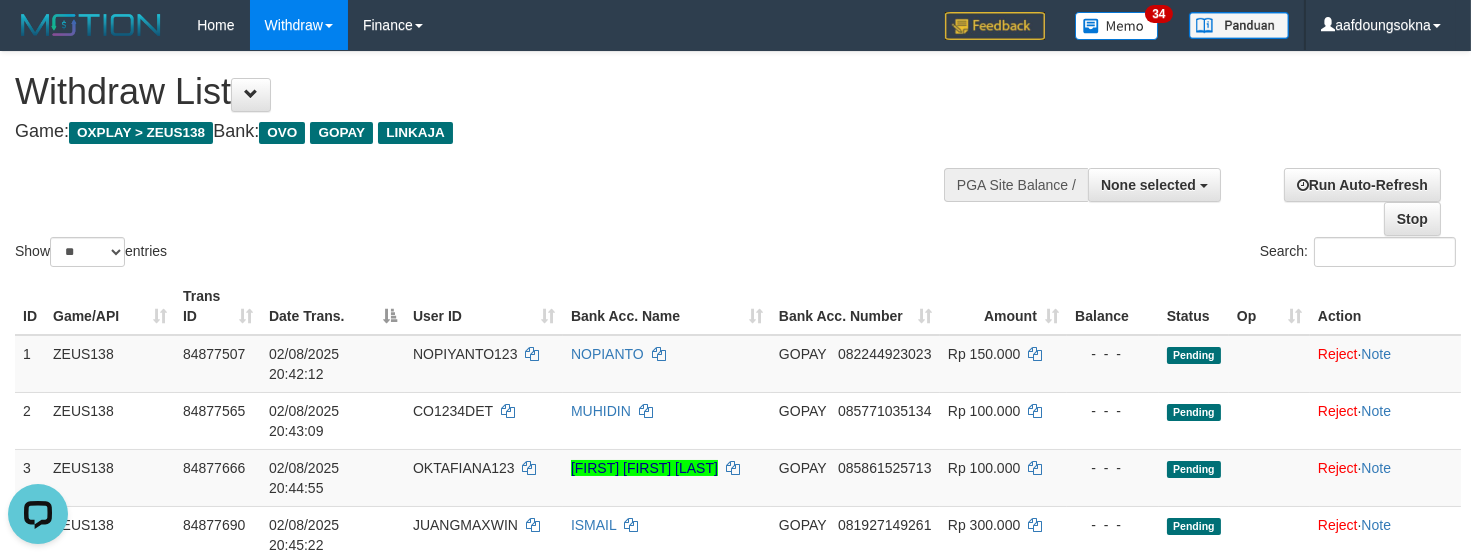 scroll, scrollTop: 0, scrollLeft: 0, axis: both 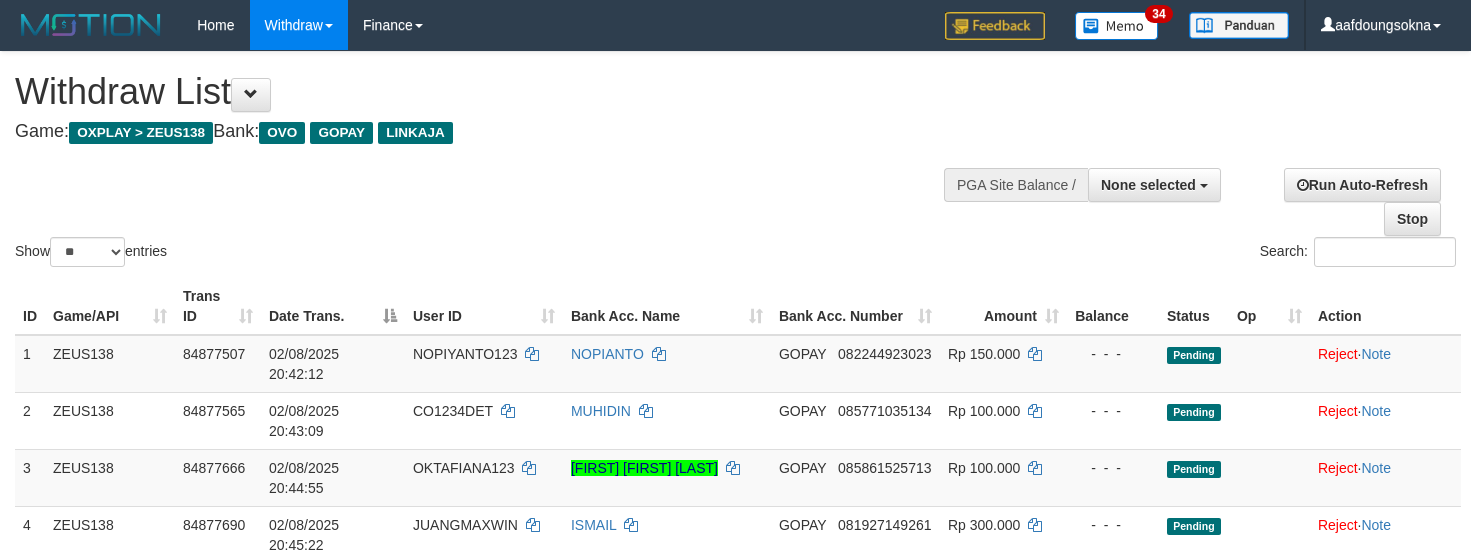 select 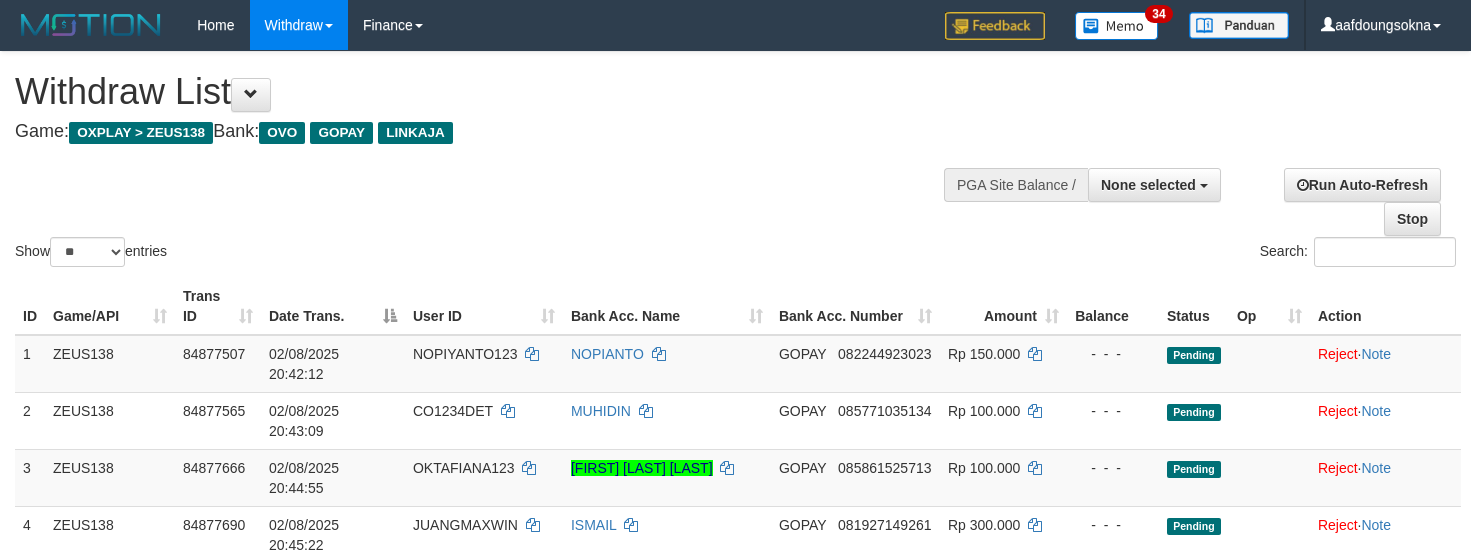 select 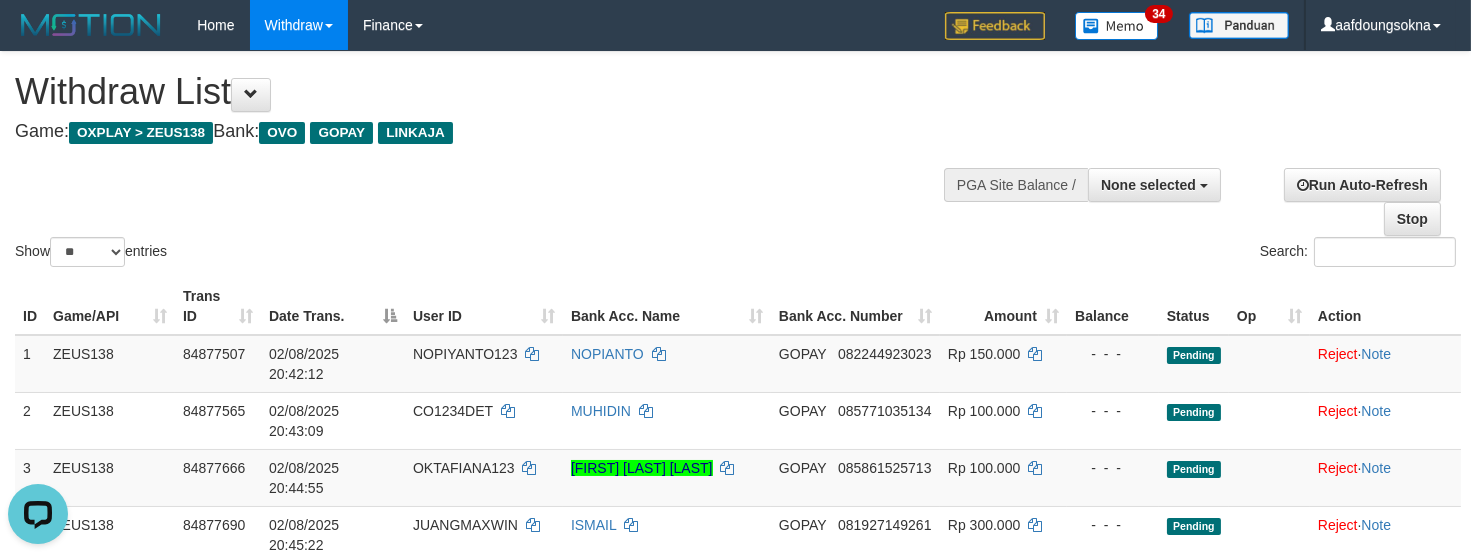 scroll, scrollTop: 0, scrollLeft: 0, axis: both 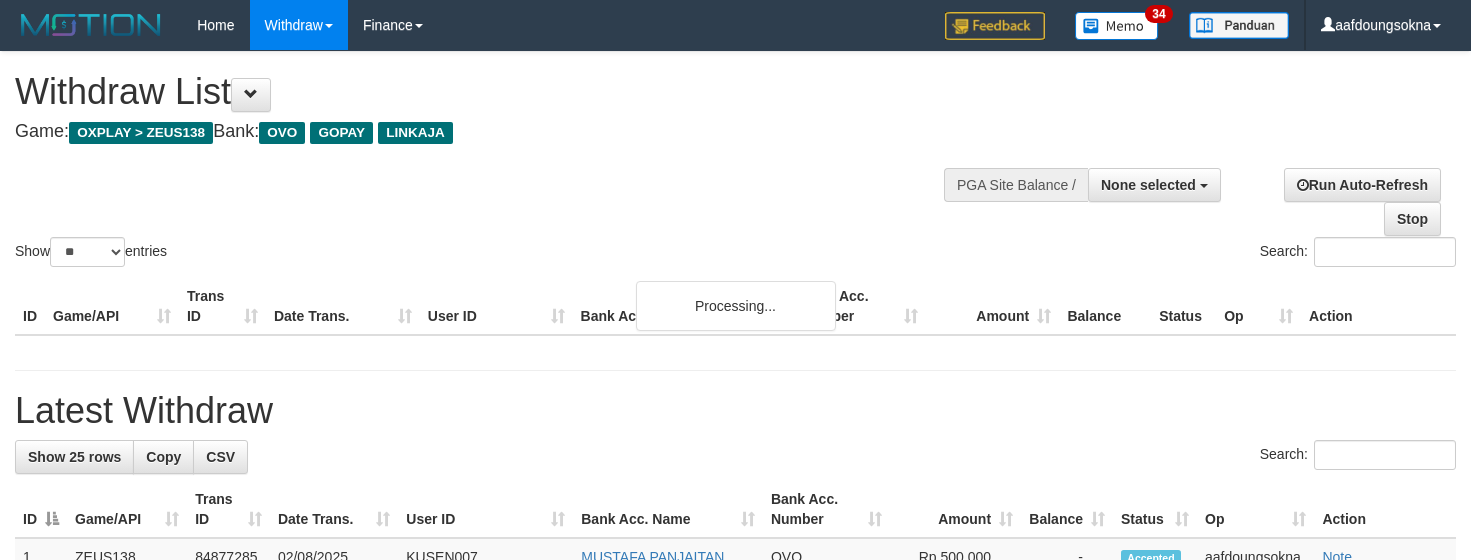 select 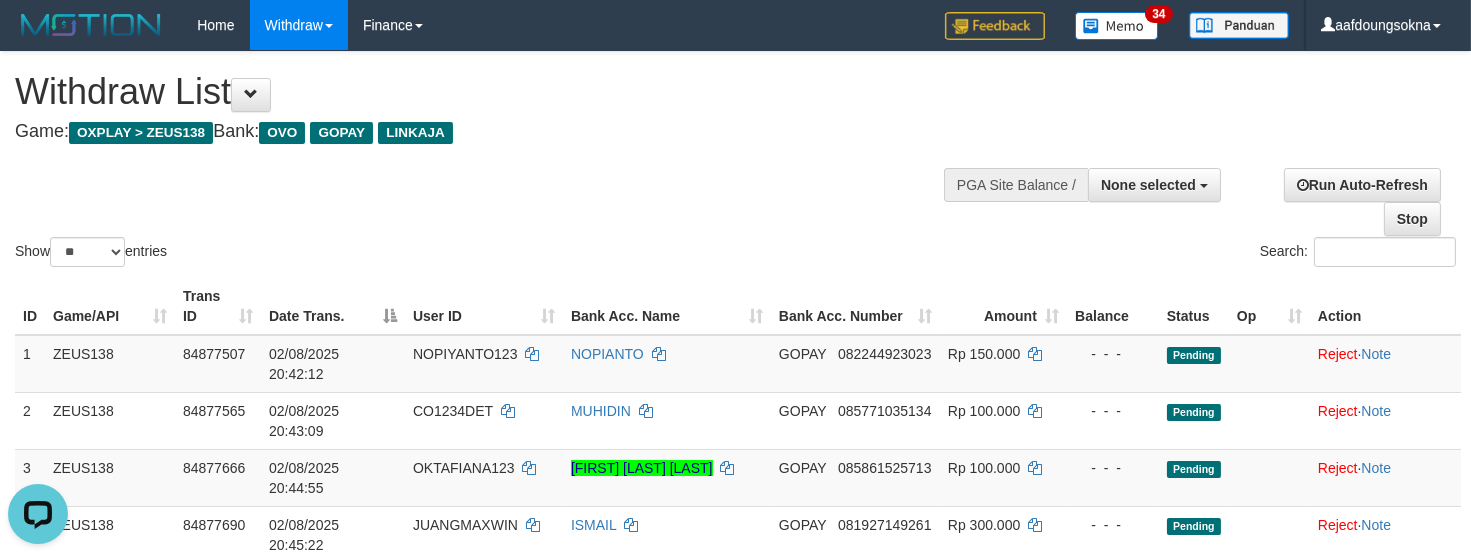 scroll, scrollTop: 0, scrollLeft: 0, axis: both 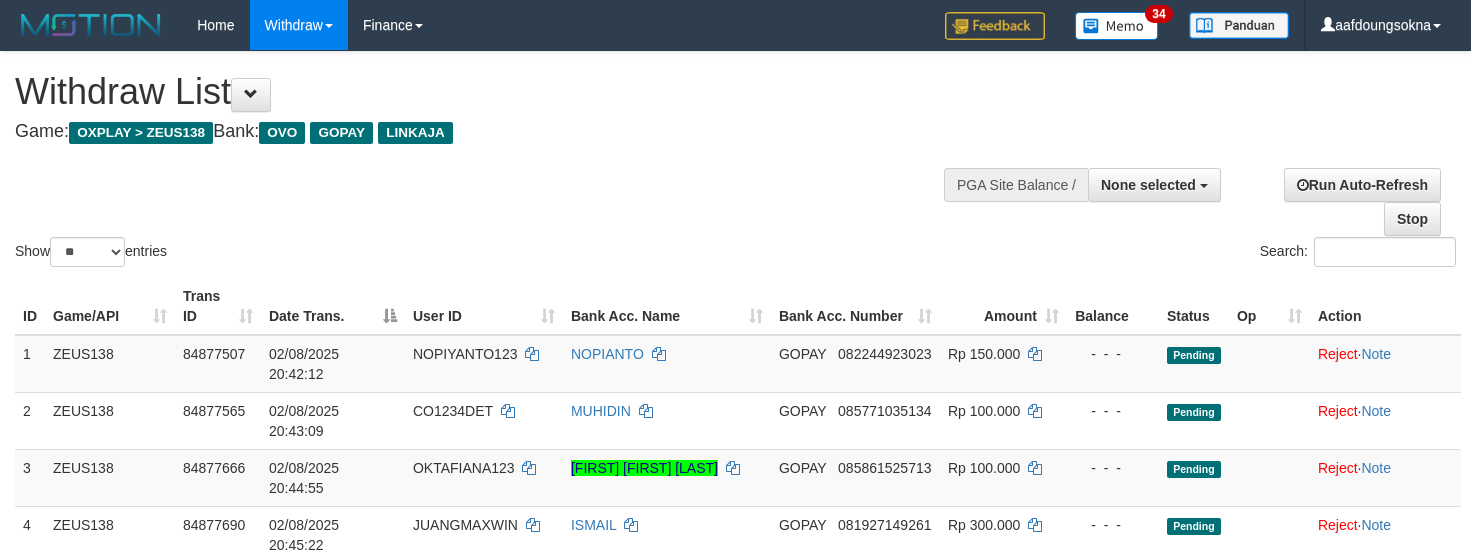 select 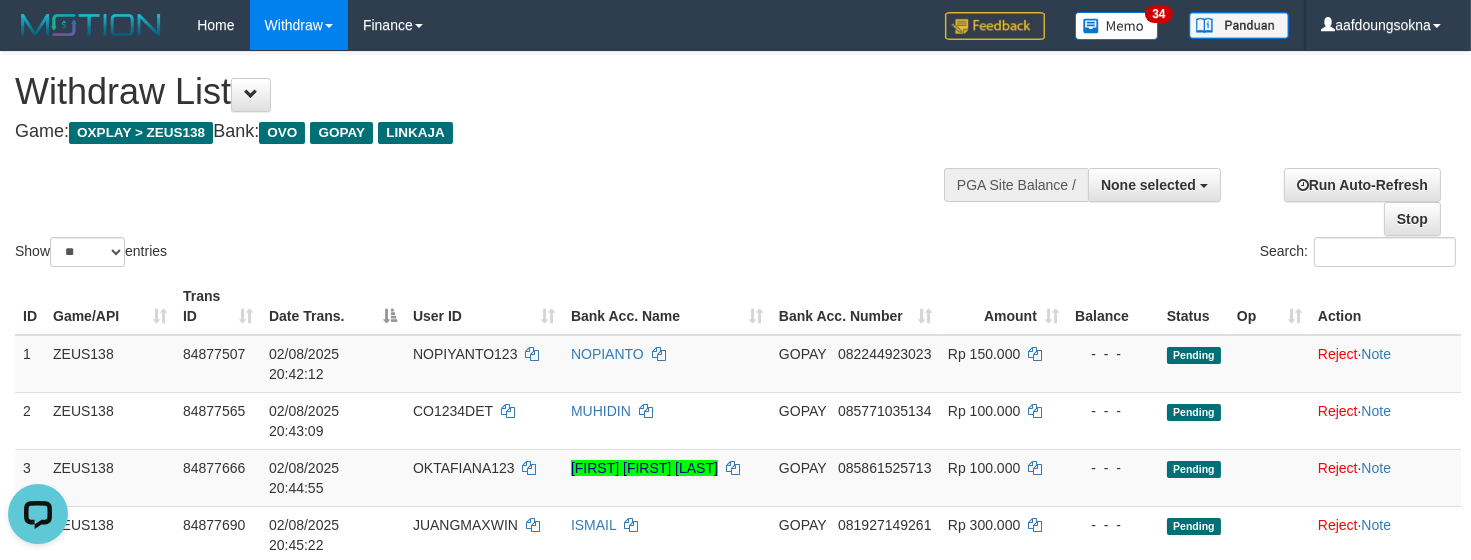 scroll, scrollTop: 0, scrollLeft: 0, axis: both 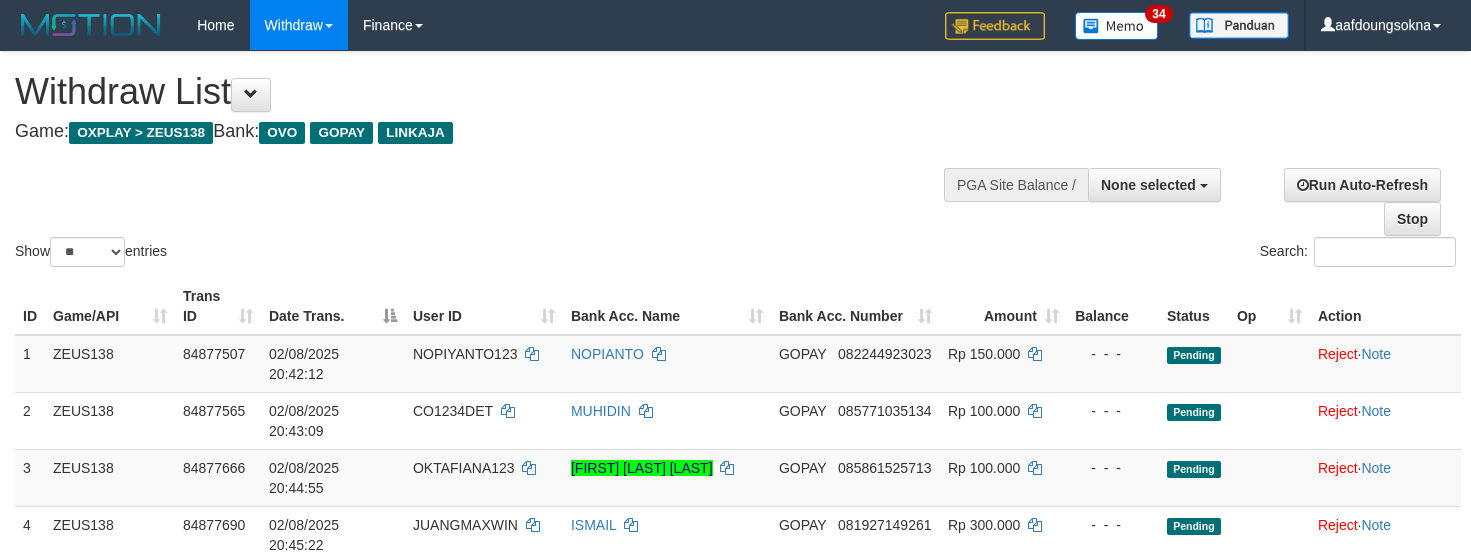 select 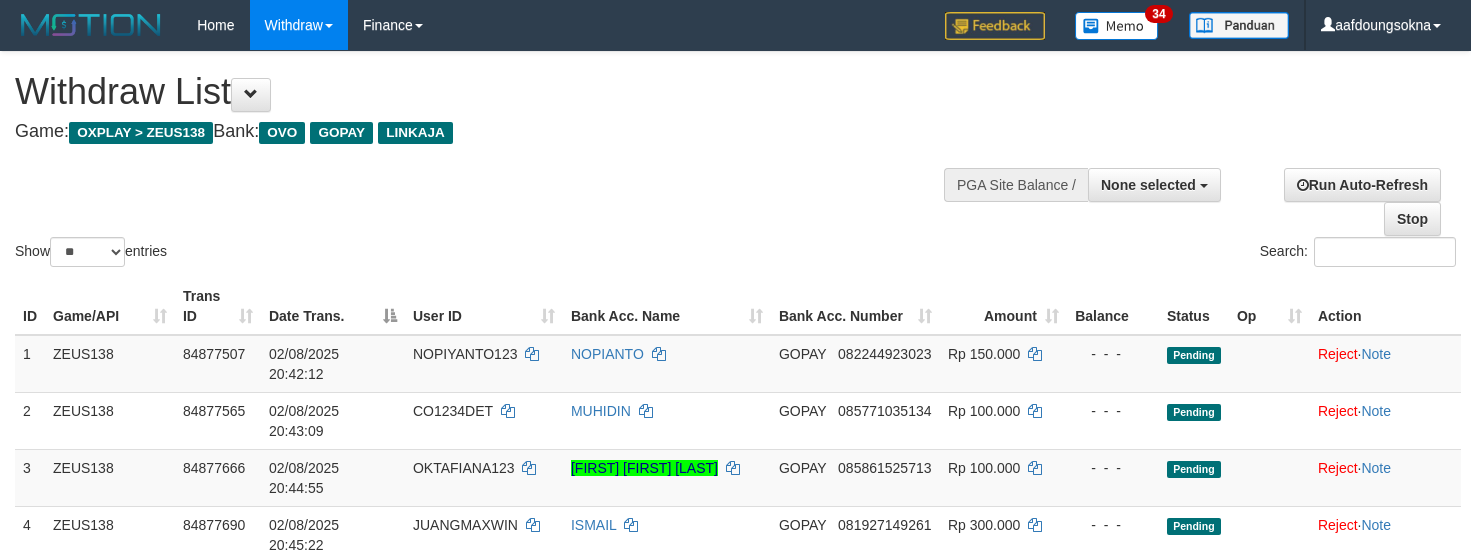 select 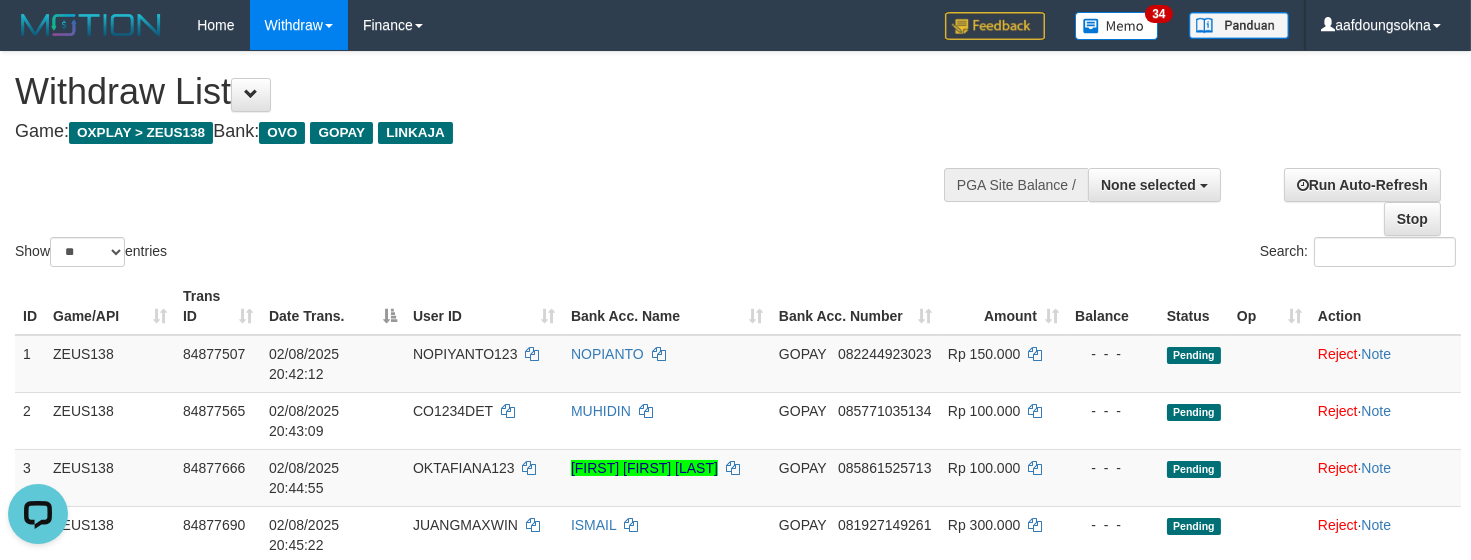 scroll, scrollTop: 0, scrollLeft: 0, axis: both 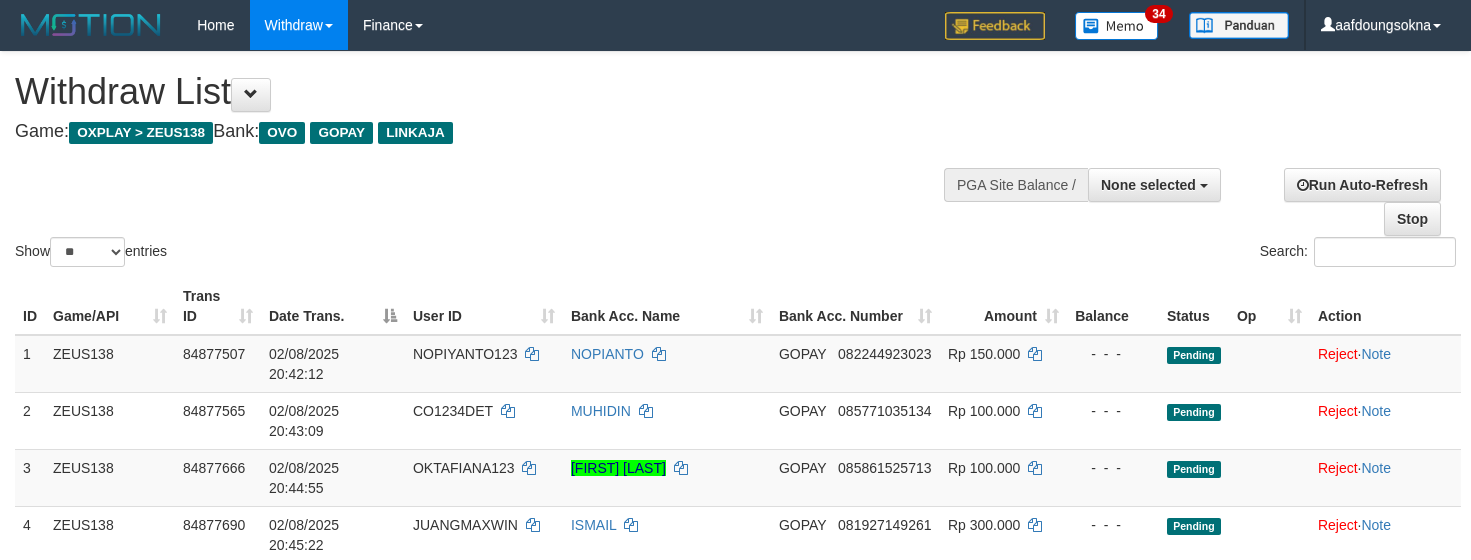 select 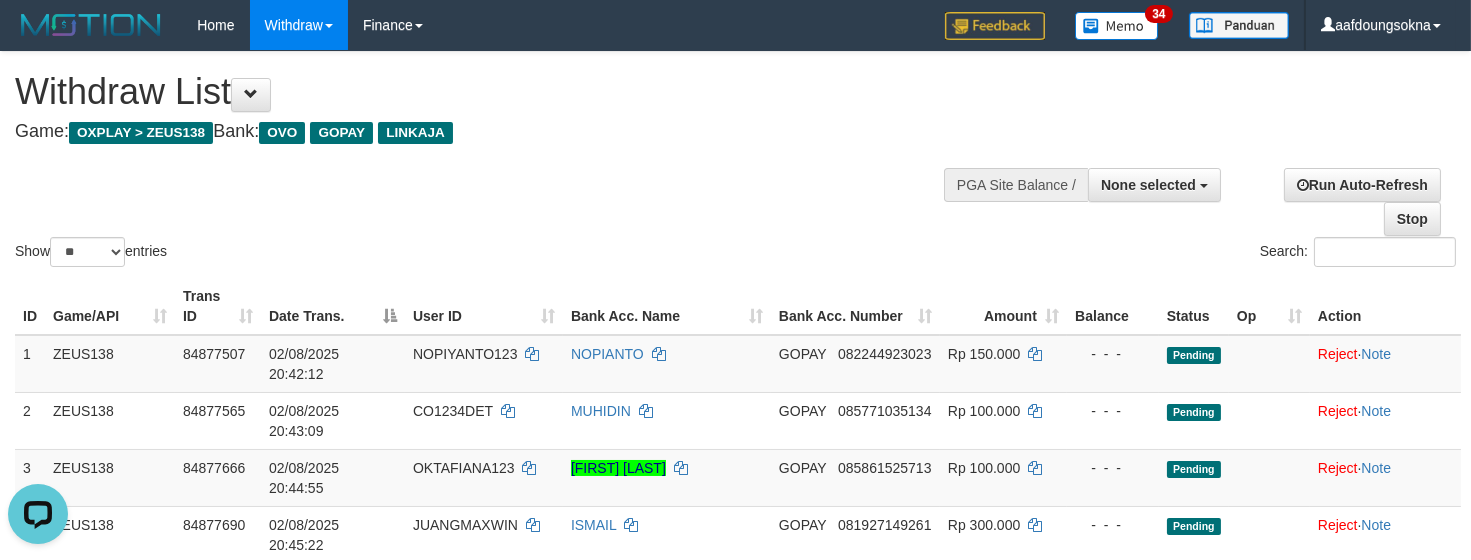 scroll, scrollTop: 0, scrollLeft: 0, axis: both 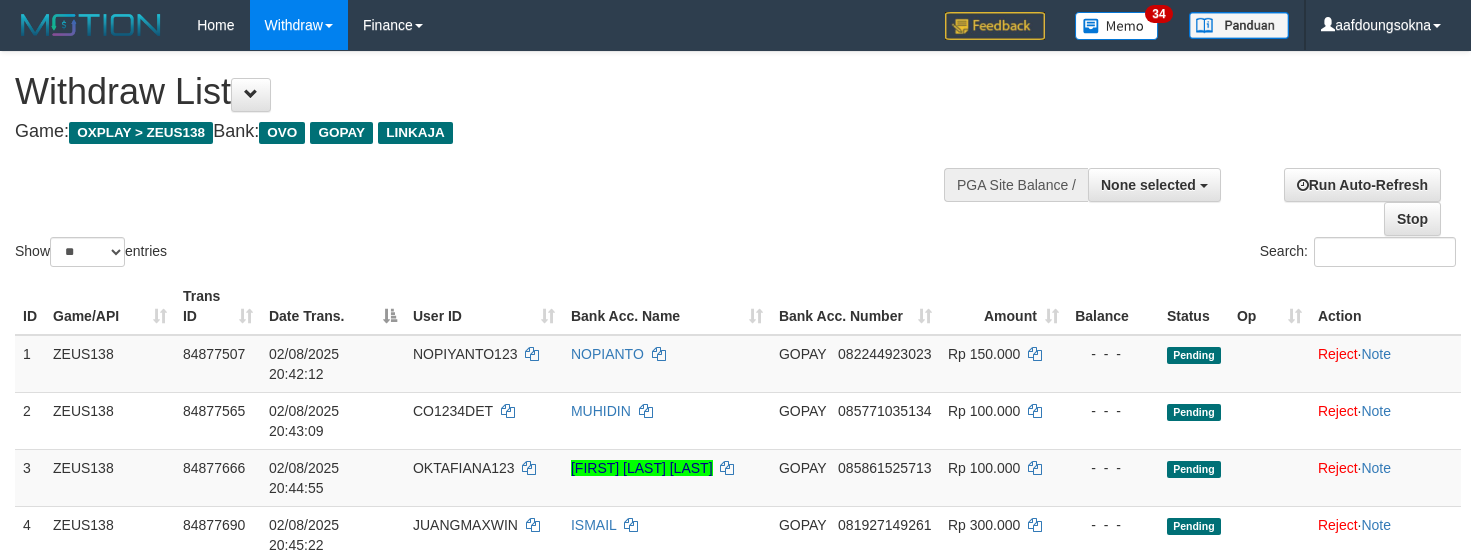 select 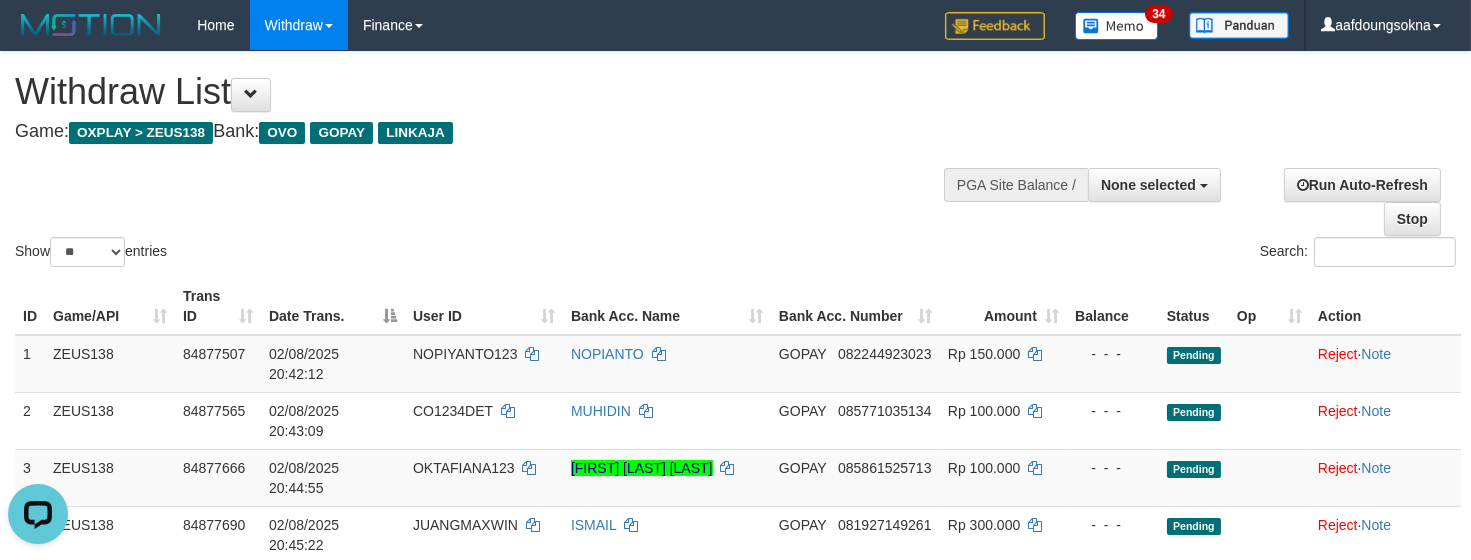 scroll, scrollTop: 0, scrollLeft: 0, axis: both 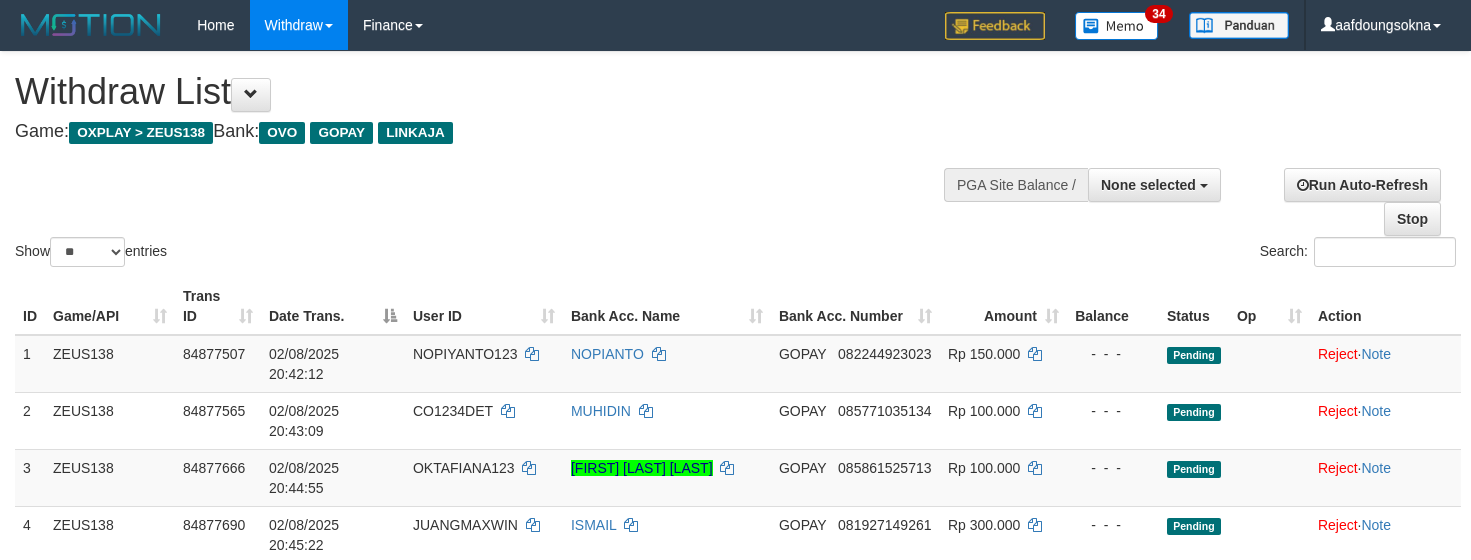 select 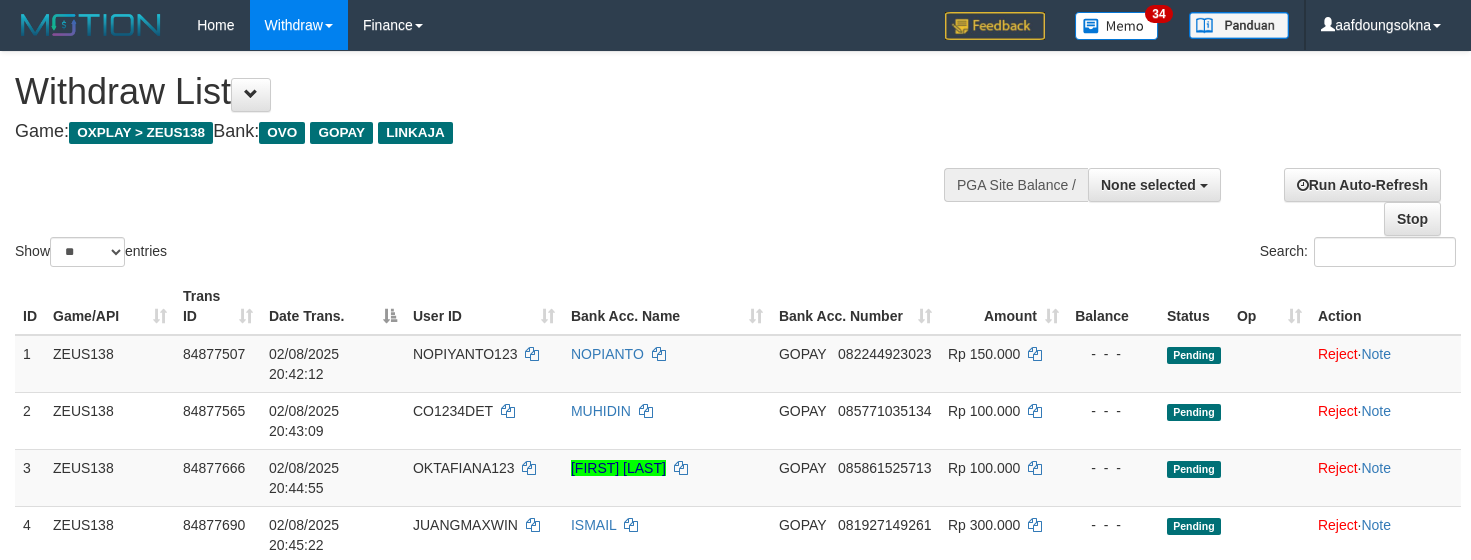 select 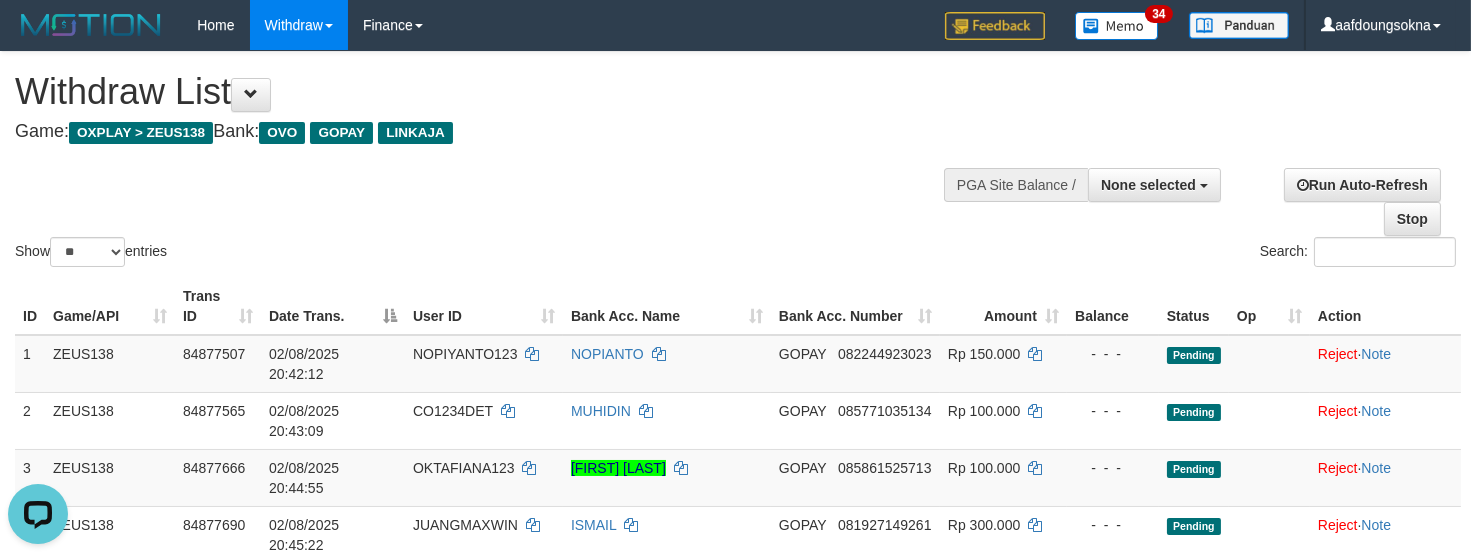 scroll, scrollTop: 0, scrollLeft: 0, axis: both 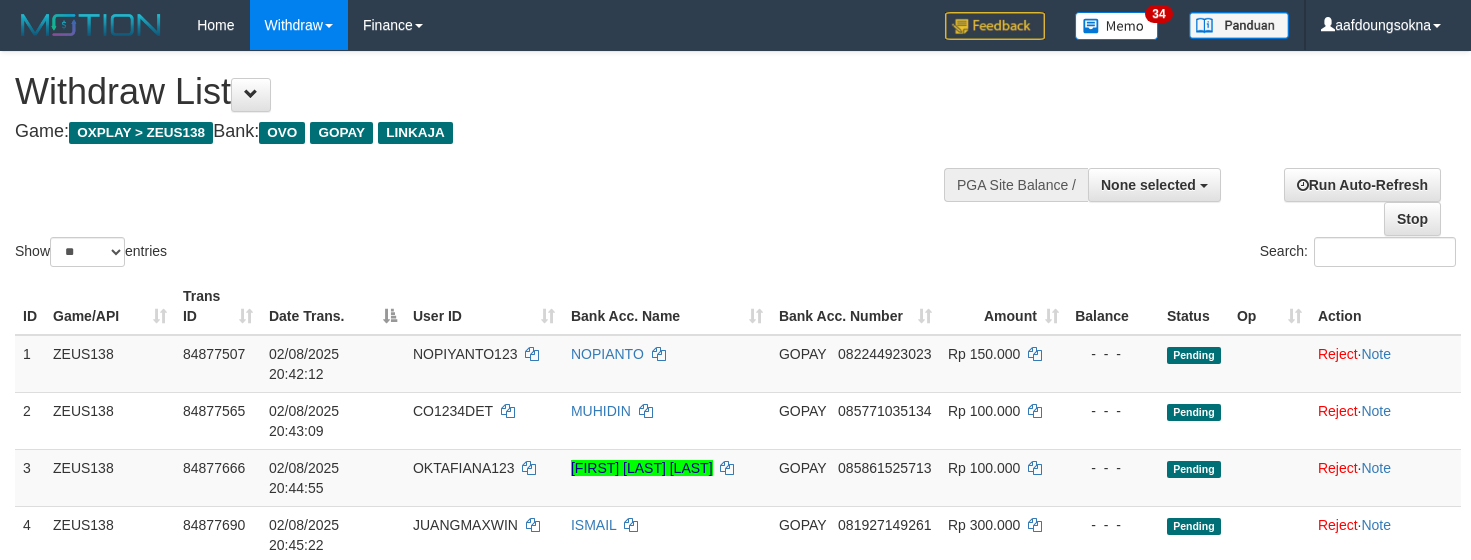 select 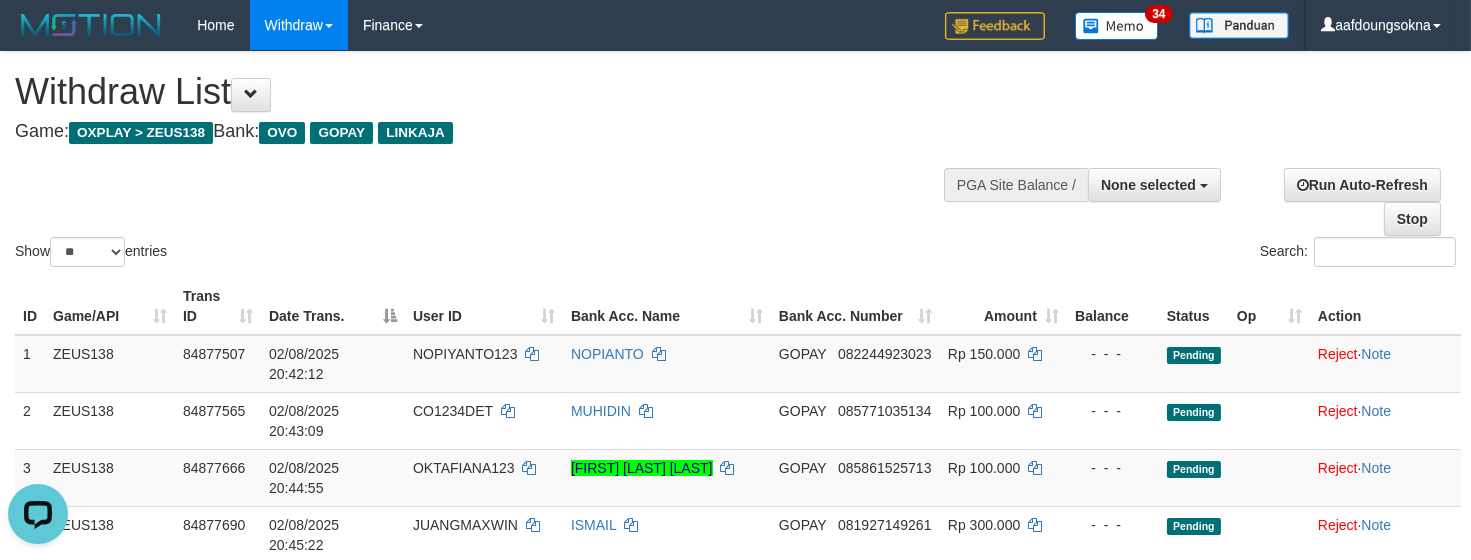 scroll, scrollTop: 0, scrollLeft: 0, axis: both 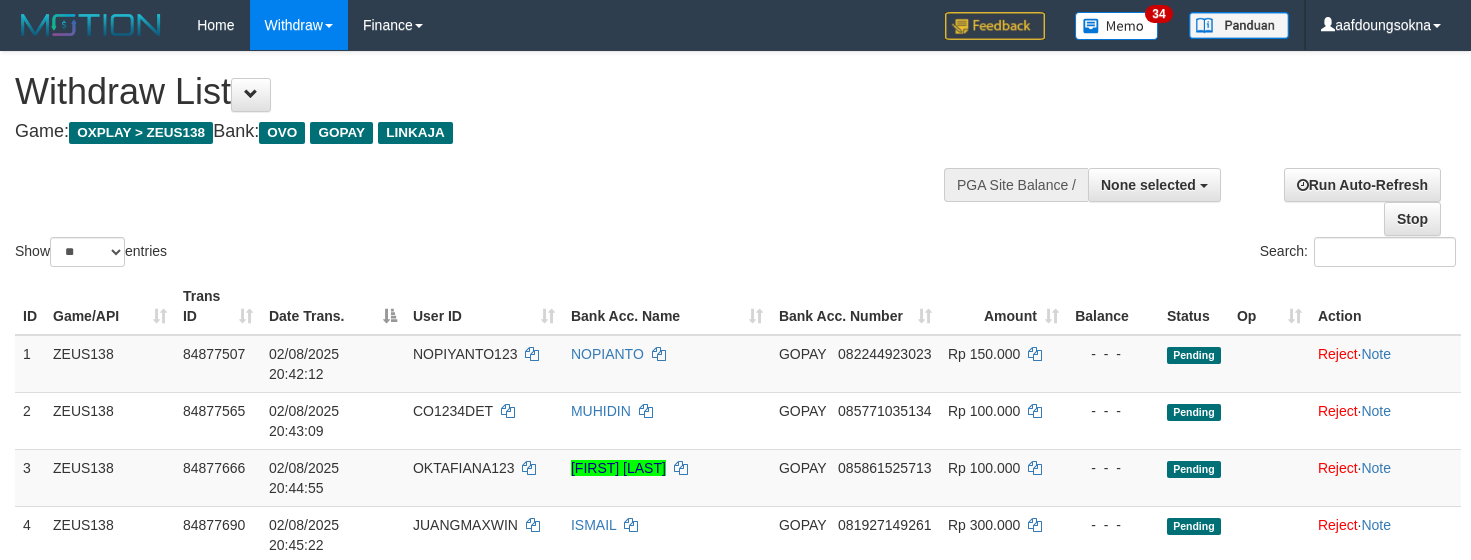 select 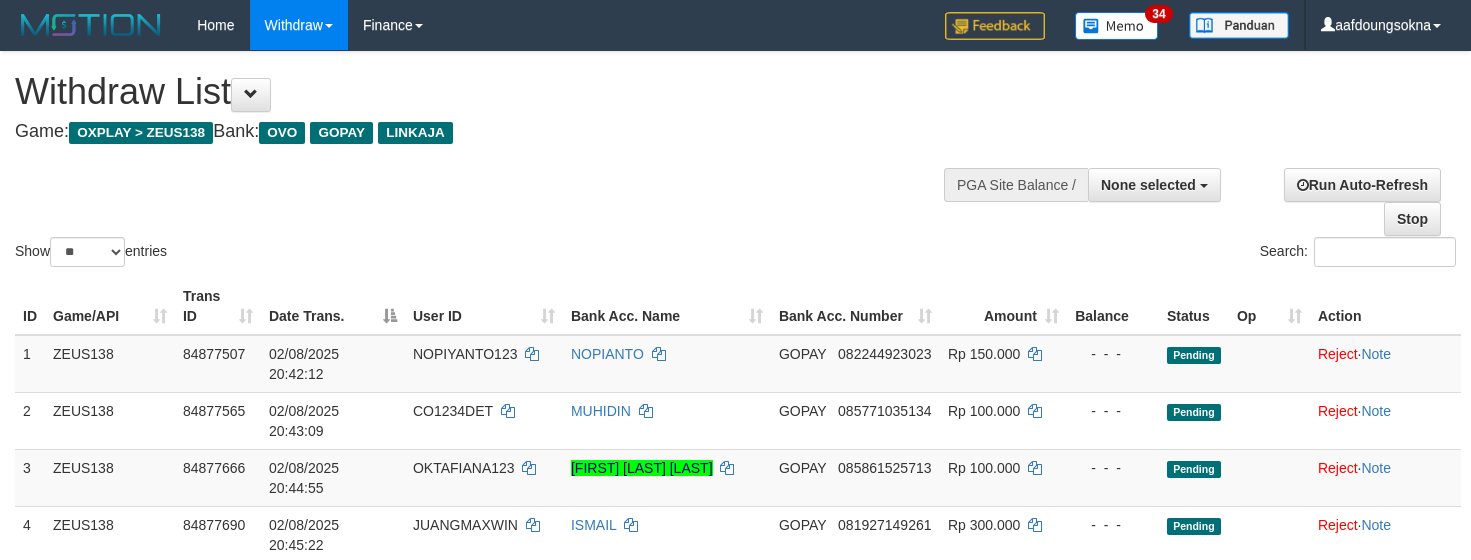 select 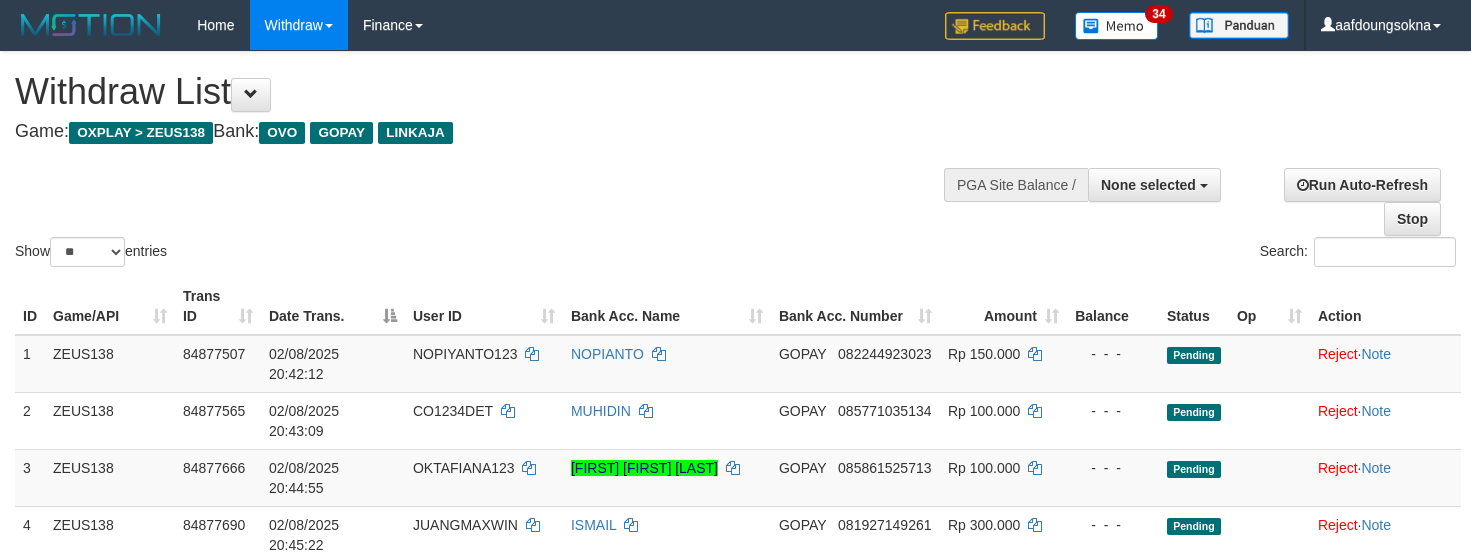 select 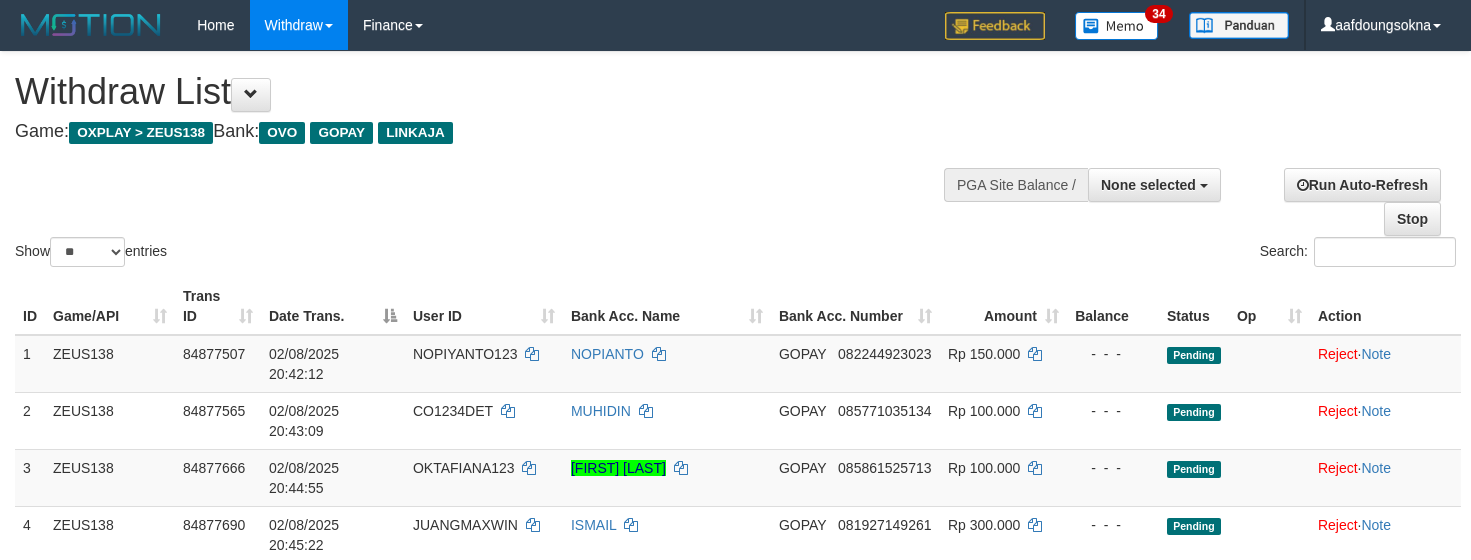 select 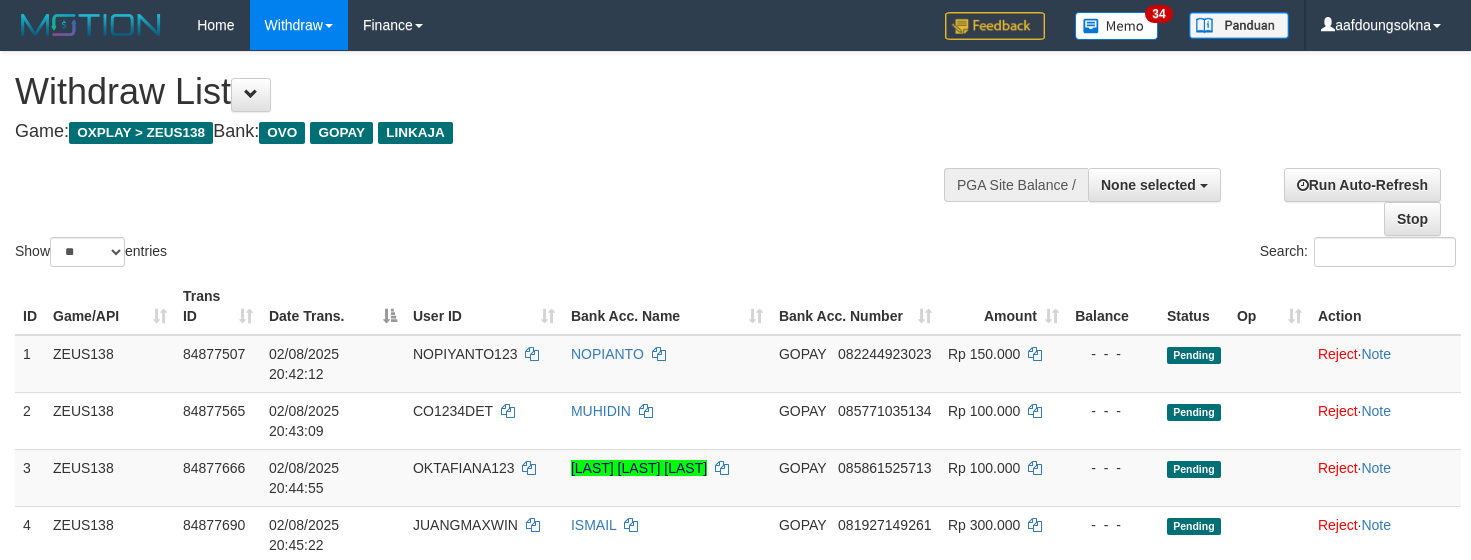 select 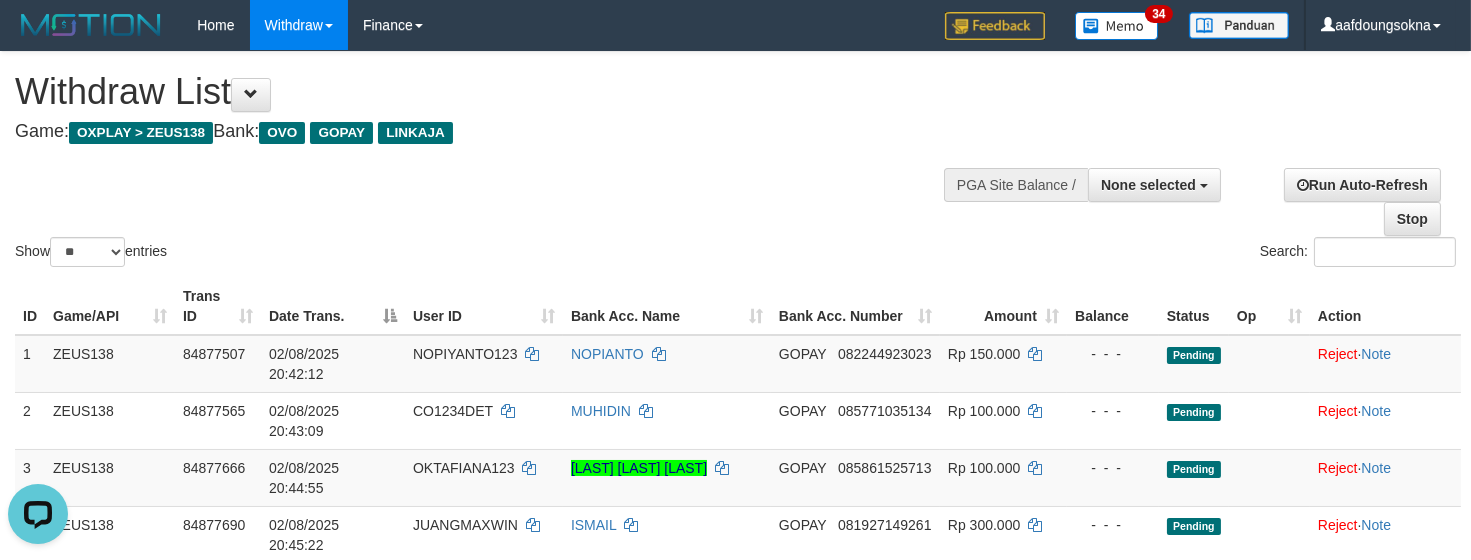 scroll, scrollTop: 0, scrollLeft: 0, axis: both 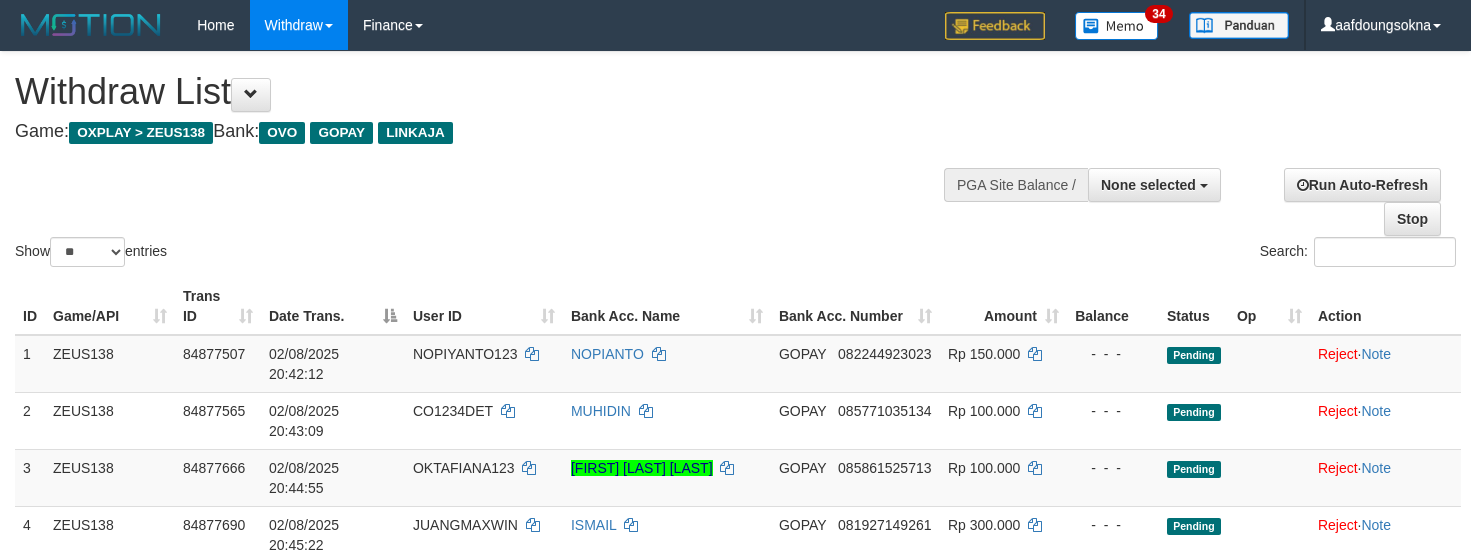 select 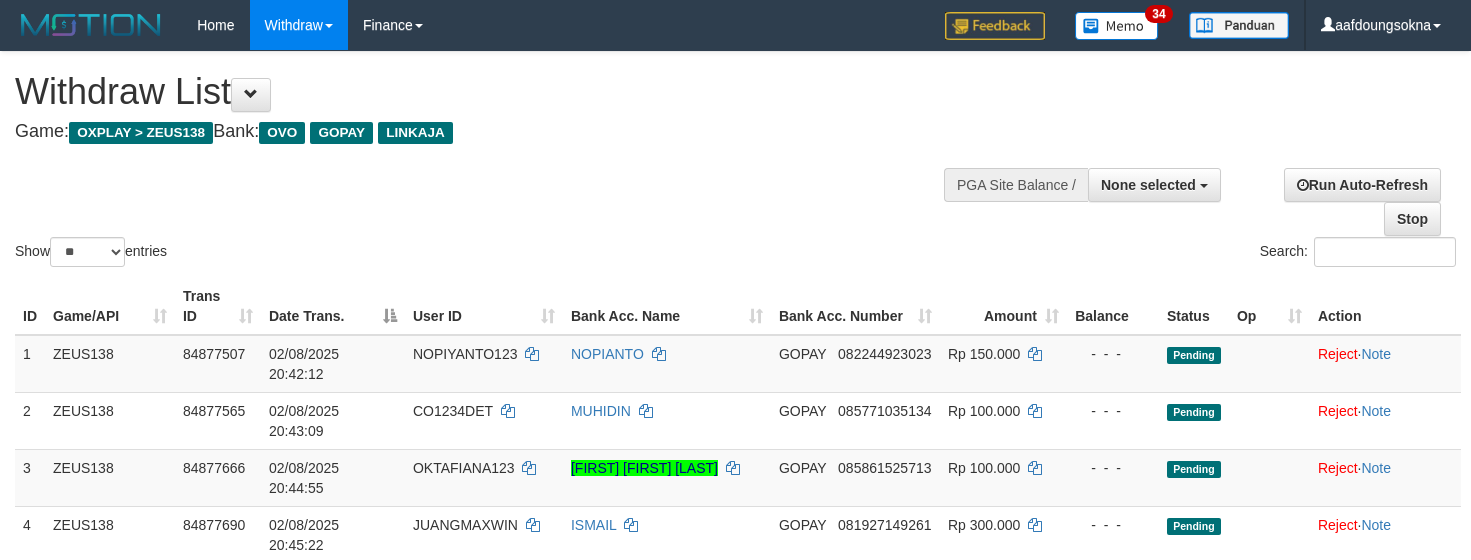select 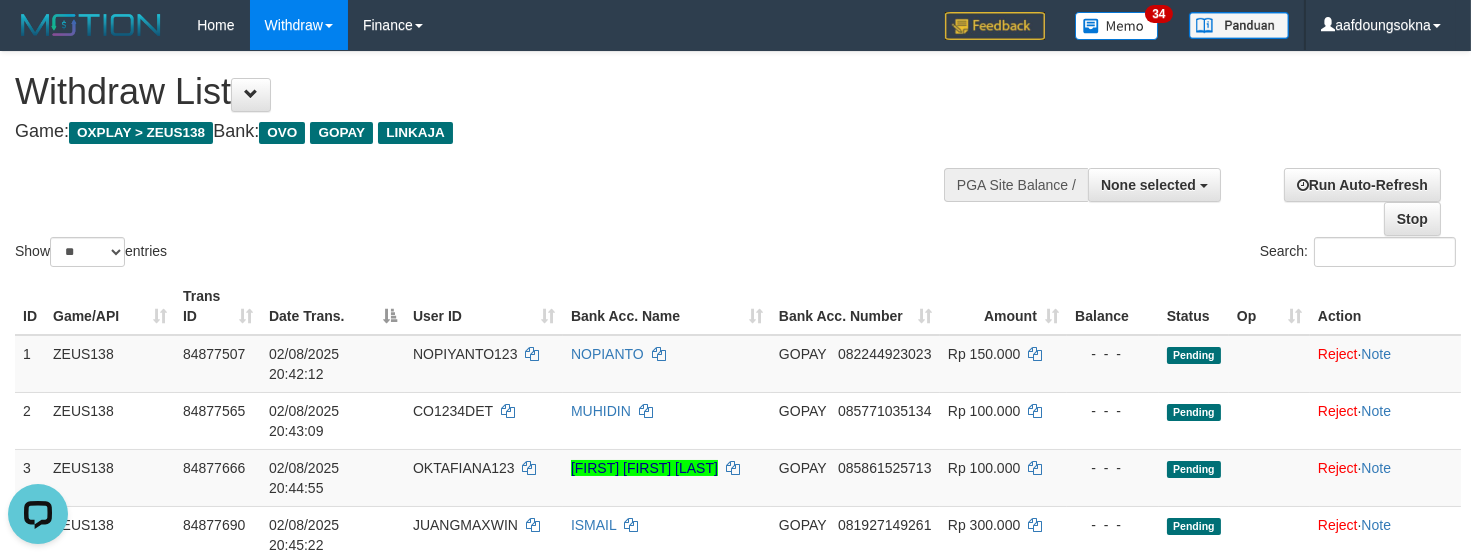 scroll, scrollTop: 0, scrollLeft: 0, axis: both 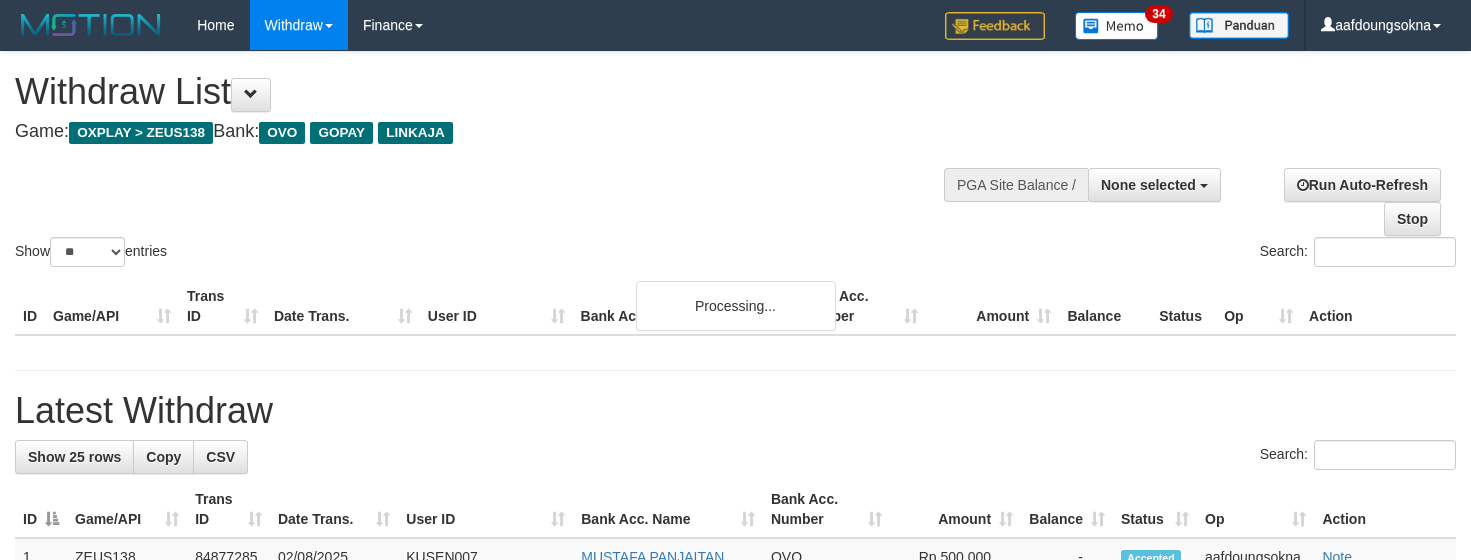 select 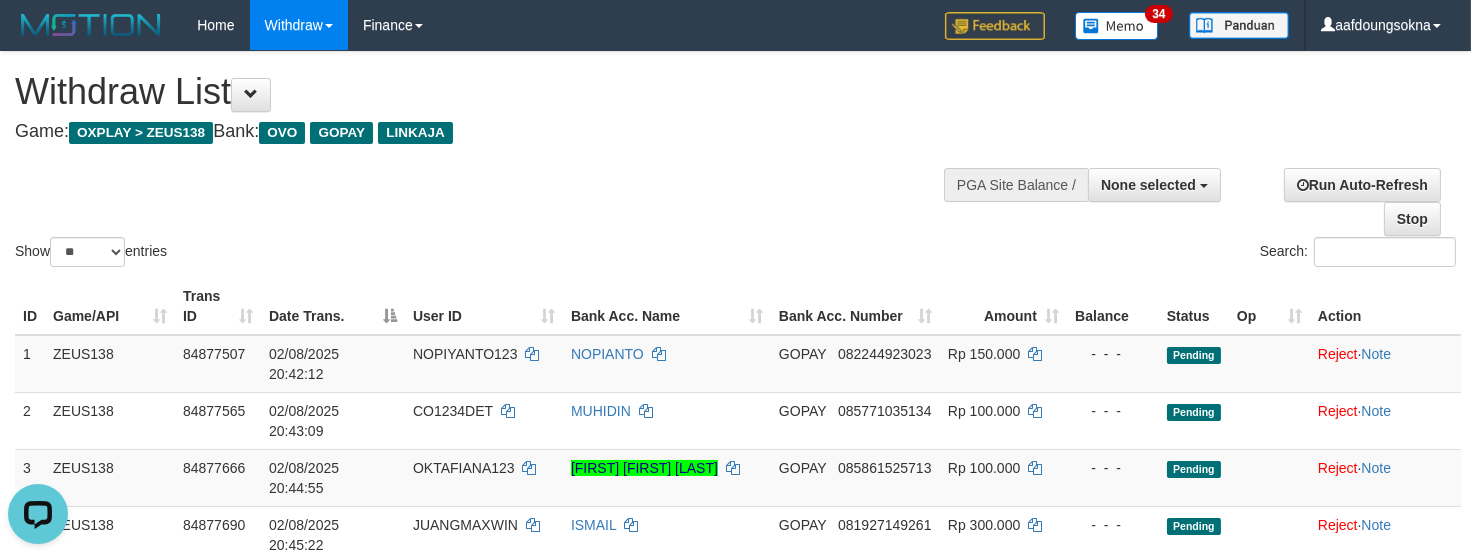 scroll, scrollTop: 0, scrollLeft: 0, axis: both 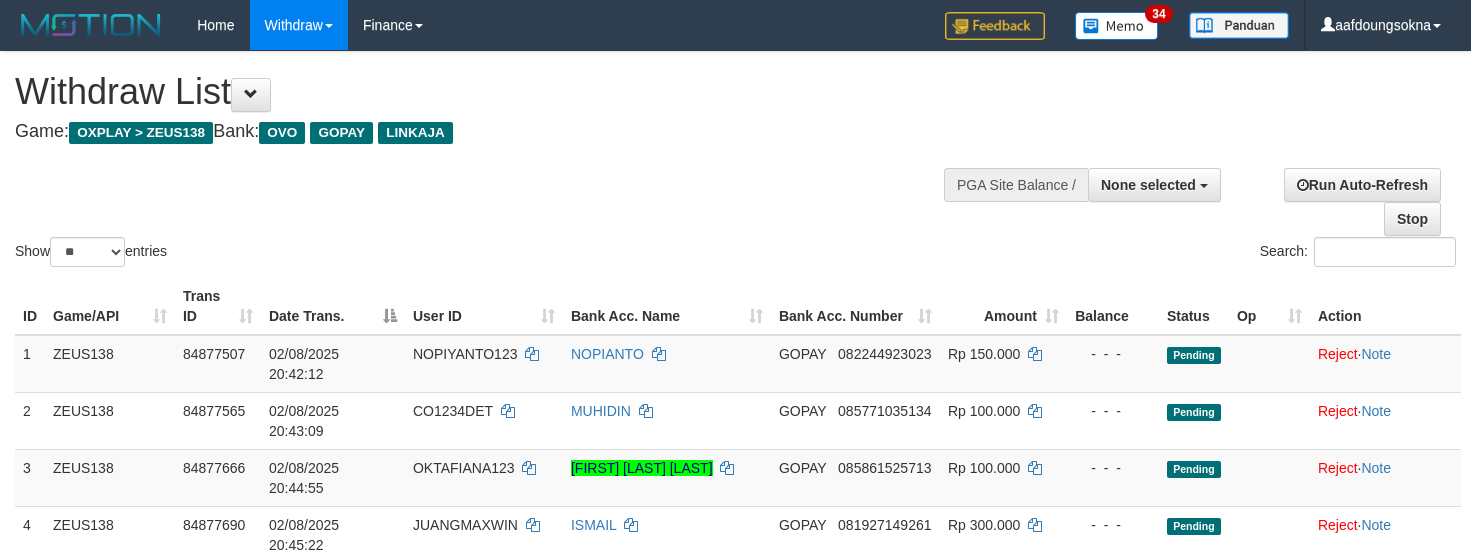 select 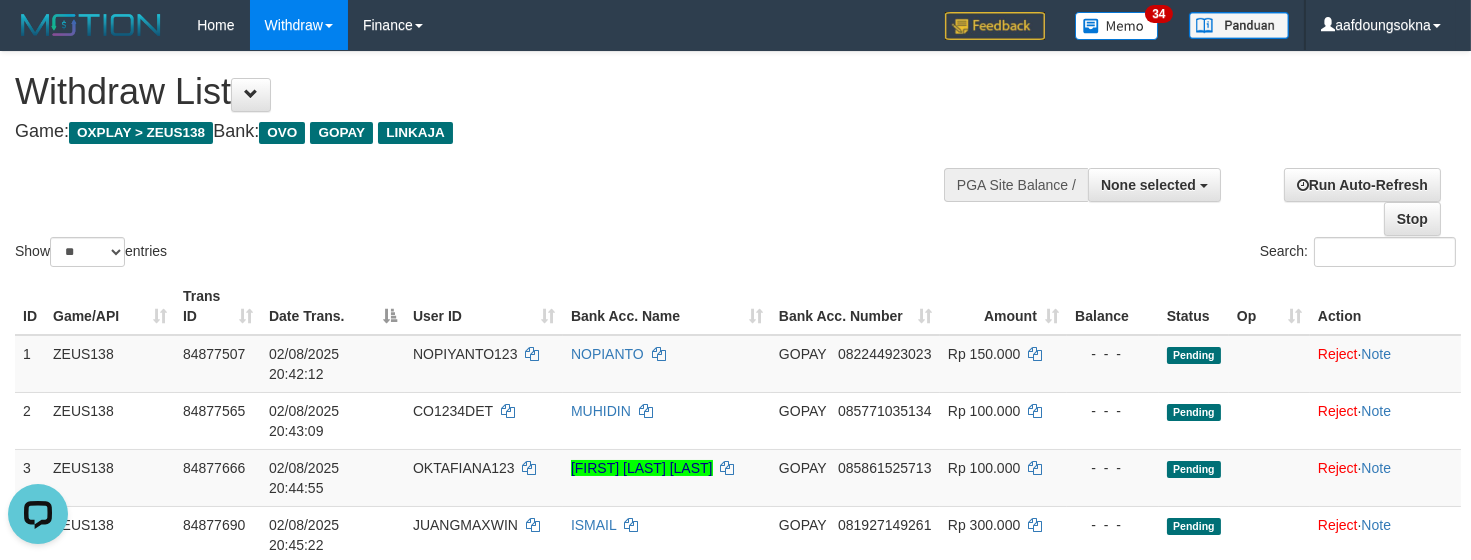 scroll, scrollTop: 0, scrollLeft: 0, axis: both 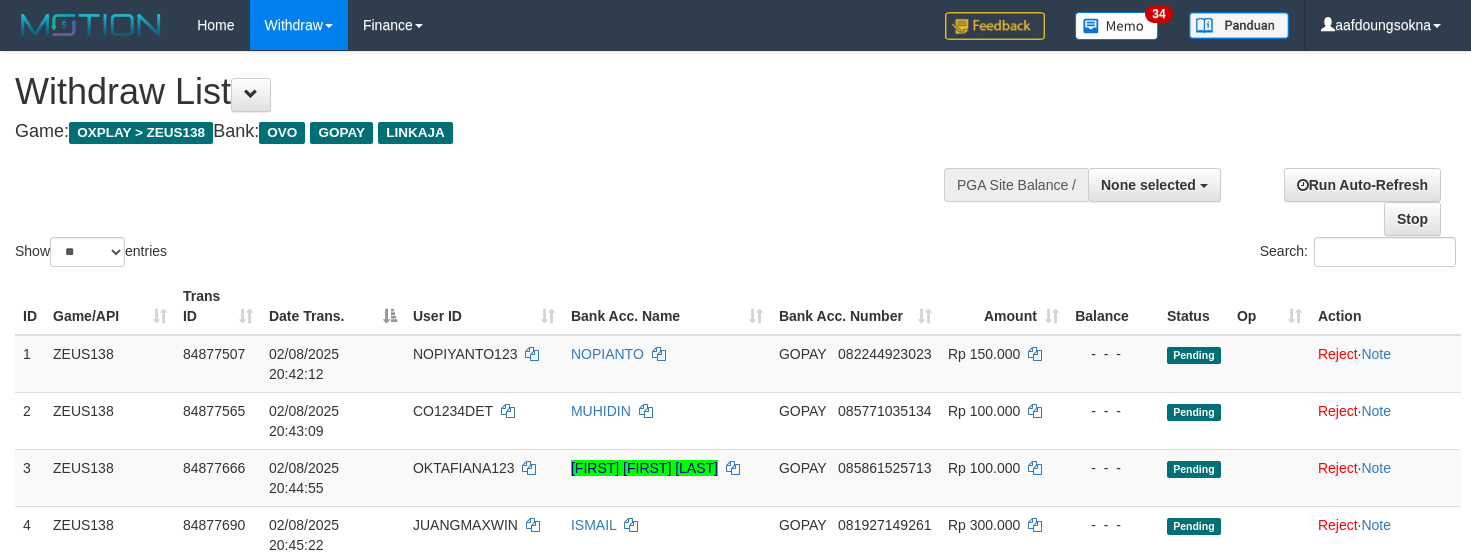select 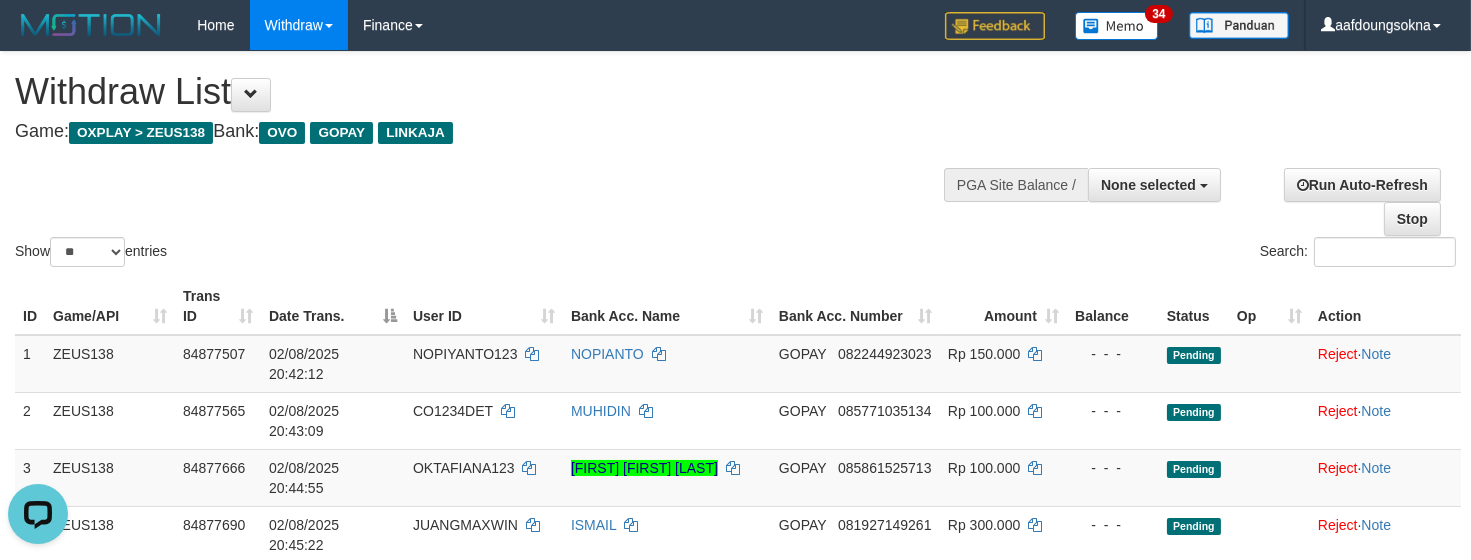 scroll, scrollTop: 0, scrollLeft: 0, axis: both 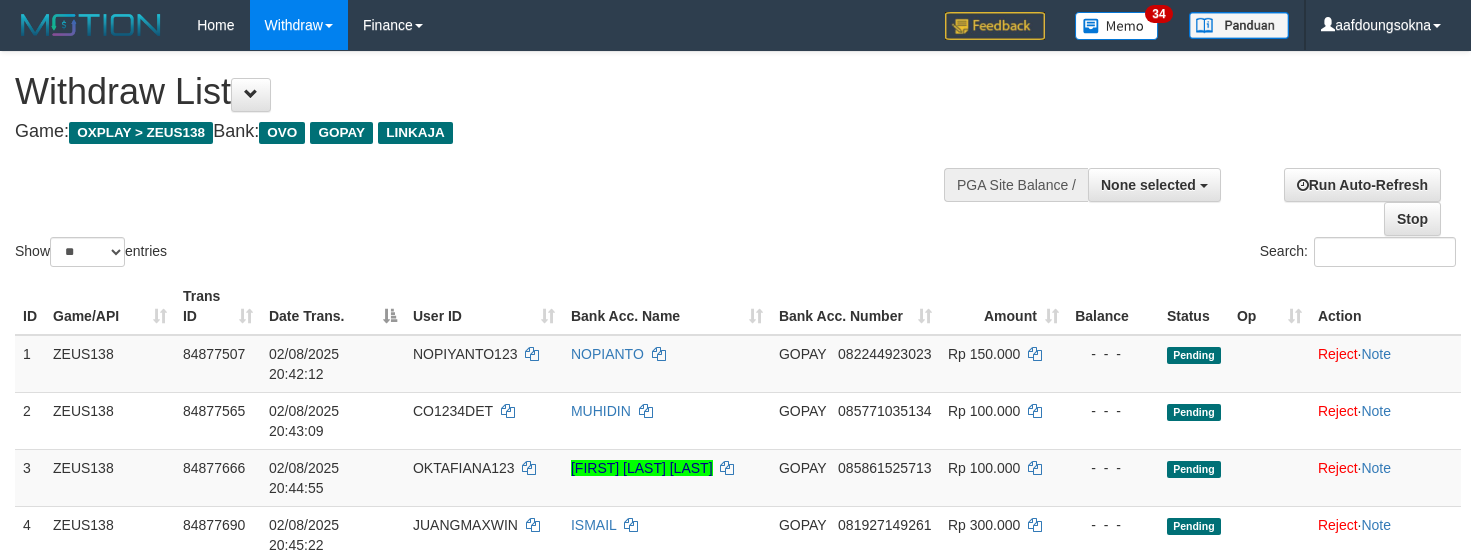 select 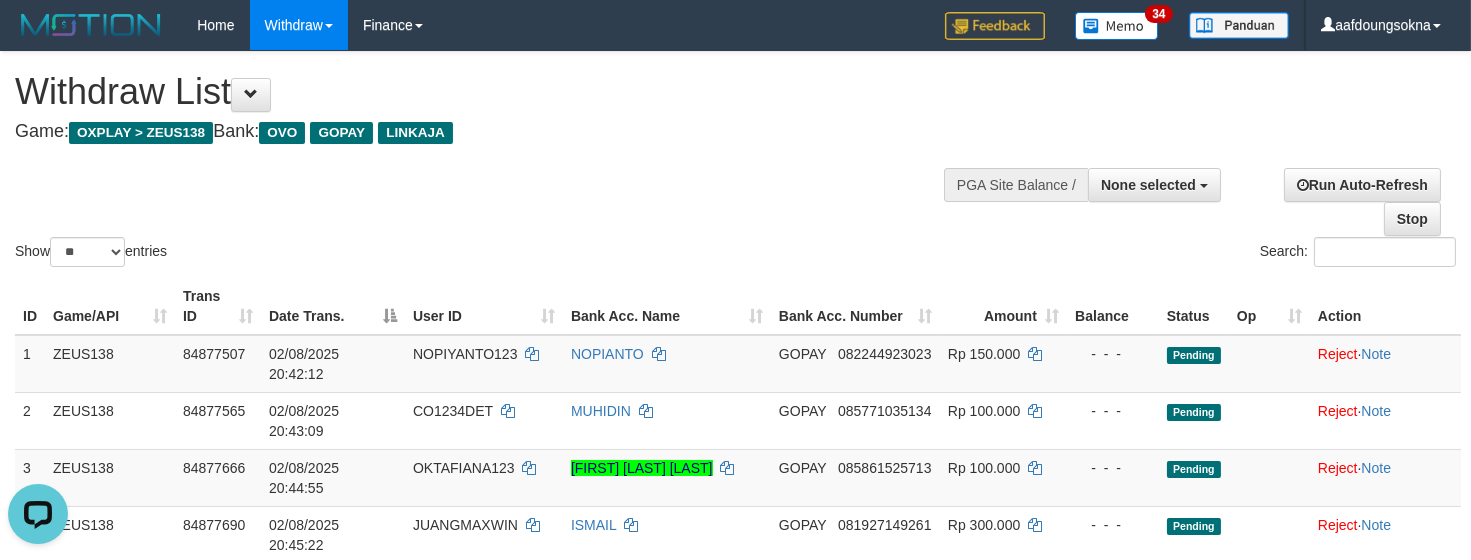 scroll, scrollTop: 0, scrollLeft: 0, axis: both 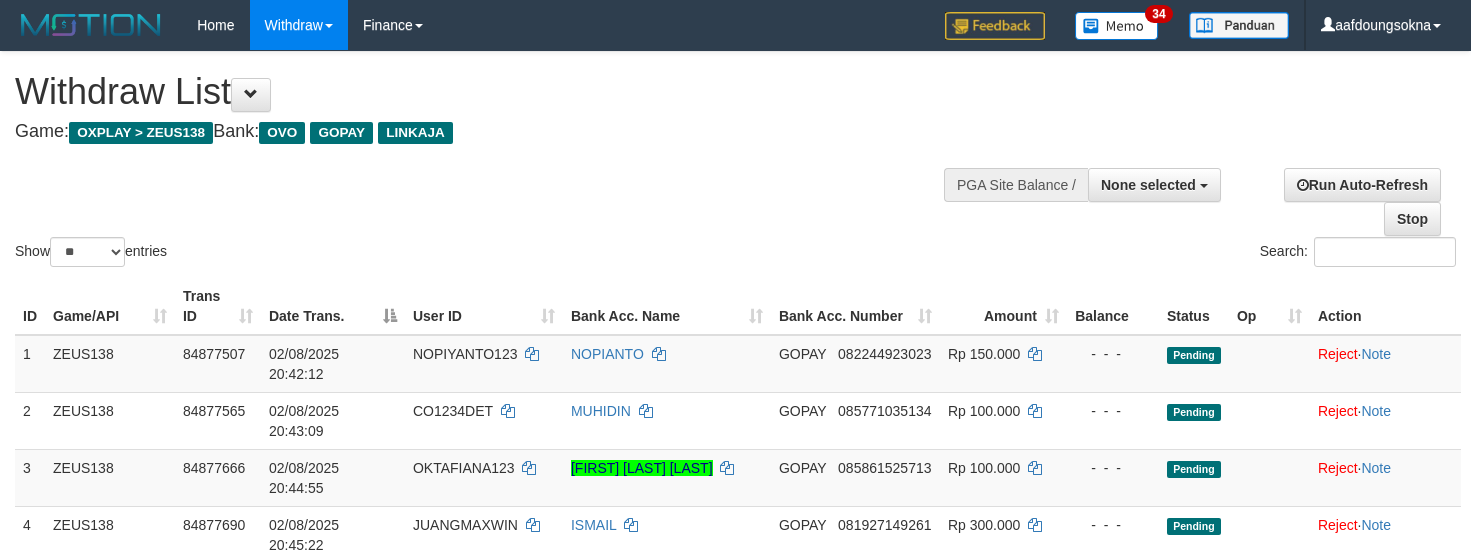 select 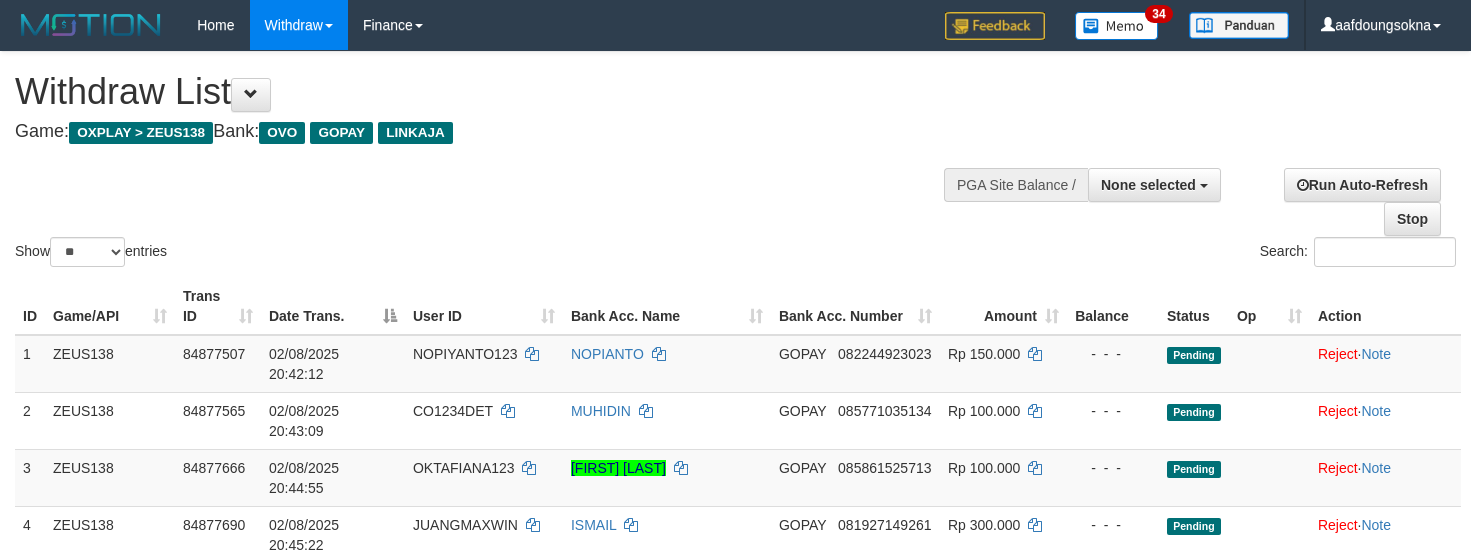 select 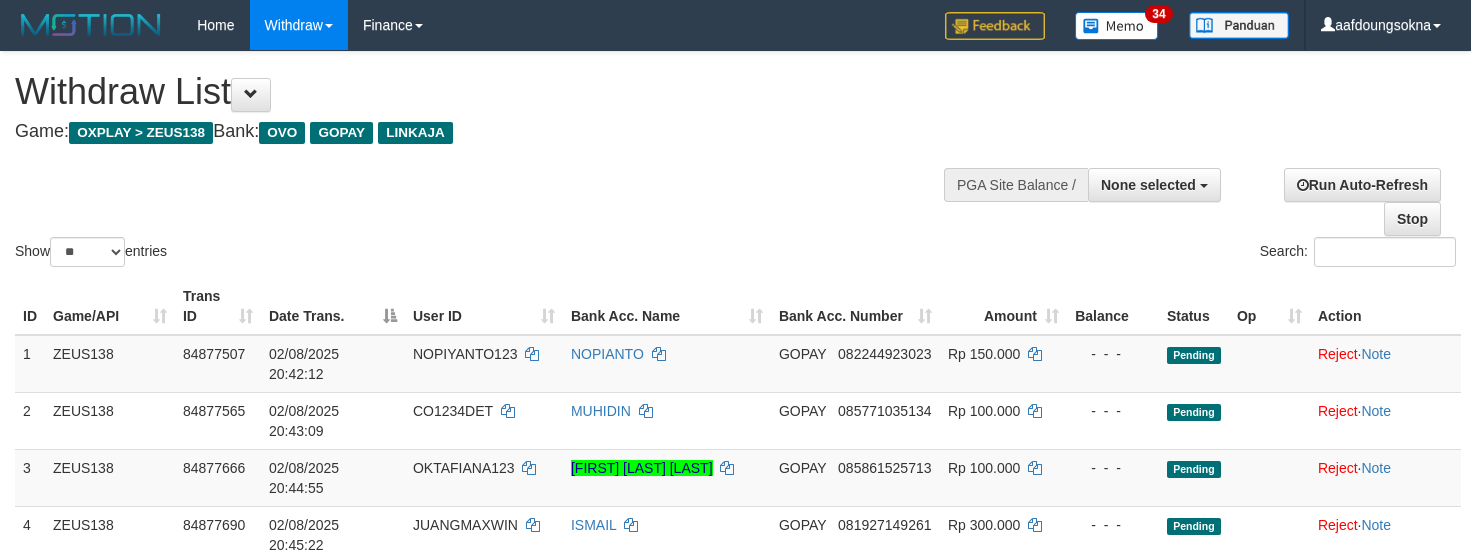 select 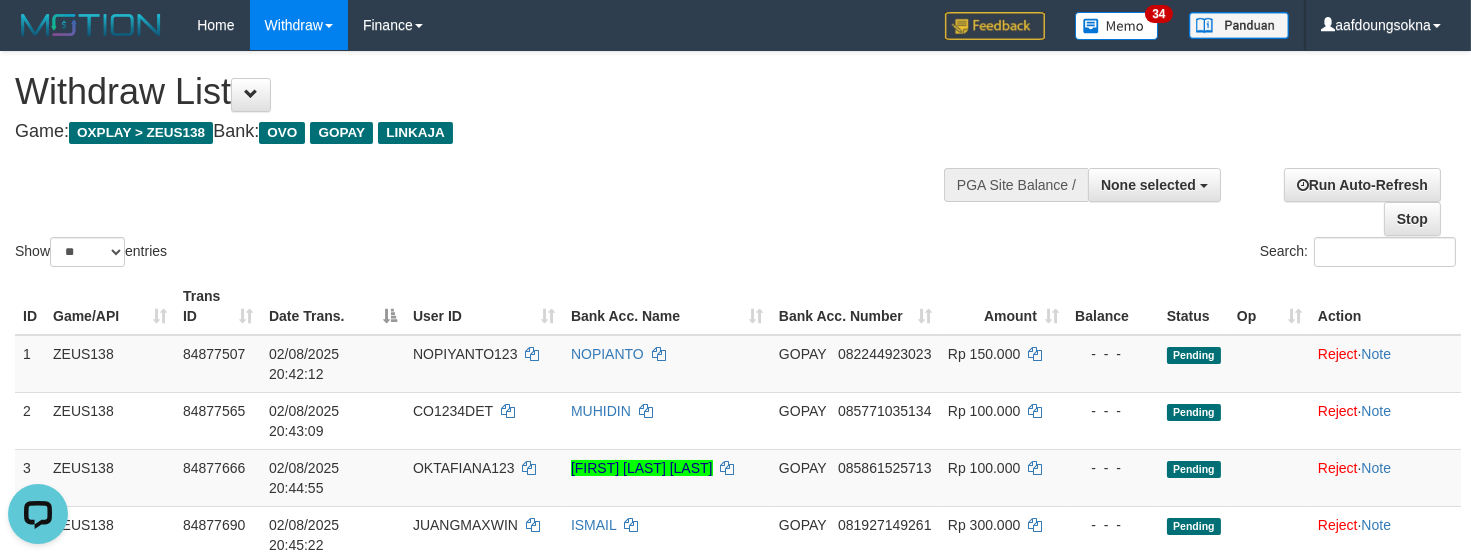 scroll, scrollTop: 0, scrollLeft: 0, axis: both 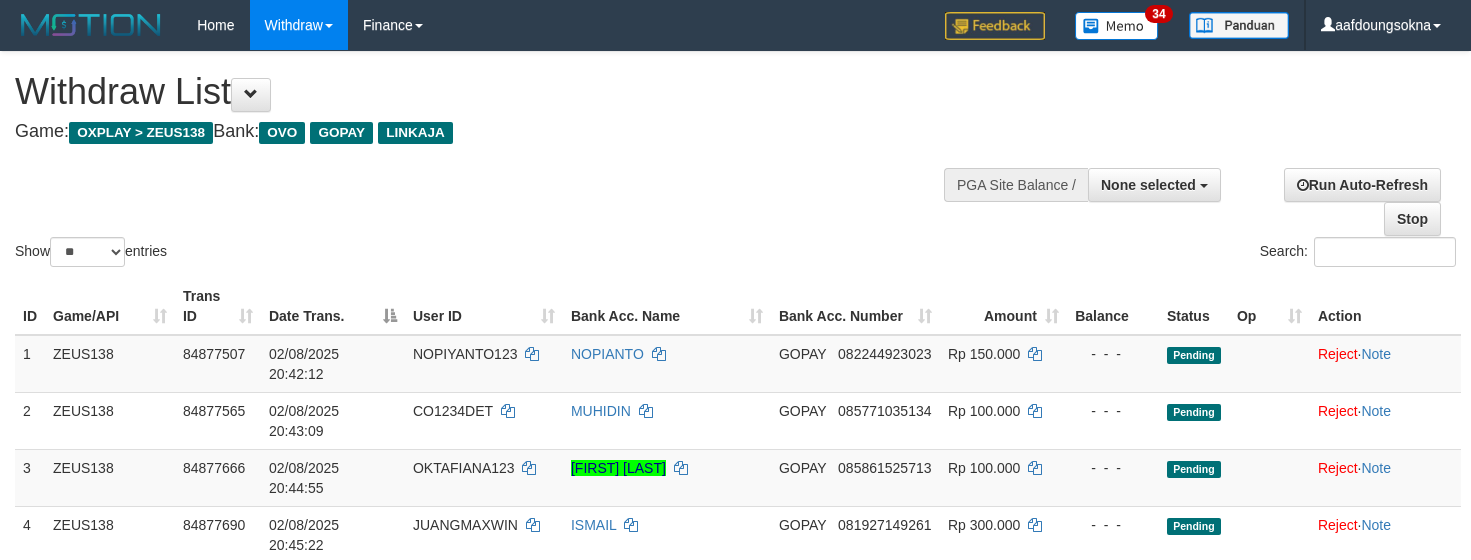 select 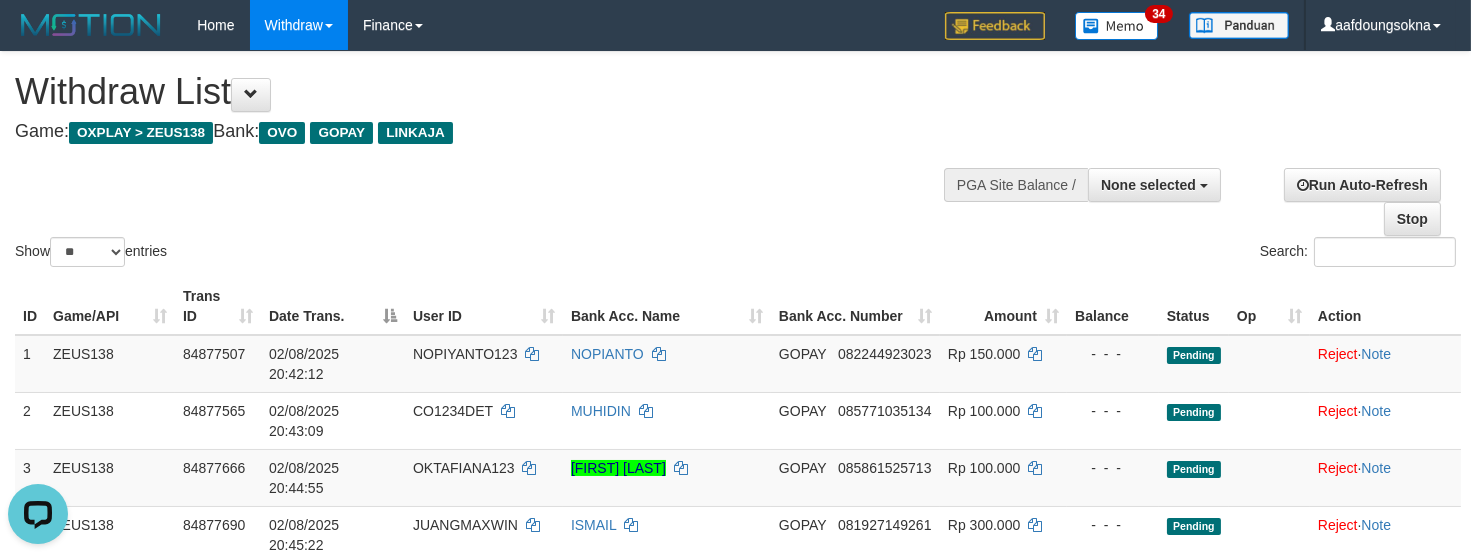 scroll, scrollTop: 0, scrollLeft: 0, axis: both 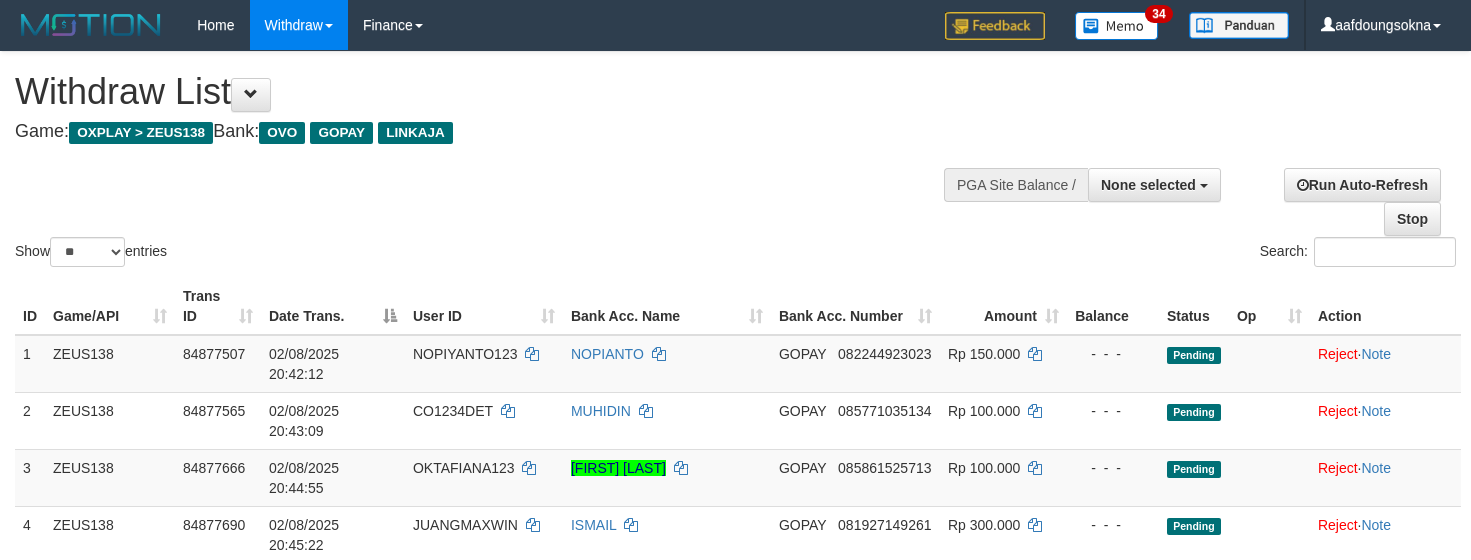 select 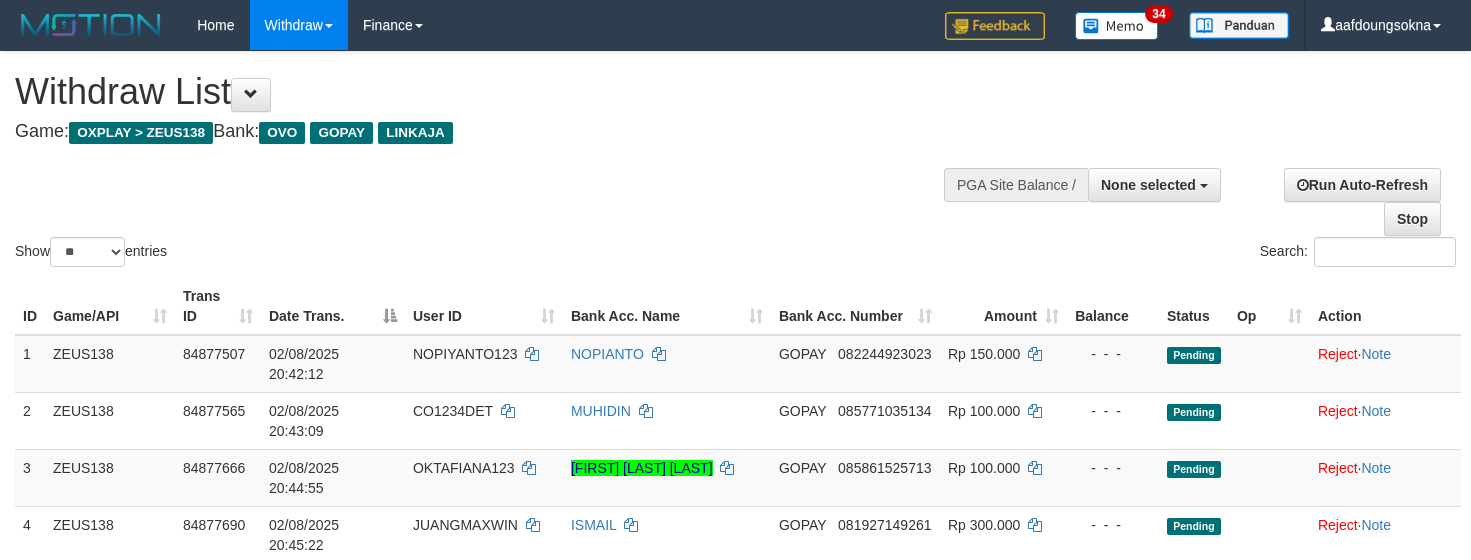 select 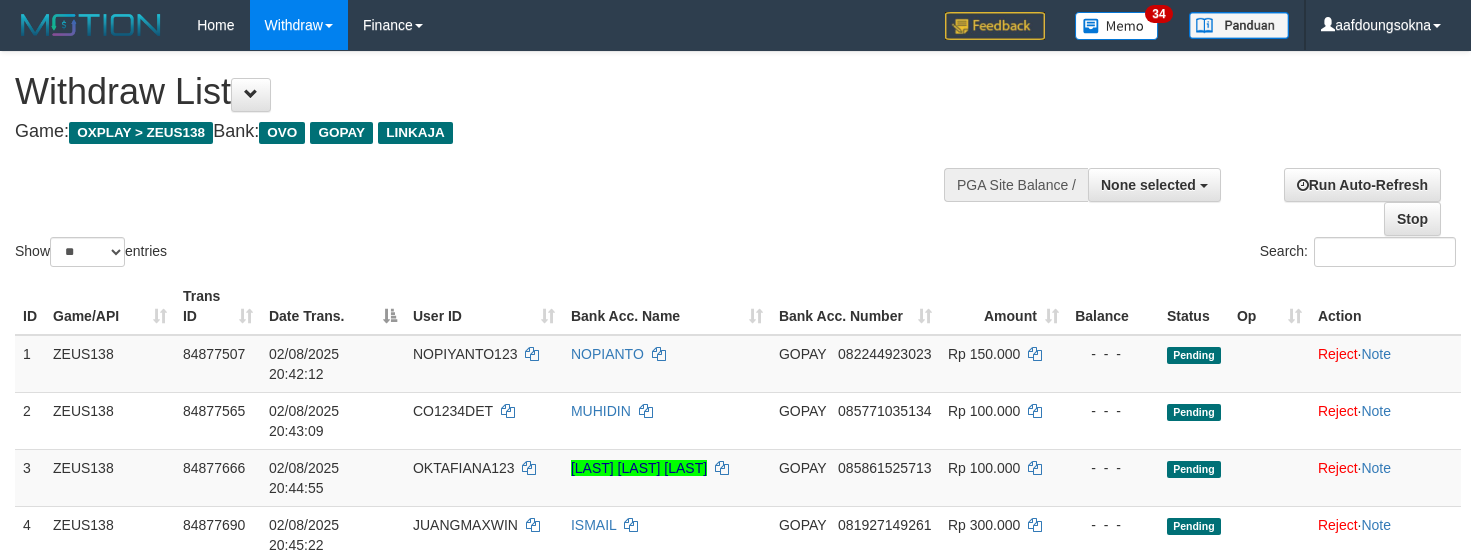 select 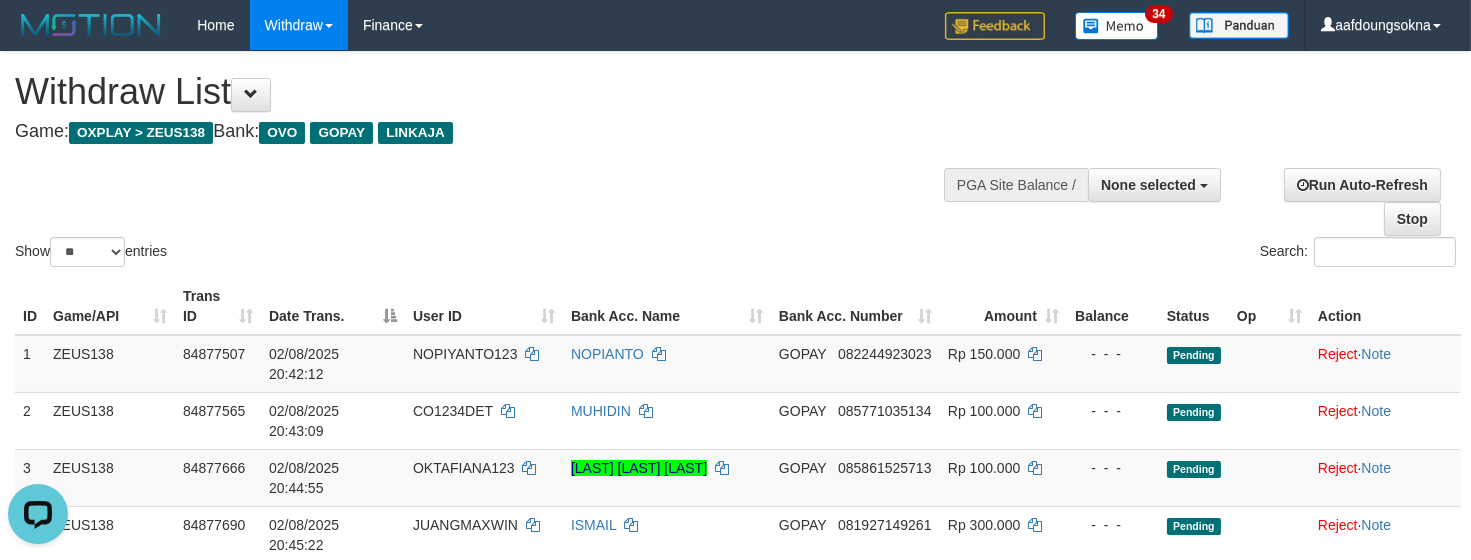 scroll, scrollTop: 0, scrollLeft: 0, axis: both 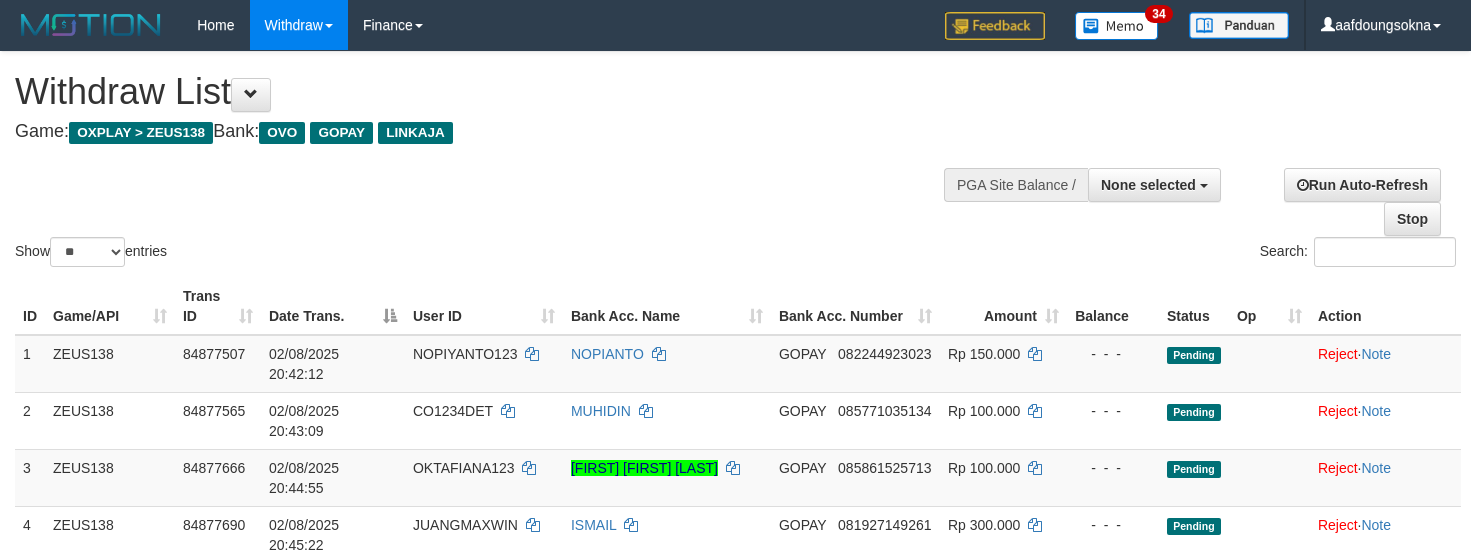 select 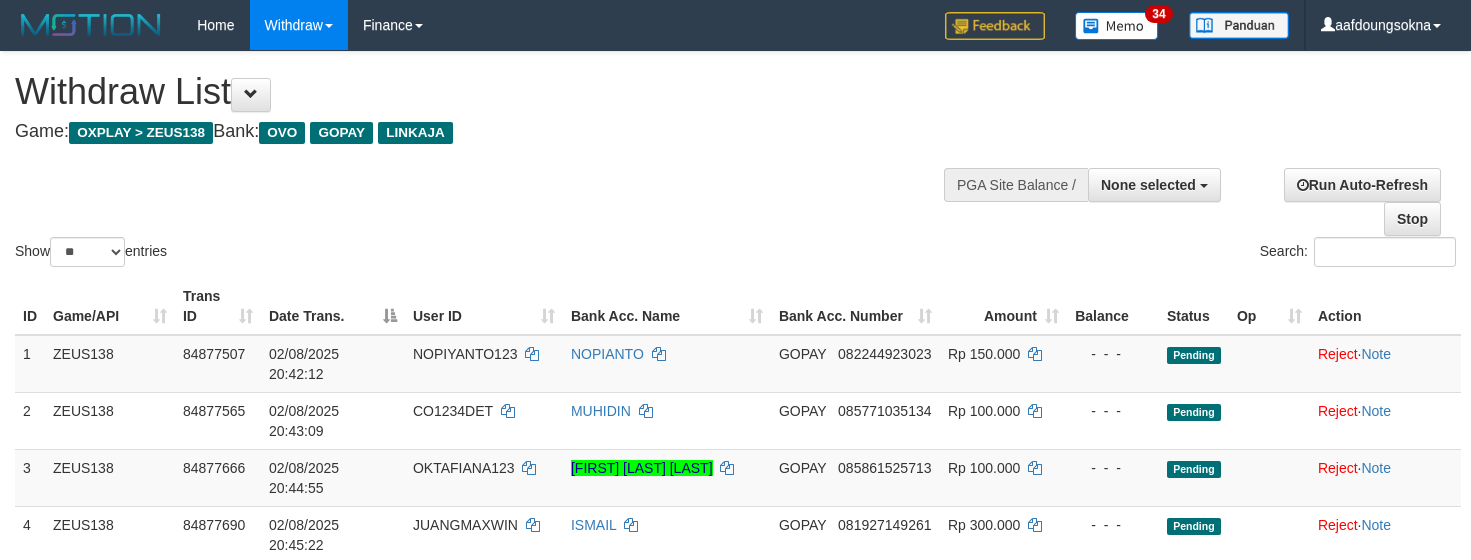 select 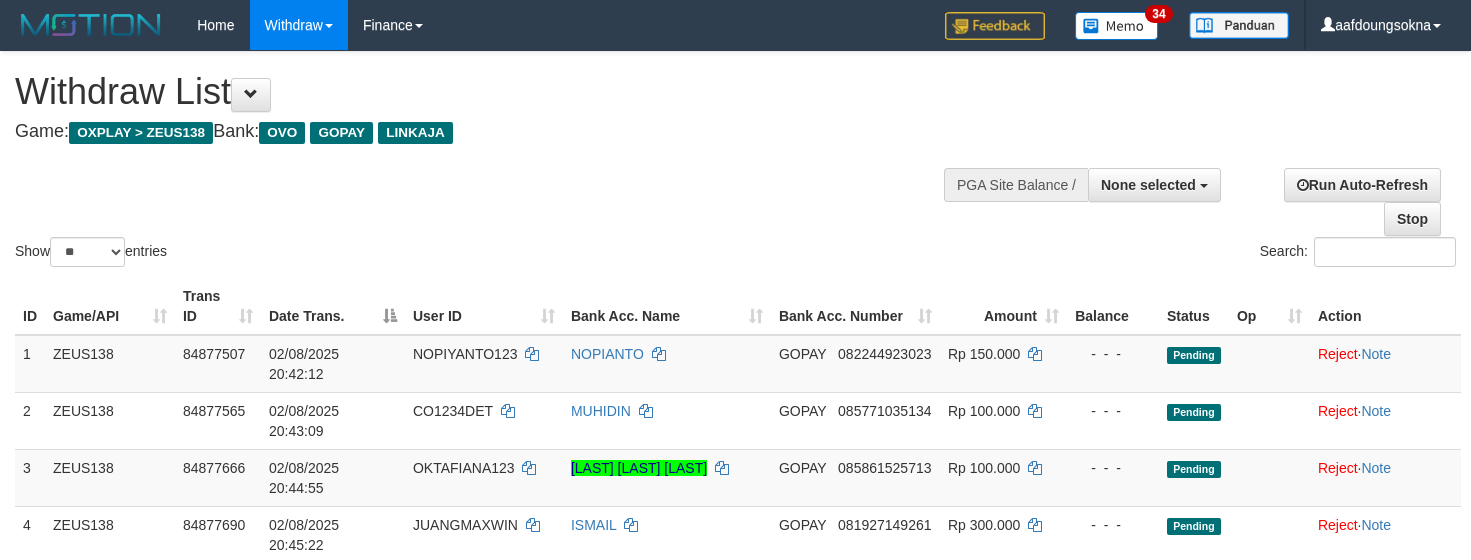 select 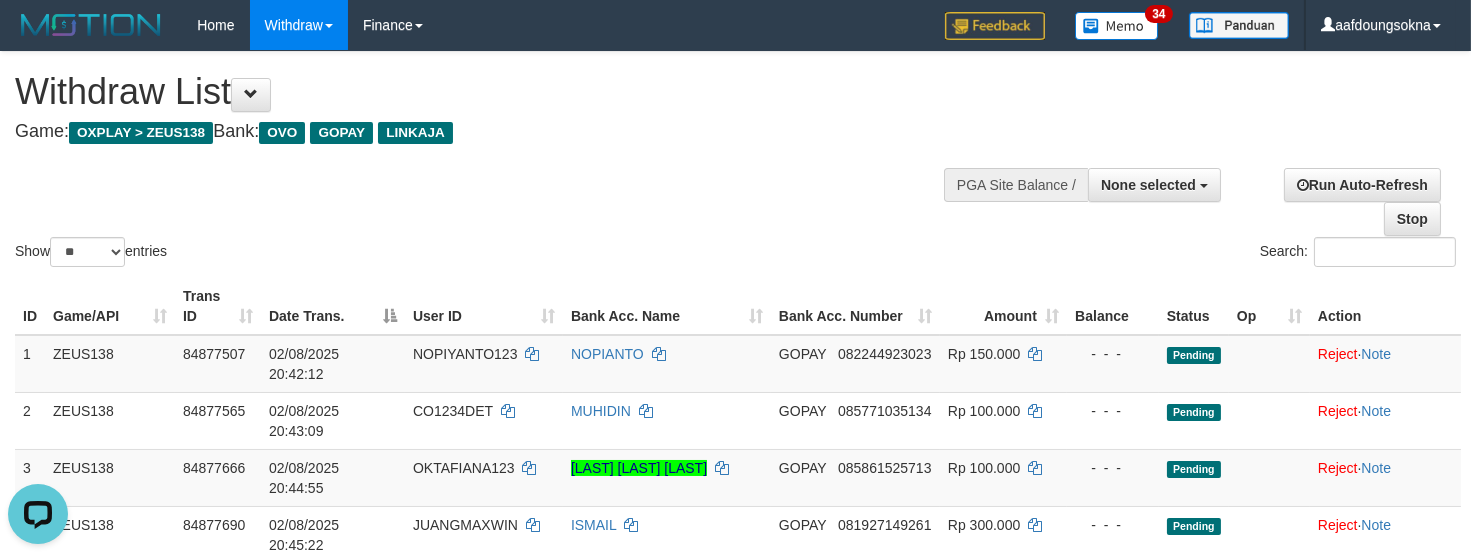 scroll, scrollTop: 0, scrollLeft: 0, axis: both 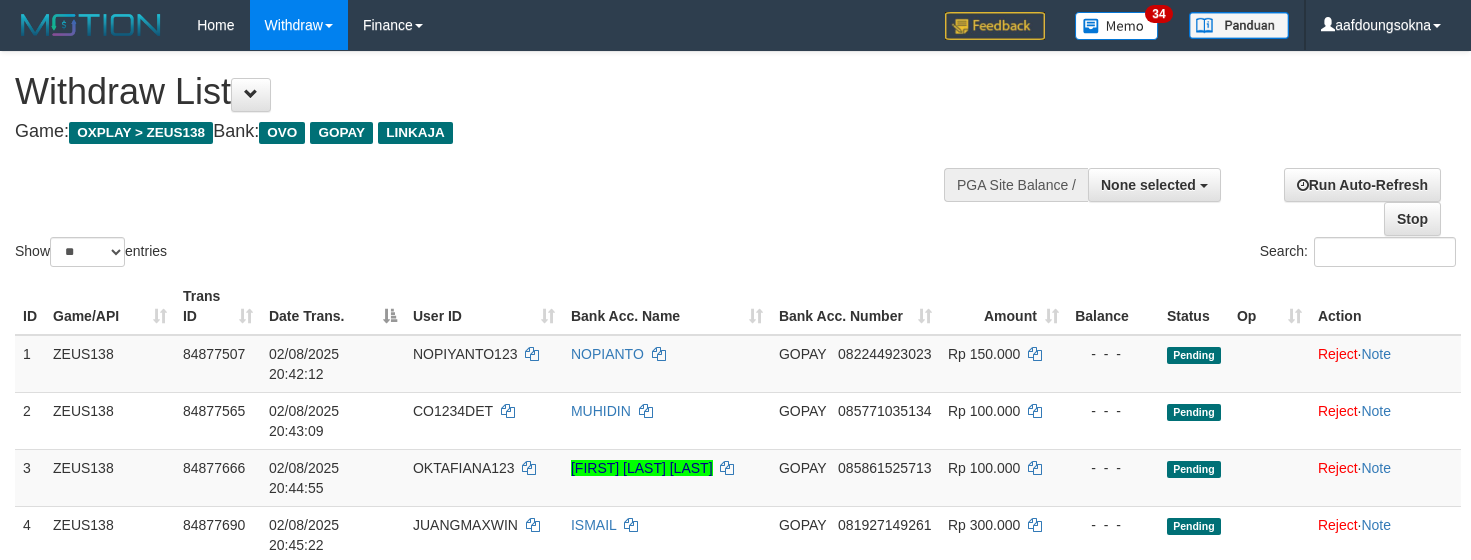 select 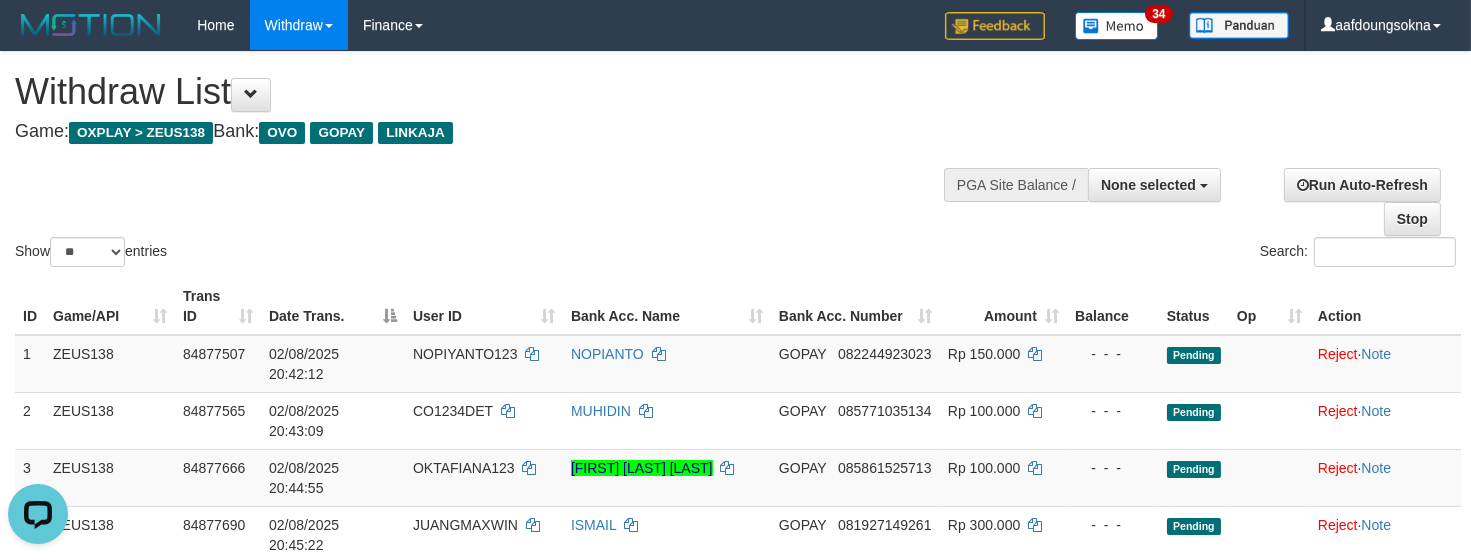 scroll, scrollTop: 0, scrollLeft: 0, axis: both 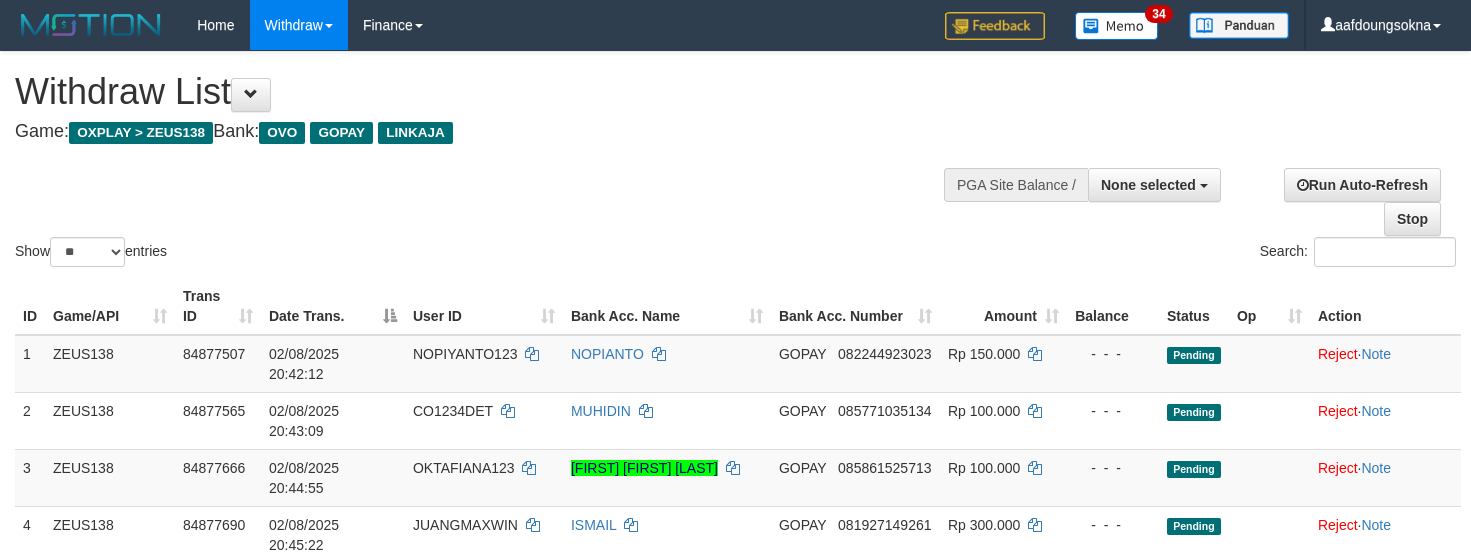 select 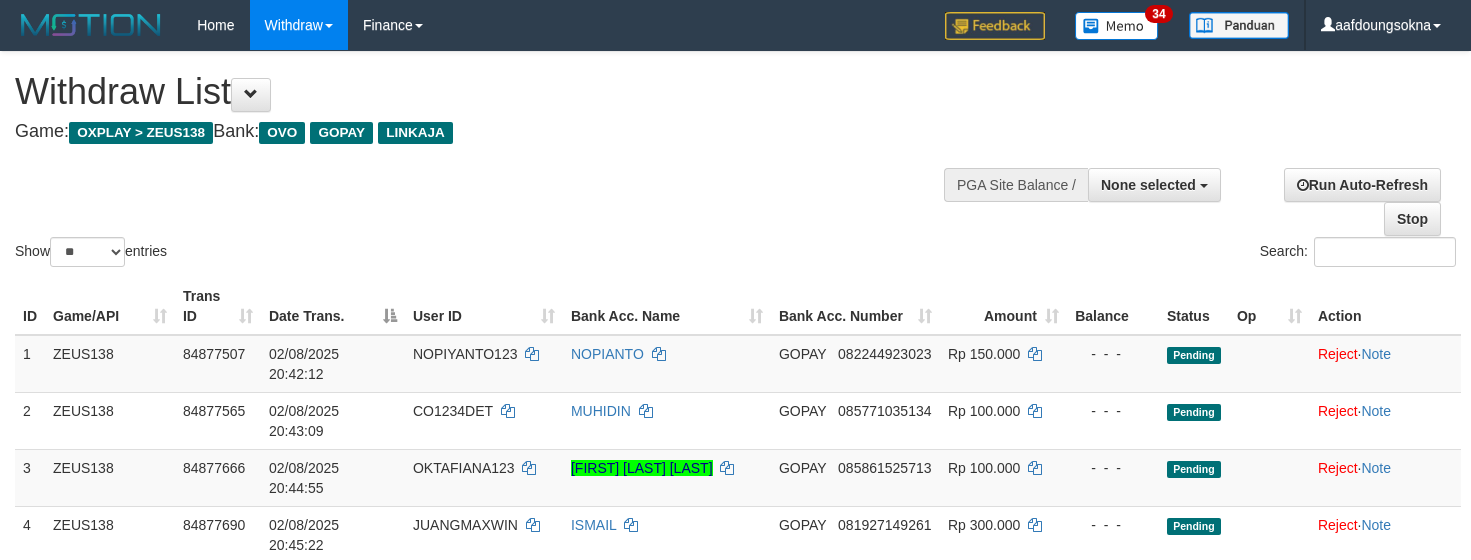 select 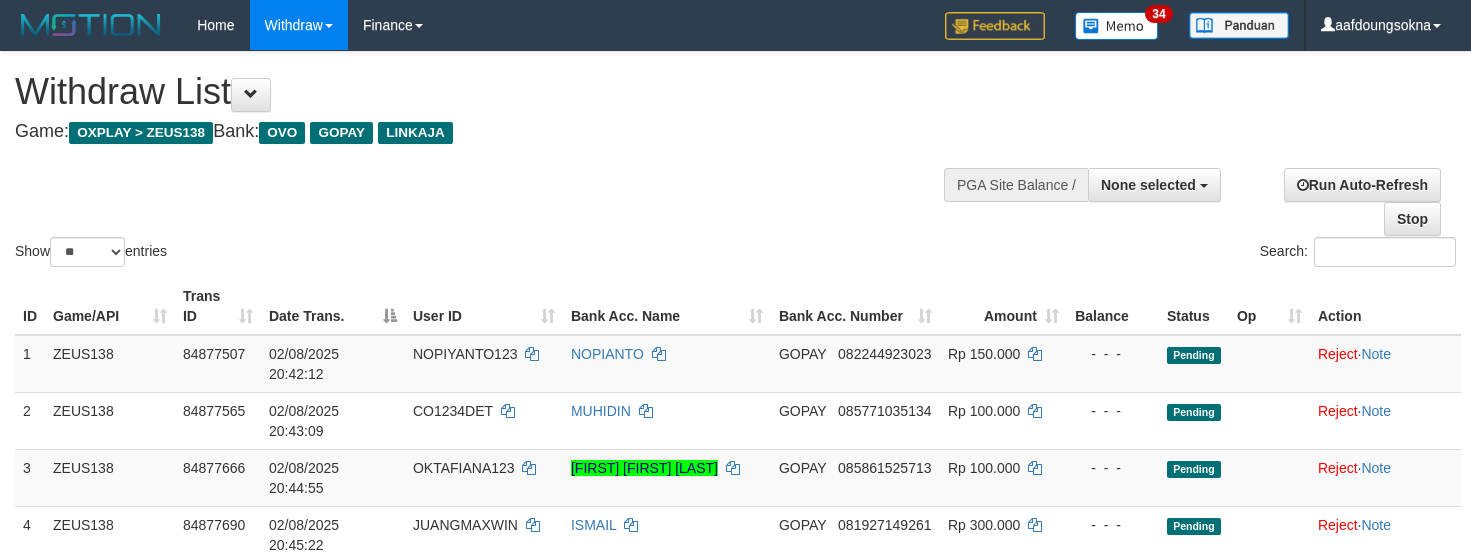 select 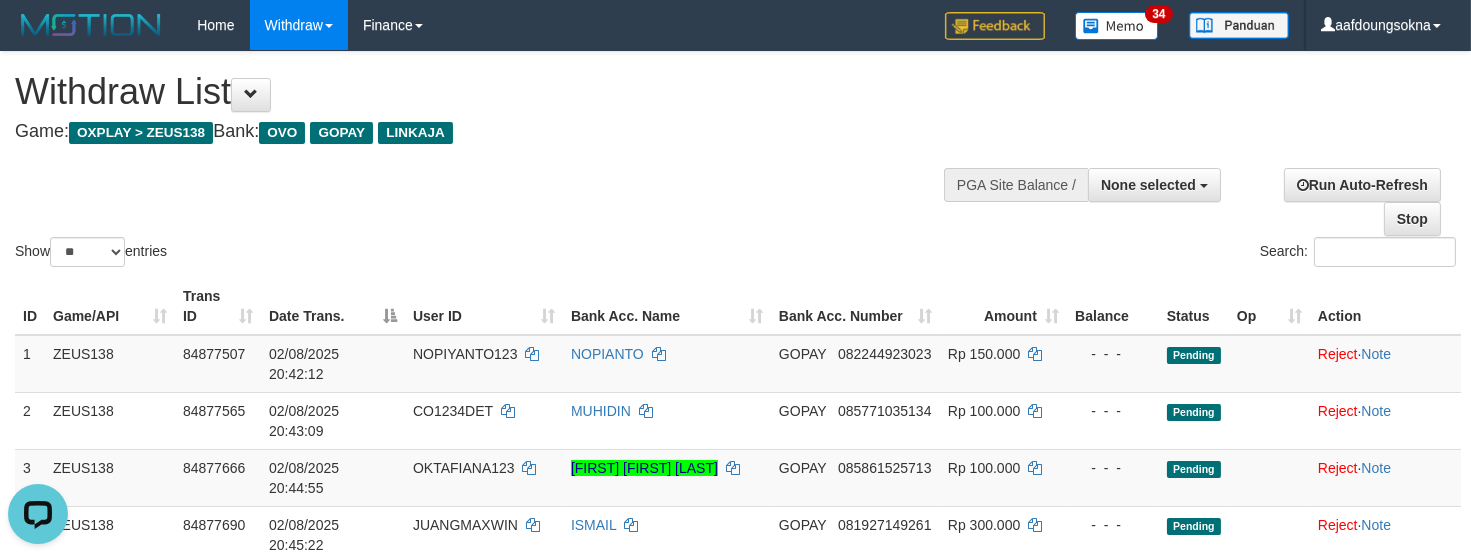 scroll, scrollTop: 0, scrollLeft: 0, axis: both 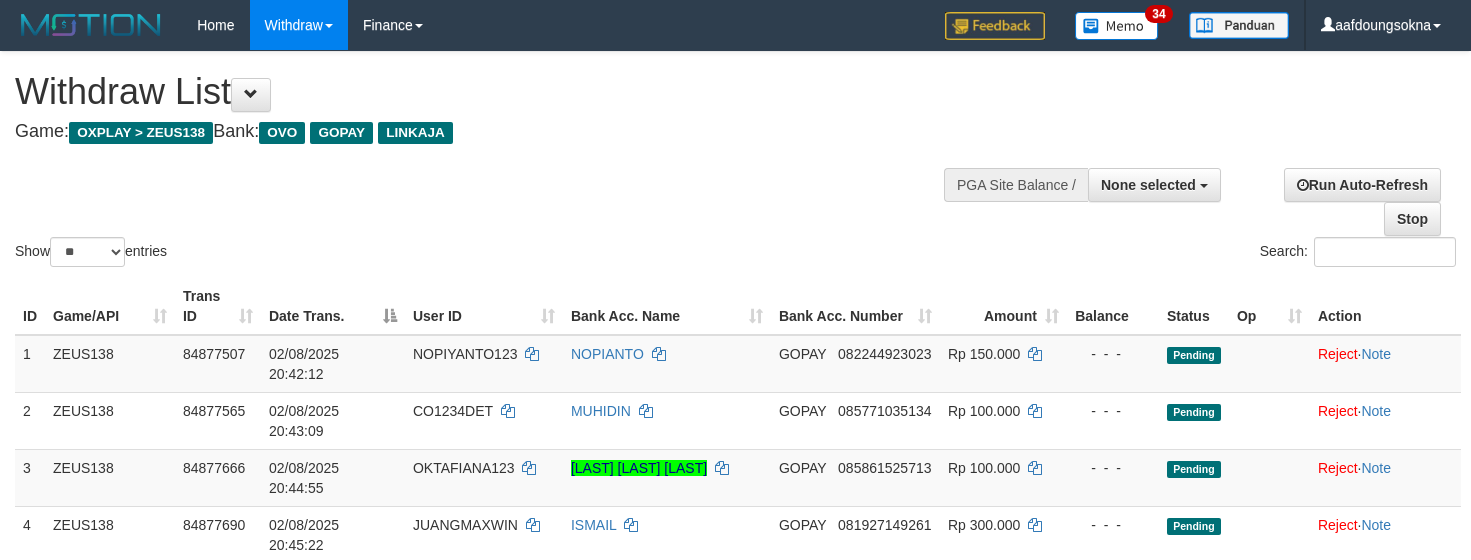 select 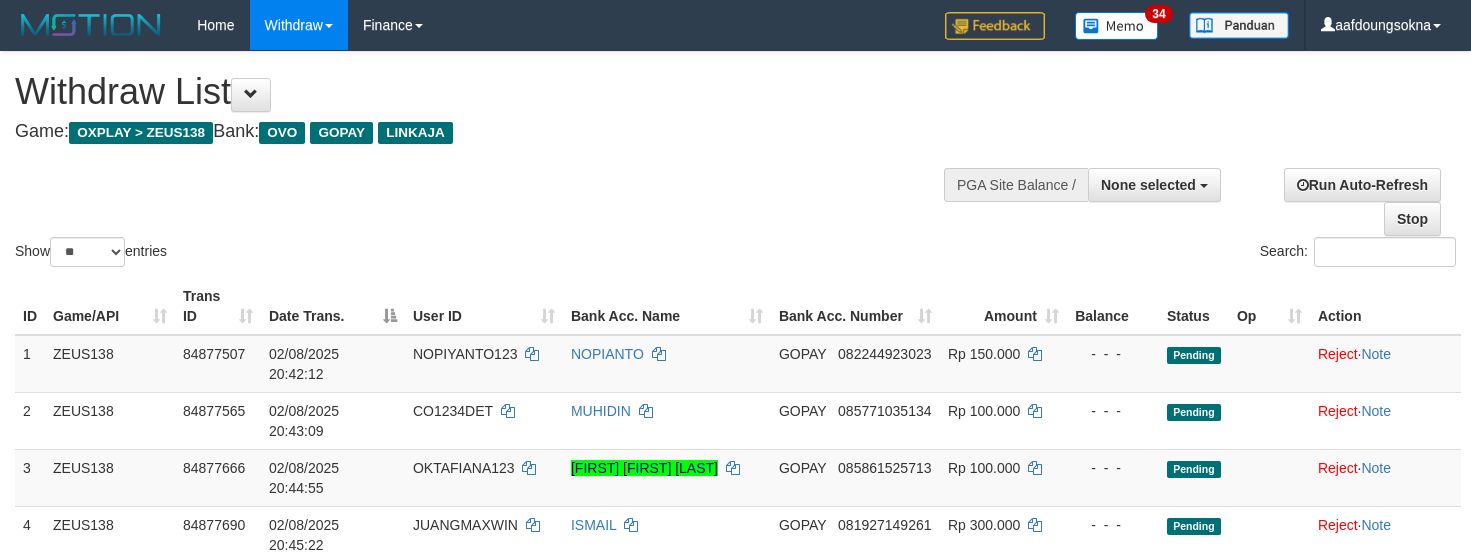 select 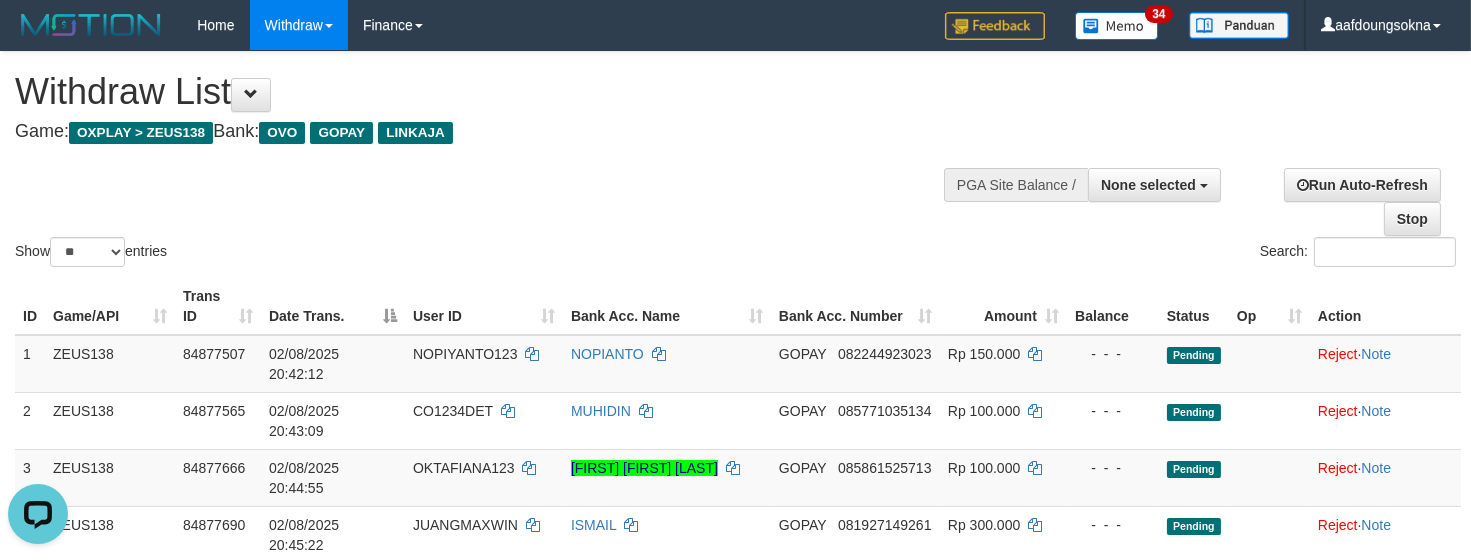 scroll, scrollTop: 0, scrollLeft: 0, axis: both 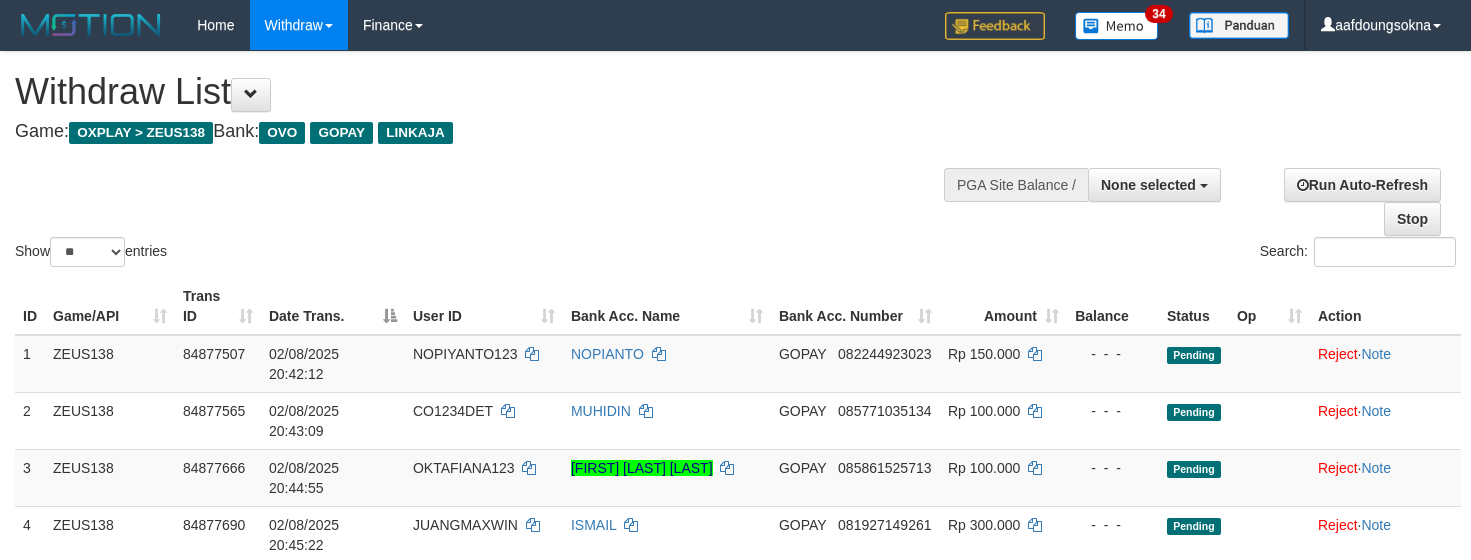 select 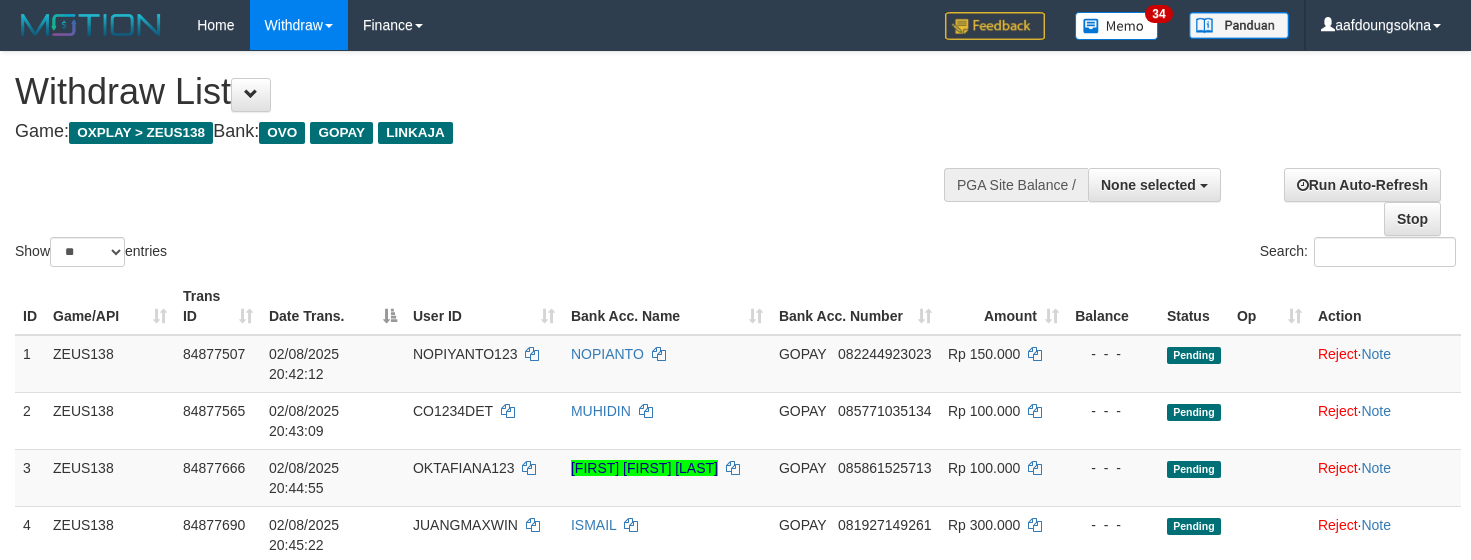 select 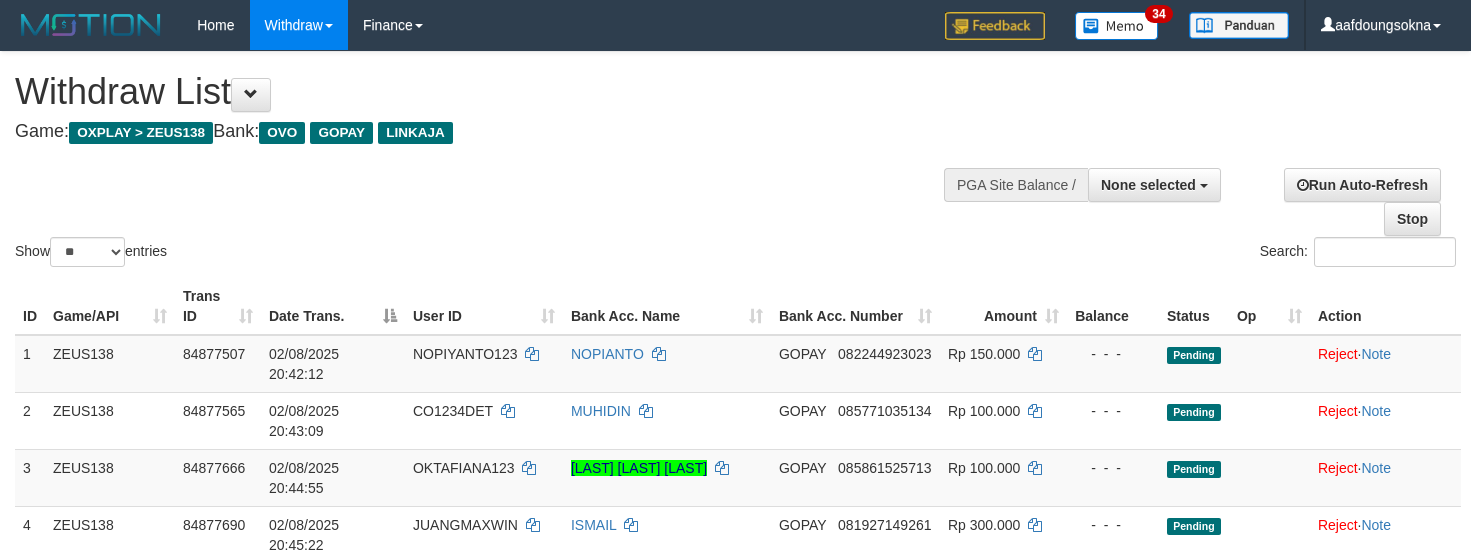 select 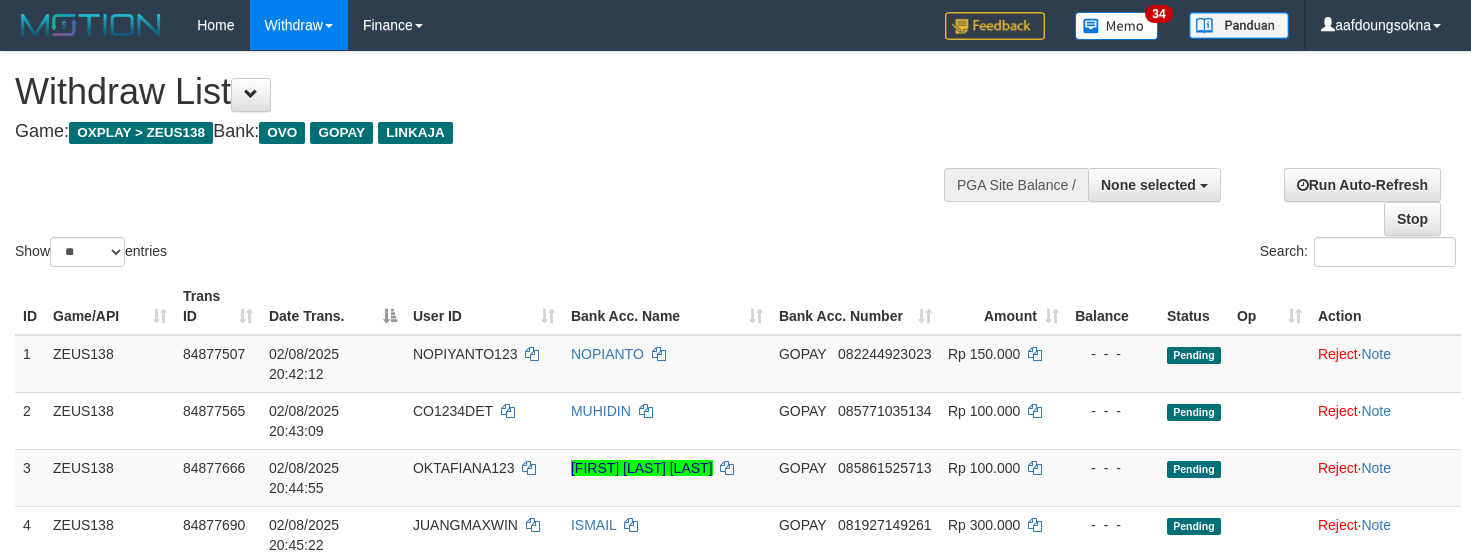 select 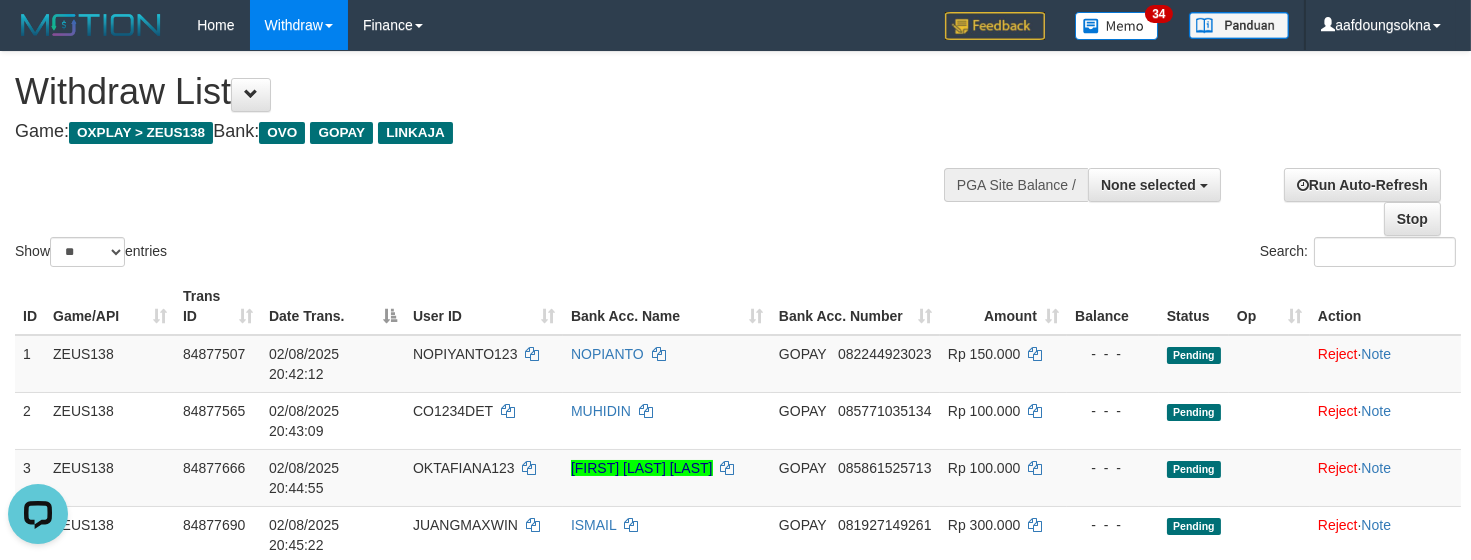 scroll, scrollTop: 0, scrollLeft: 0, axis: both 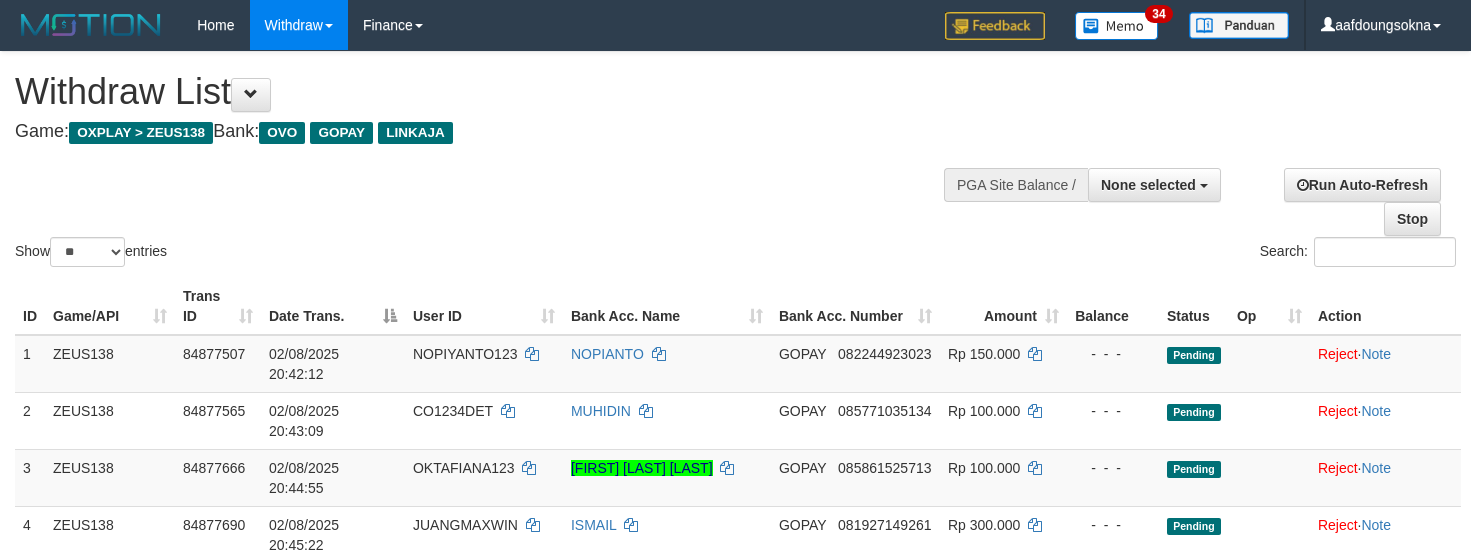 select 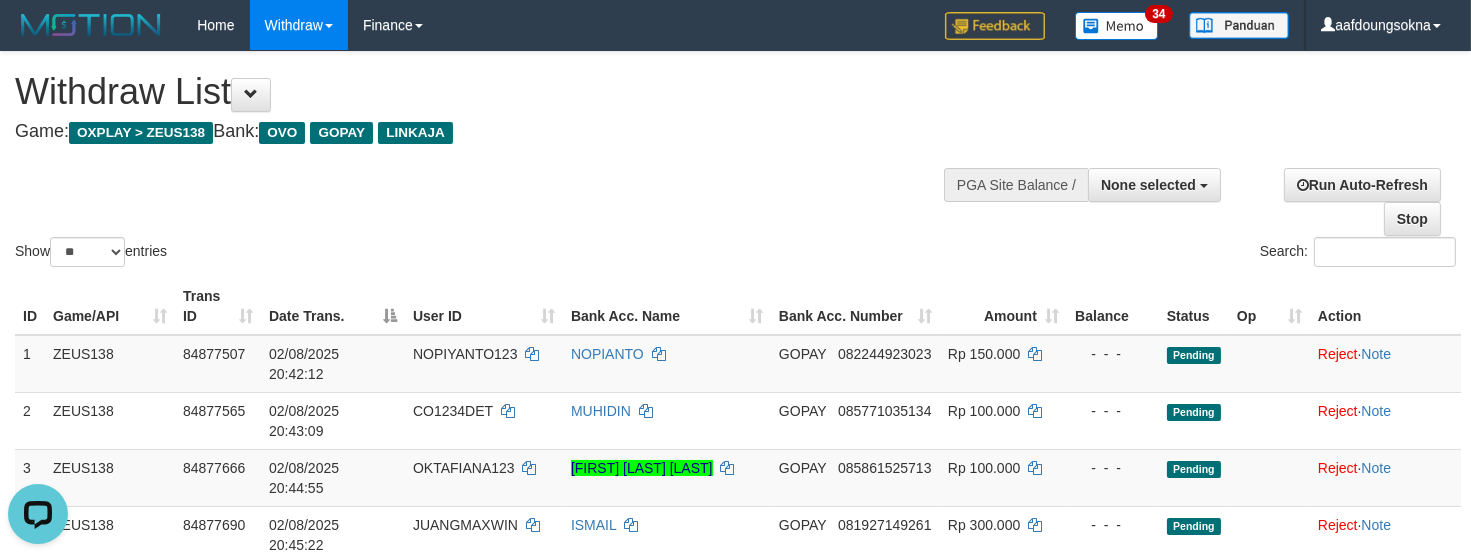 scroll, scrollTop: 0, scrollLeft: 0, axis: both 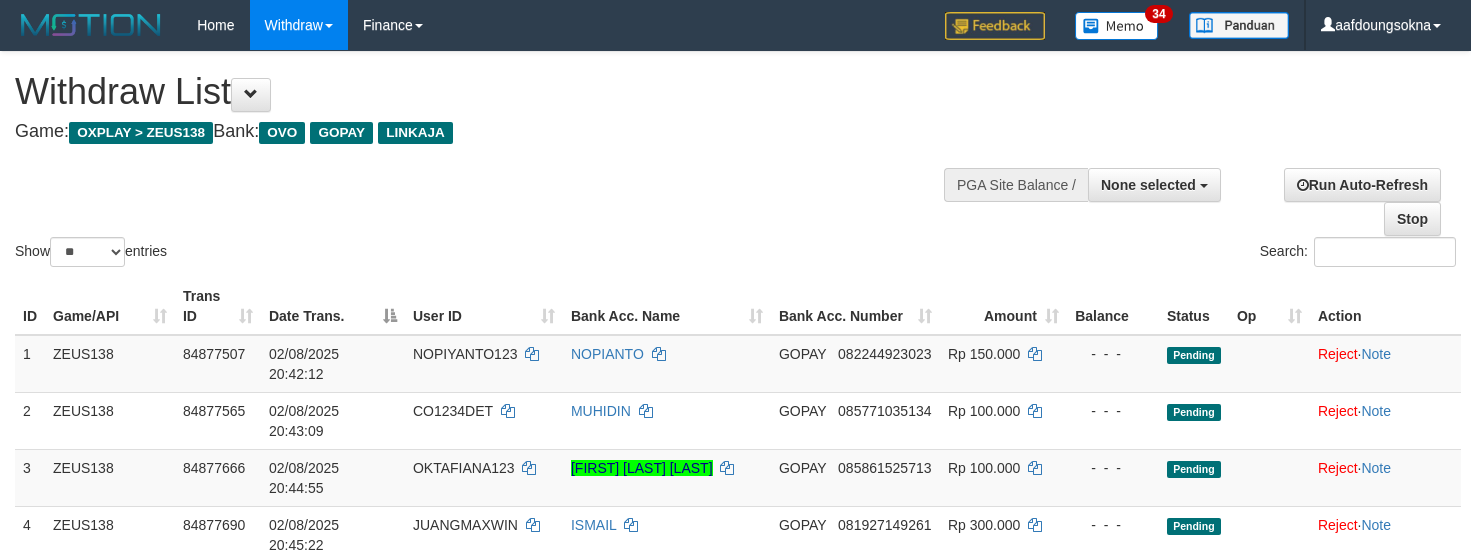 select 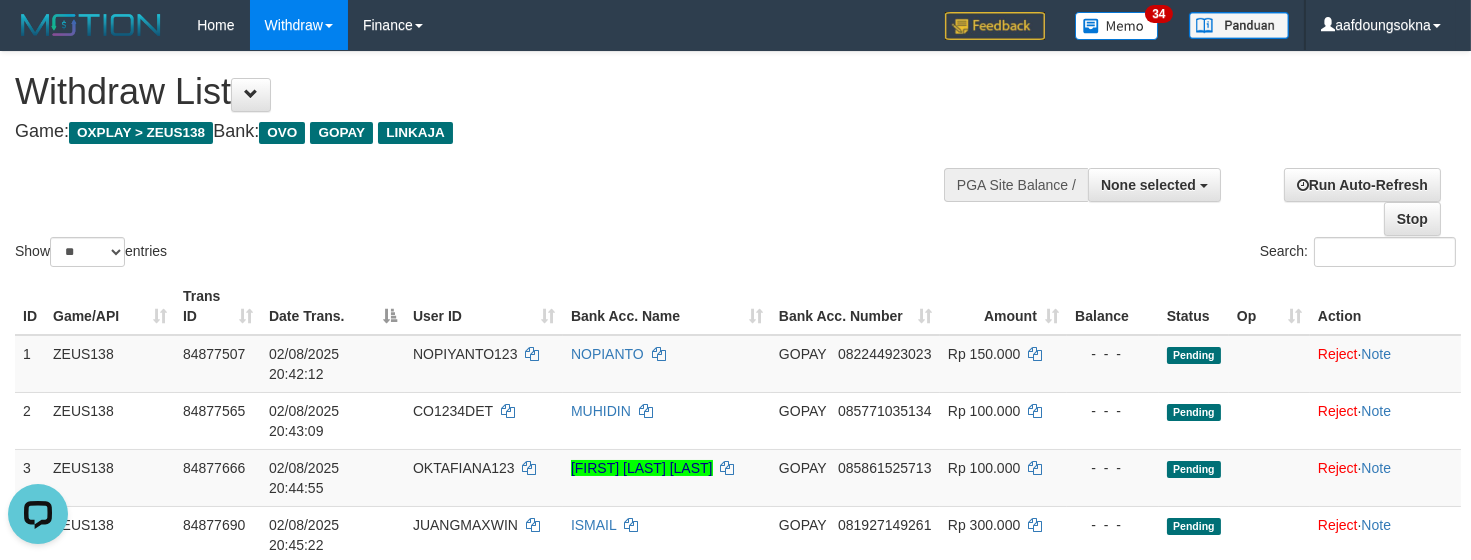 scroll, scrollTop: 0, scrollLeft: 0, axis: both 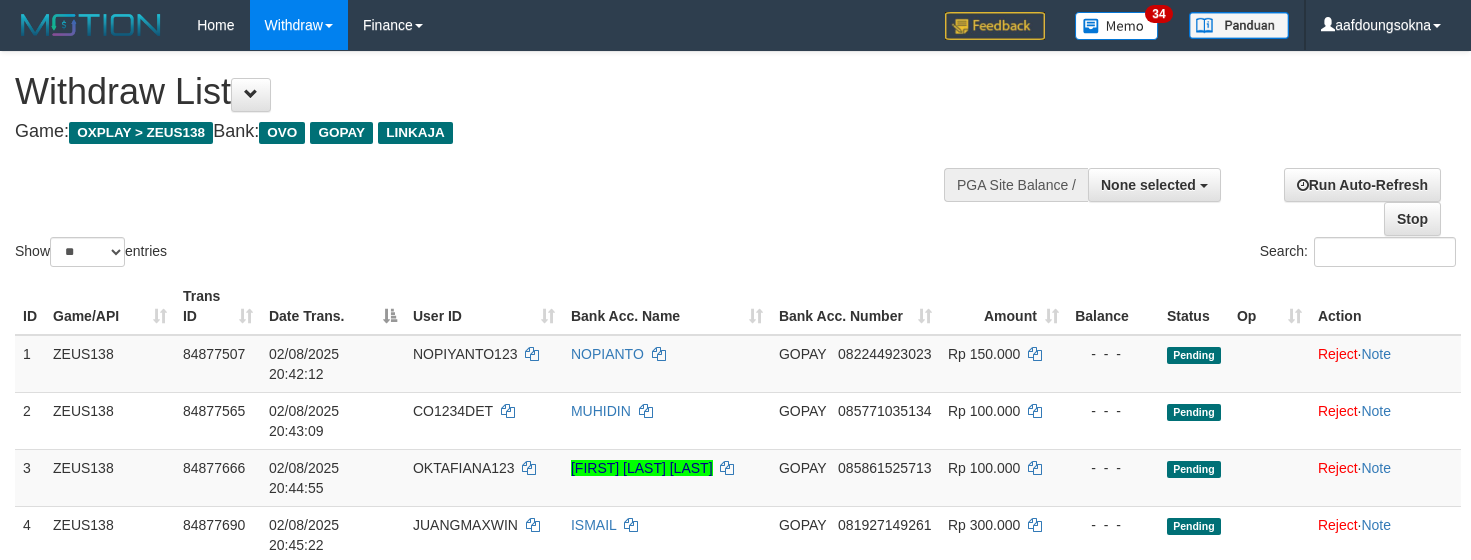 select 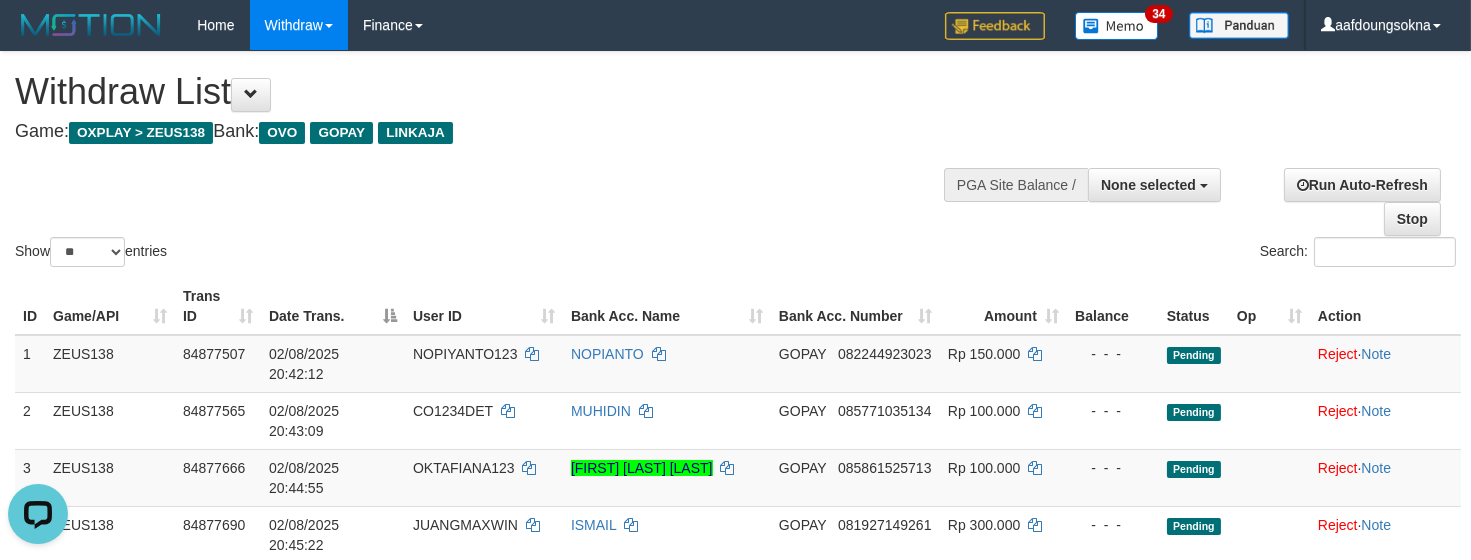 scroll, scrollTop: 0, scrollLeft: 0, axis: both 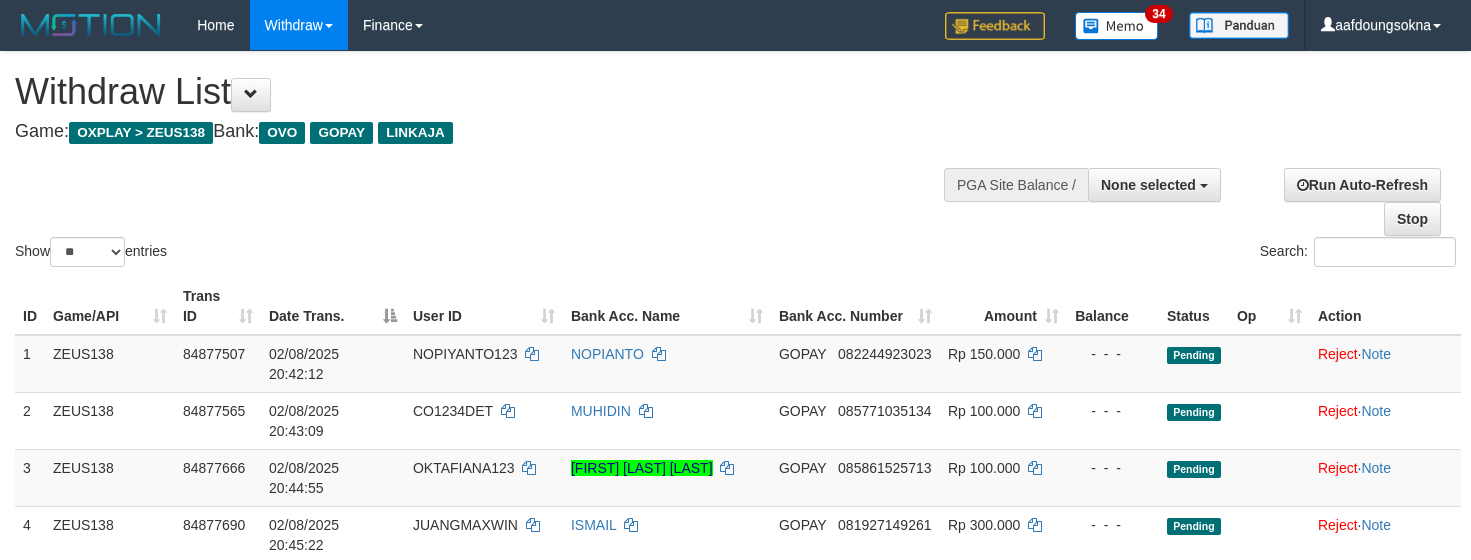 select 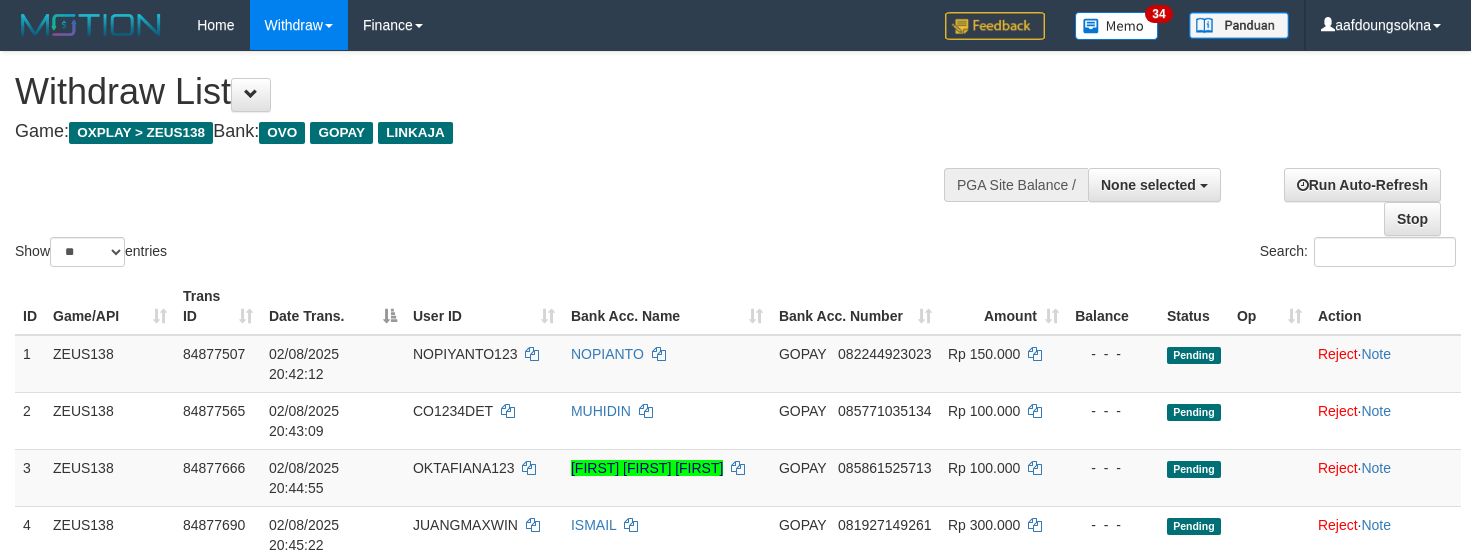 select 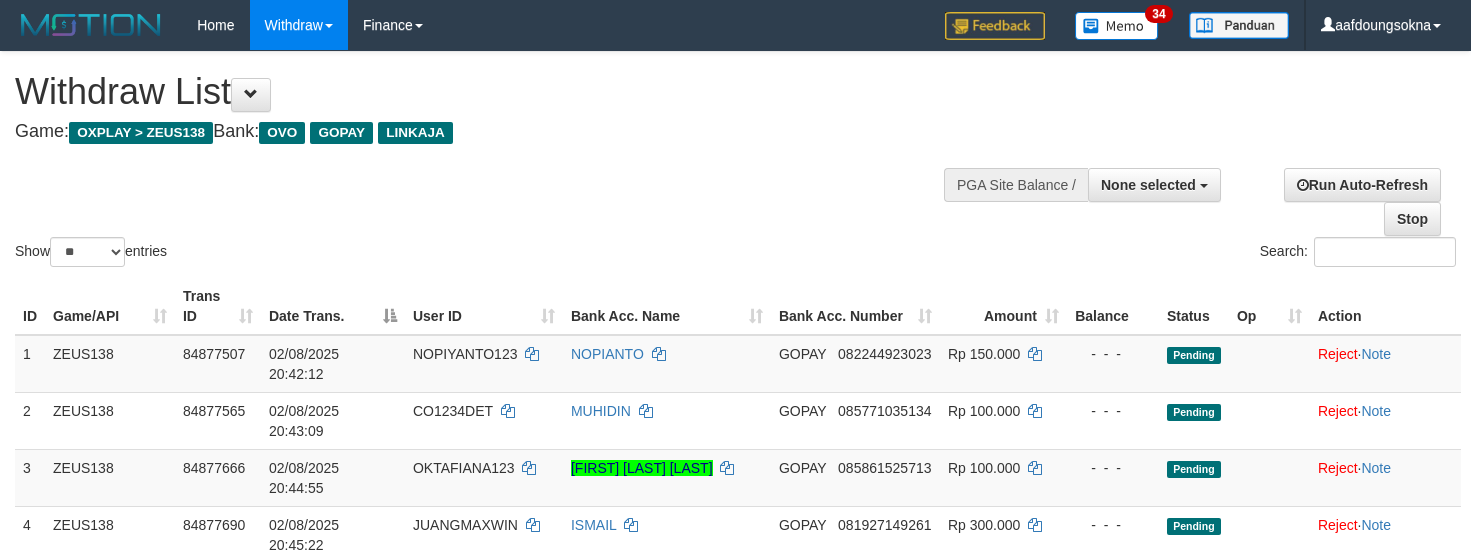 select 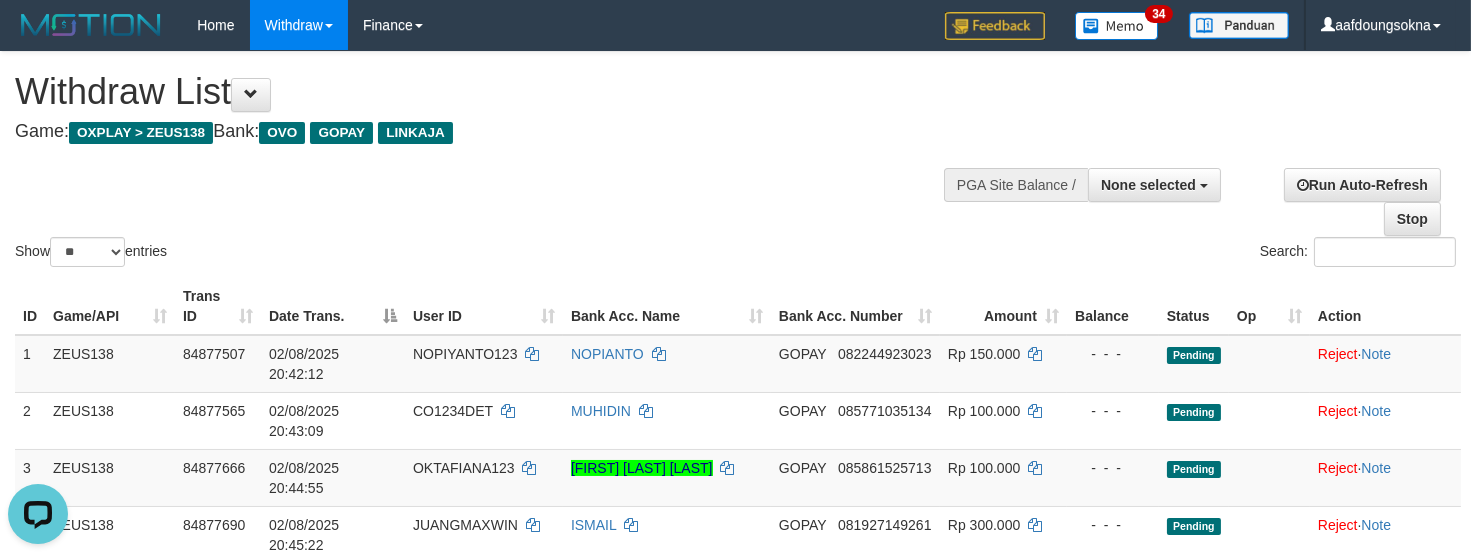 scroll, scrollTop: 0, scrollLeft: 0, axis: both 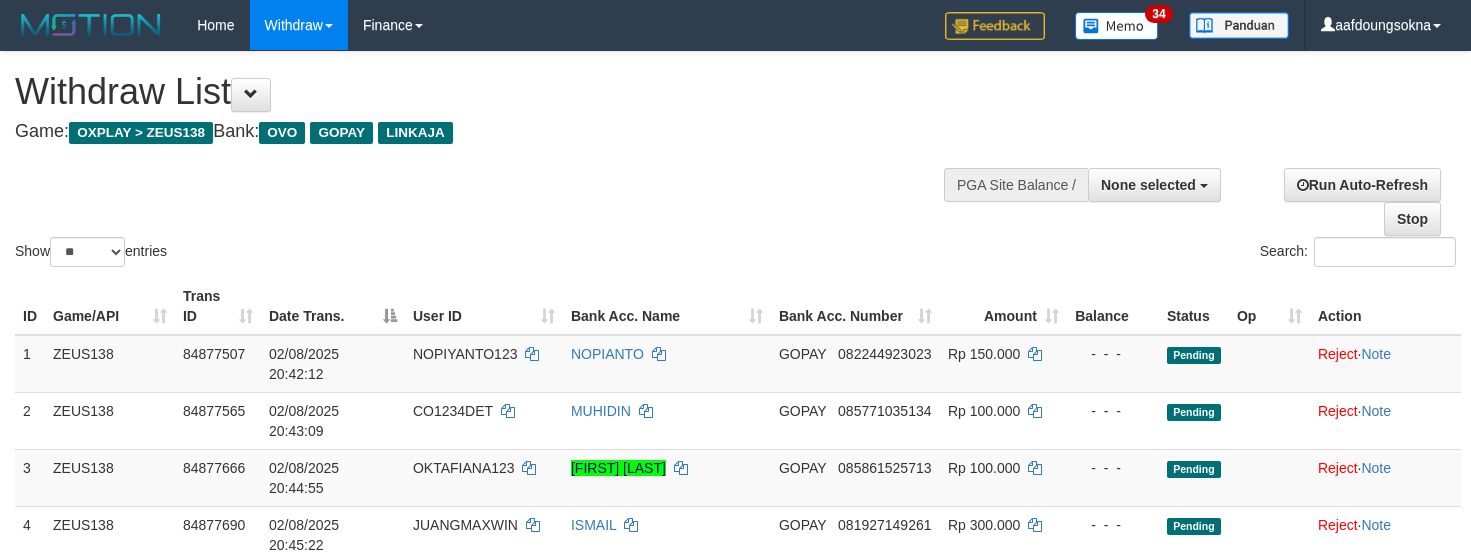 select 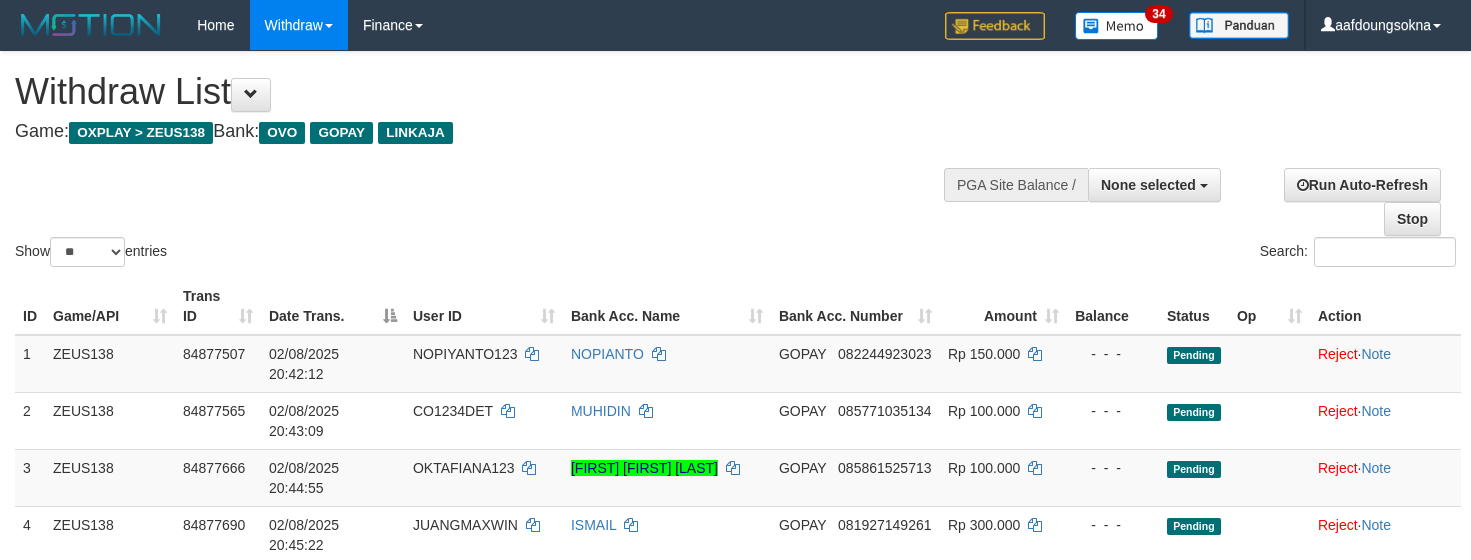 select 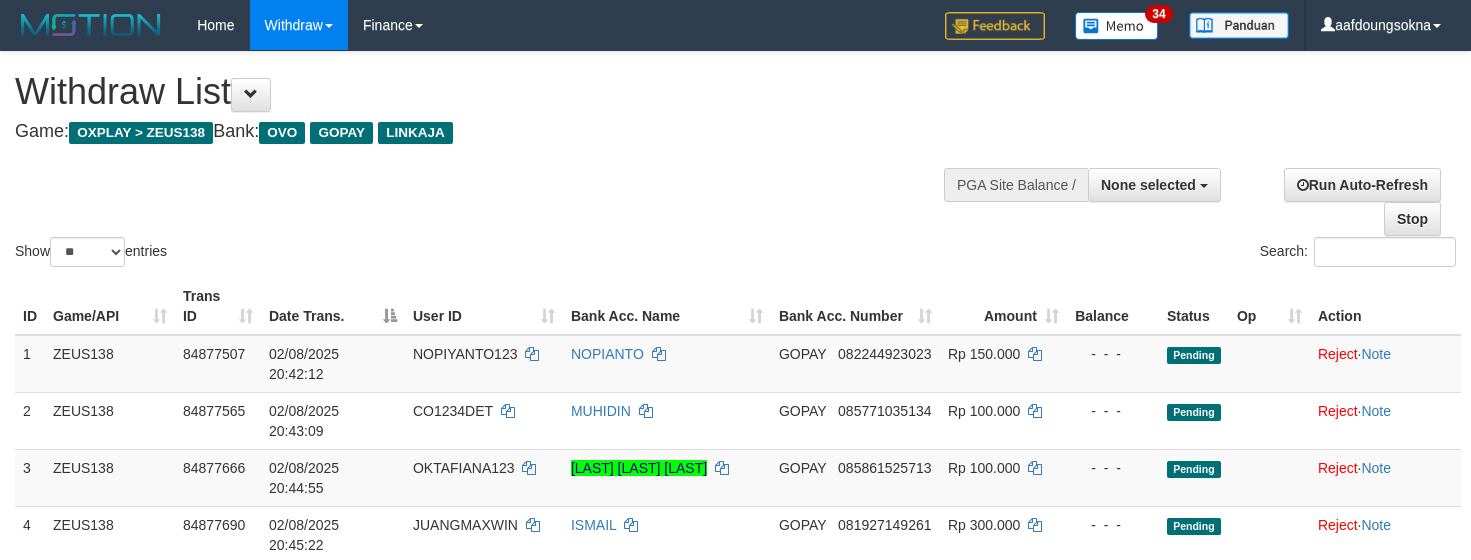 select 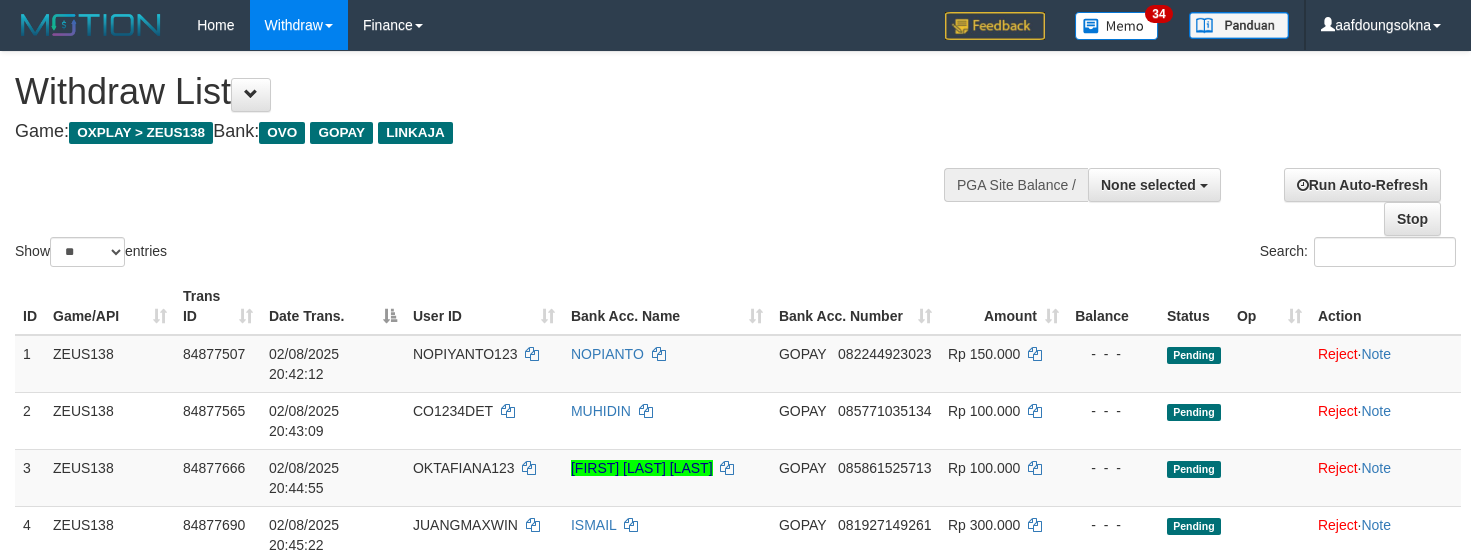 select 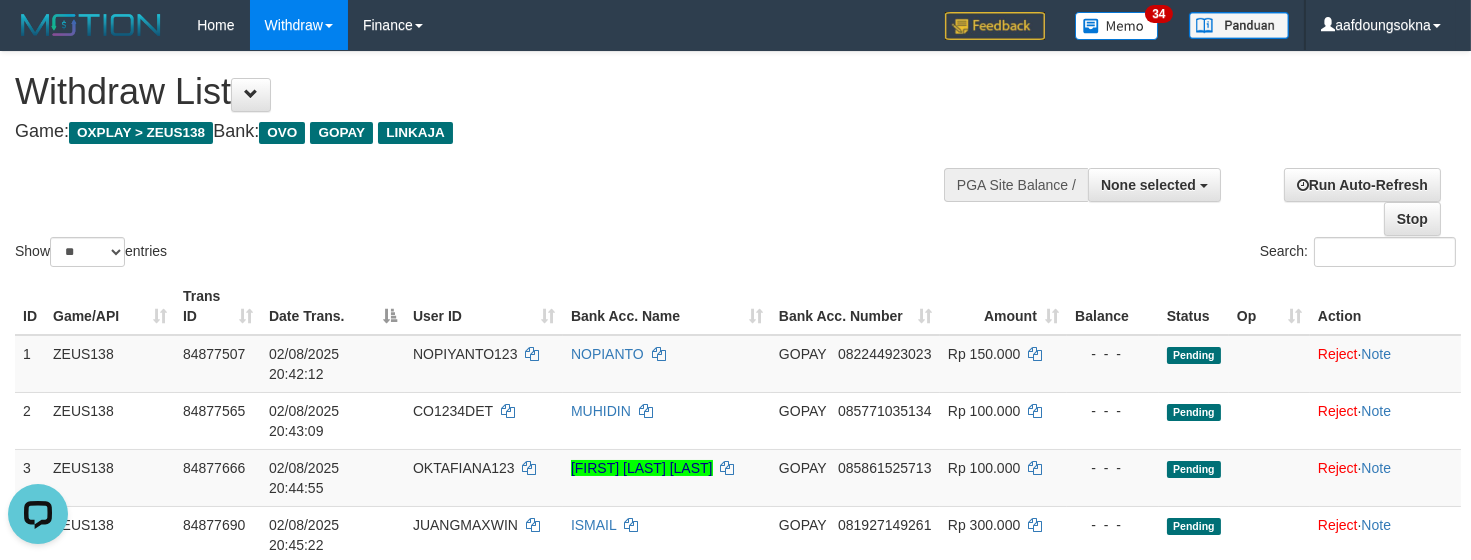 scroll, scrollTop: 0, scrollLeft: 0, axis: both 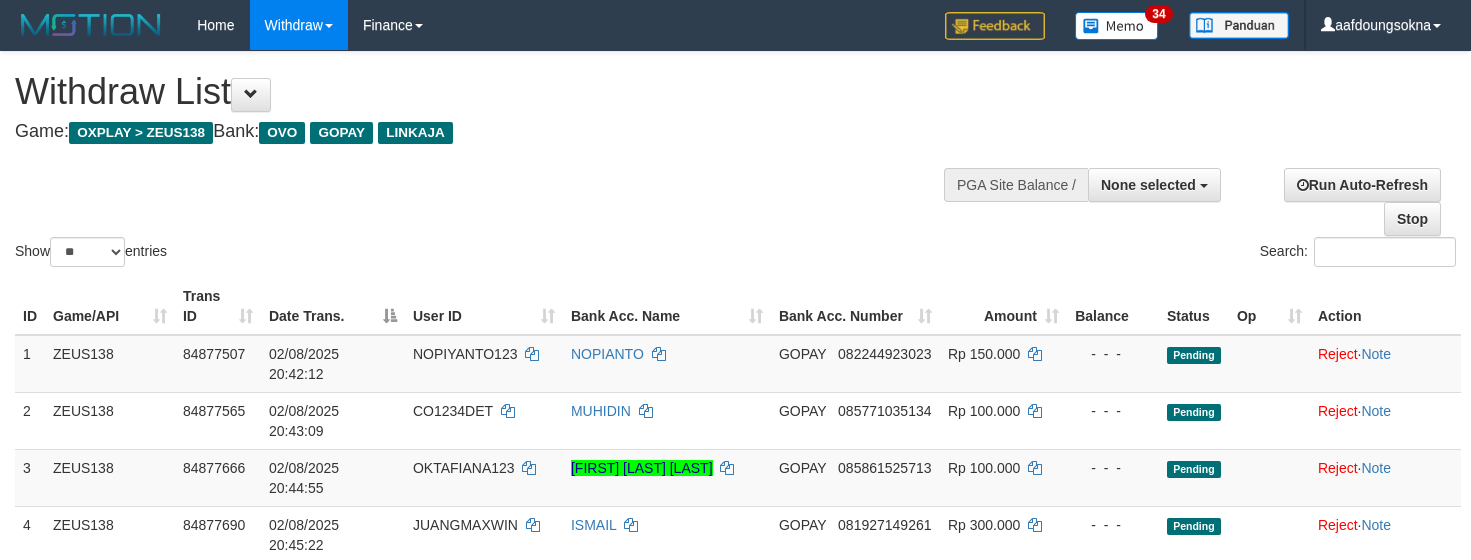 select 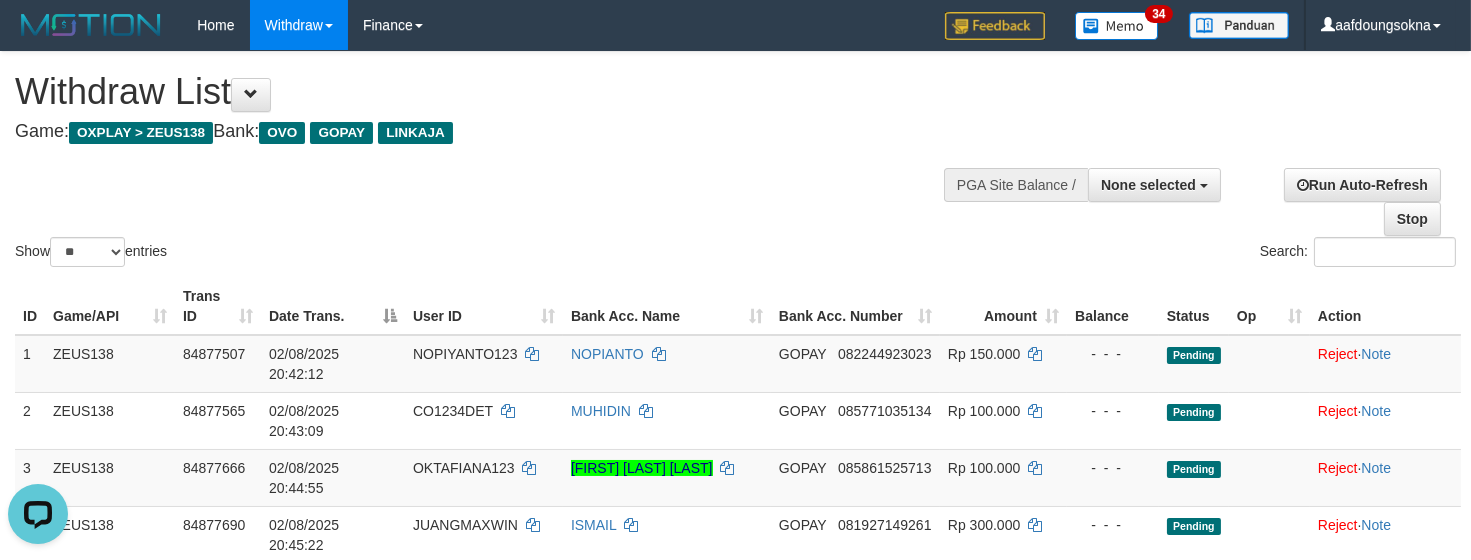 scroll, scrollTop: 0, scrollLeft: 0, axis: both 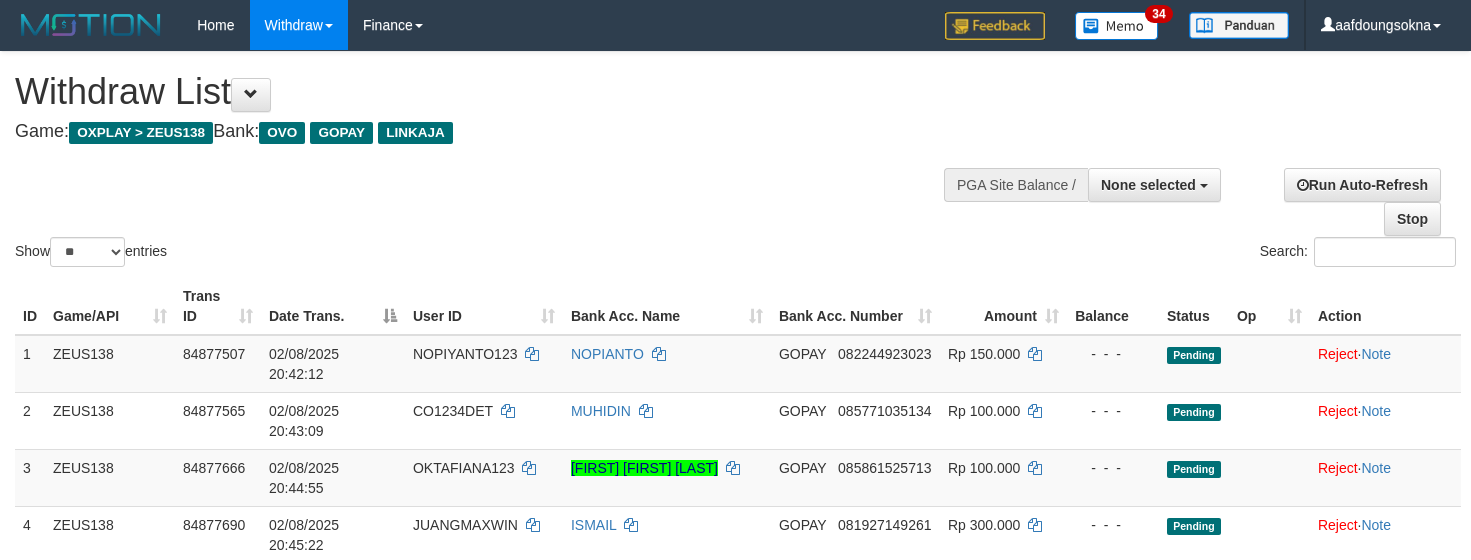 select 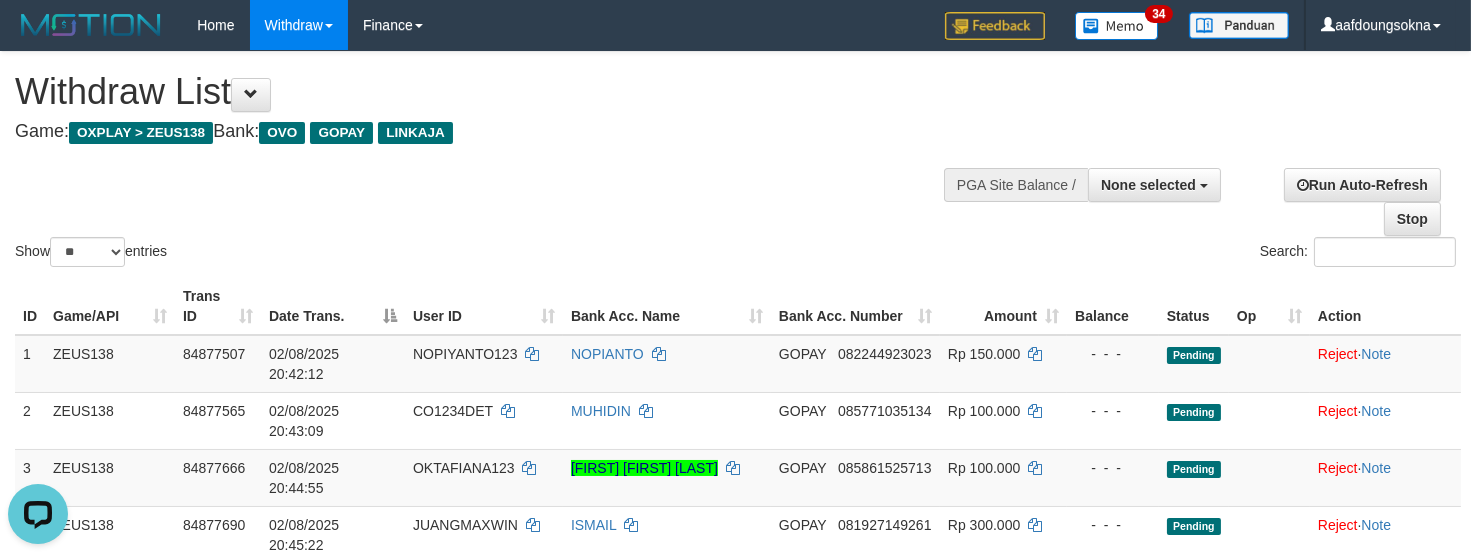 scroll, scrollTop: 0, scrollLeft: 0, axis: both 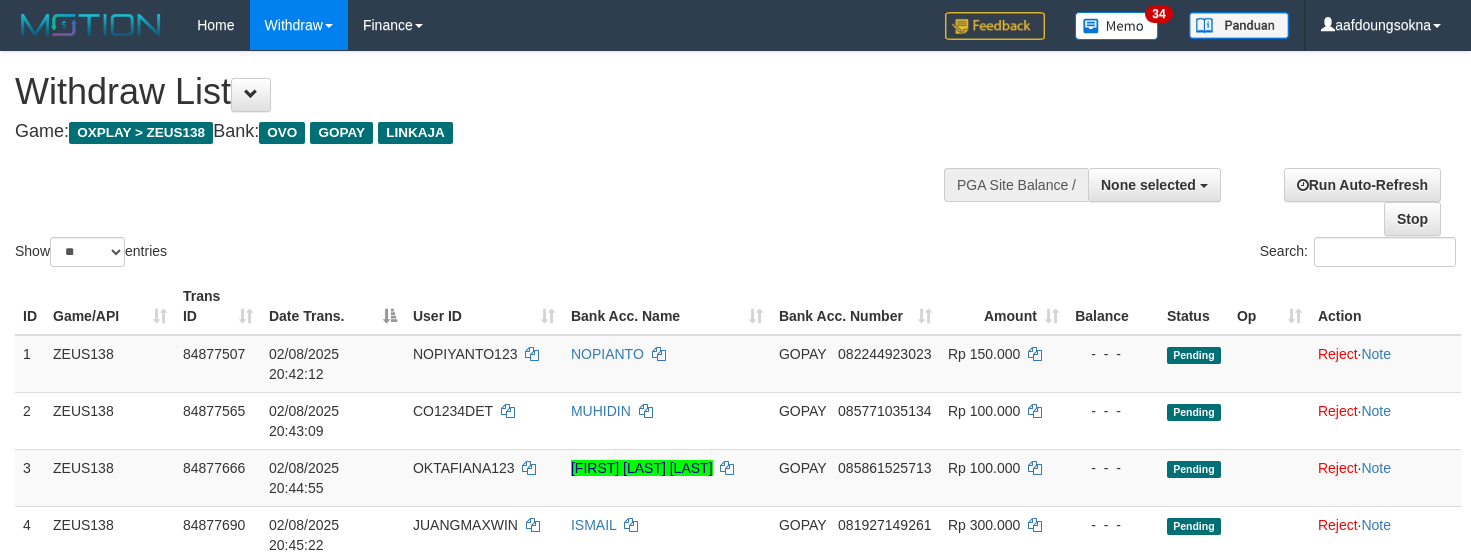 select 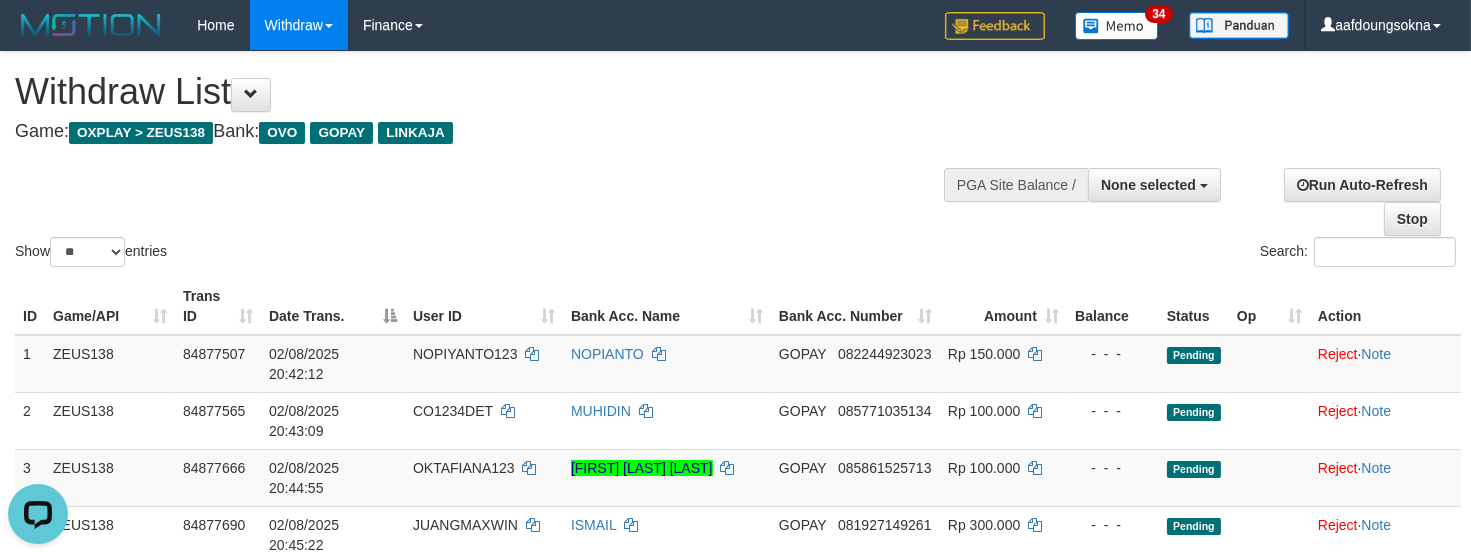 scroll, scrollTop: 0, scrollLeft: 0, axis: both 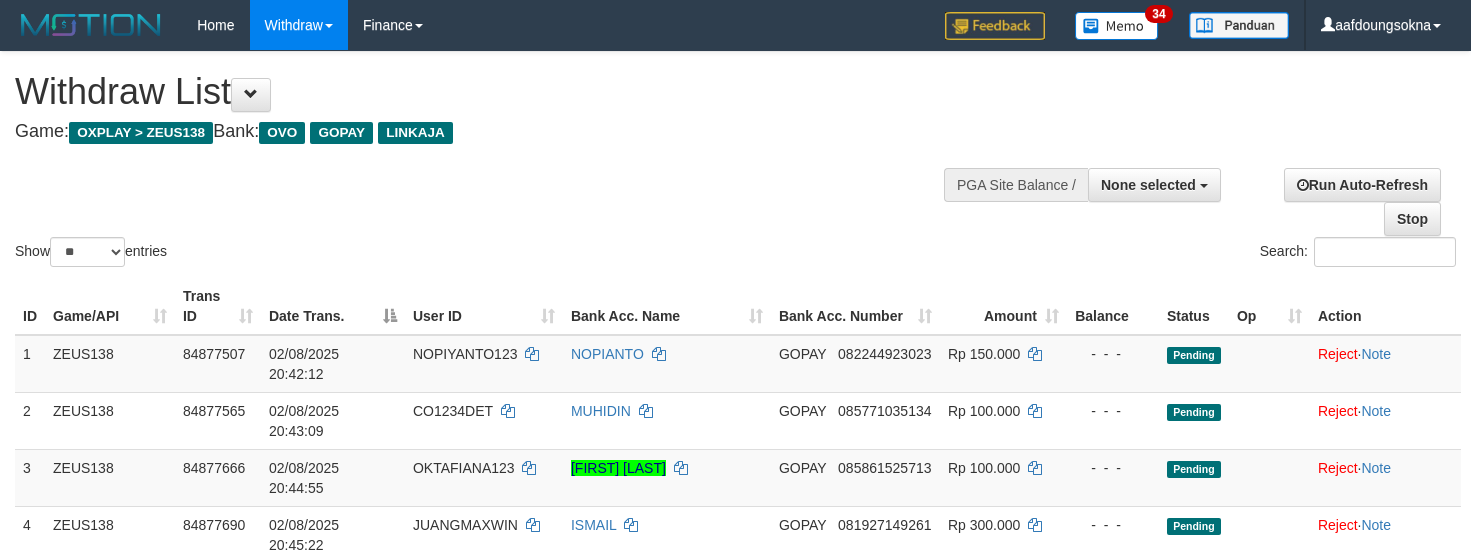 select 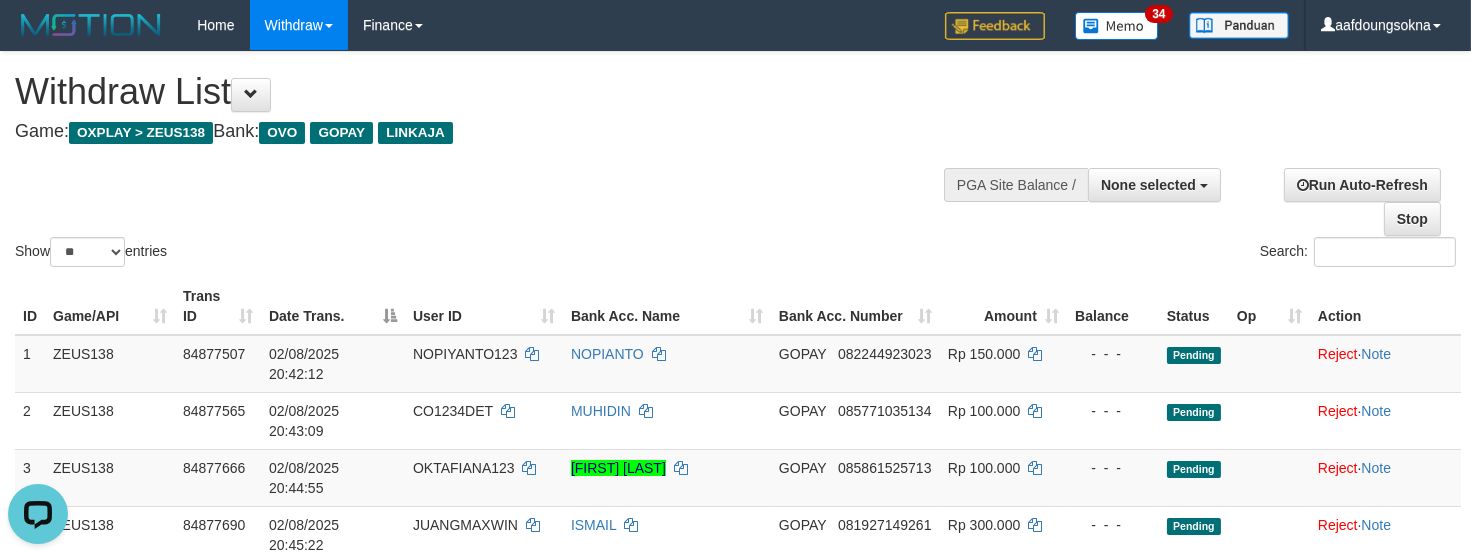 scroll, scrollTop: 0, scrollLeft: 0, axis: both 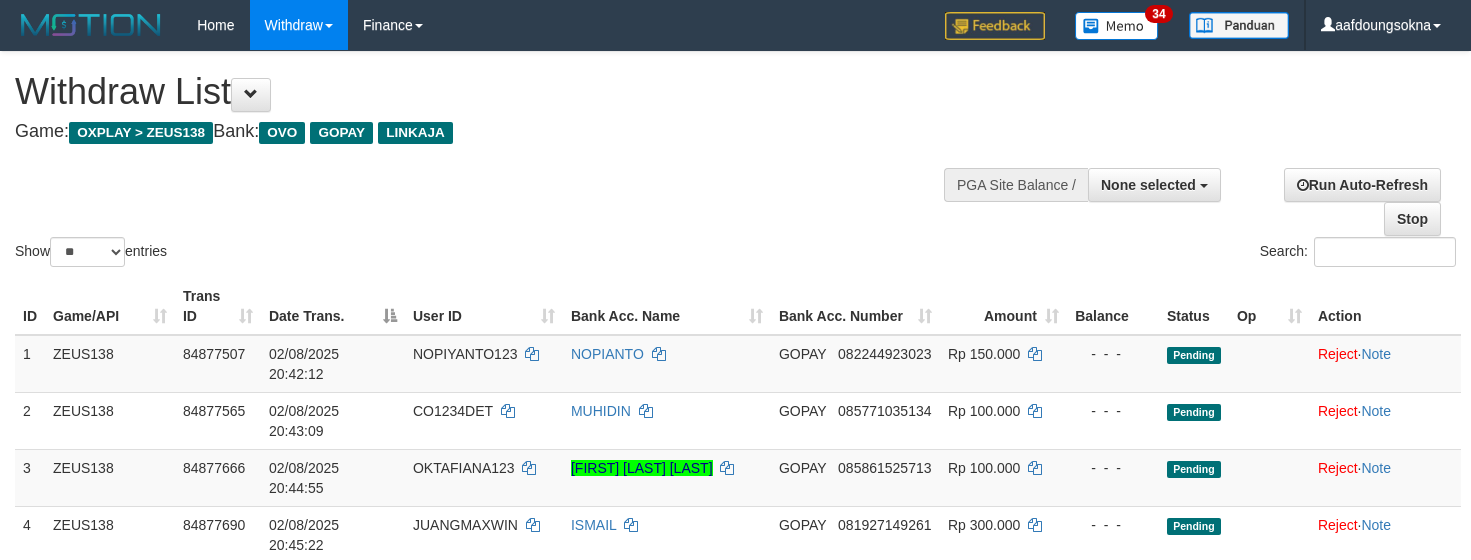 select 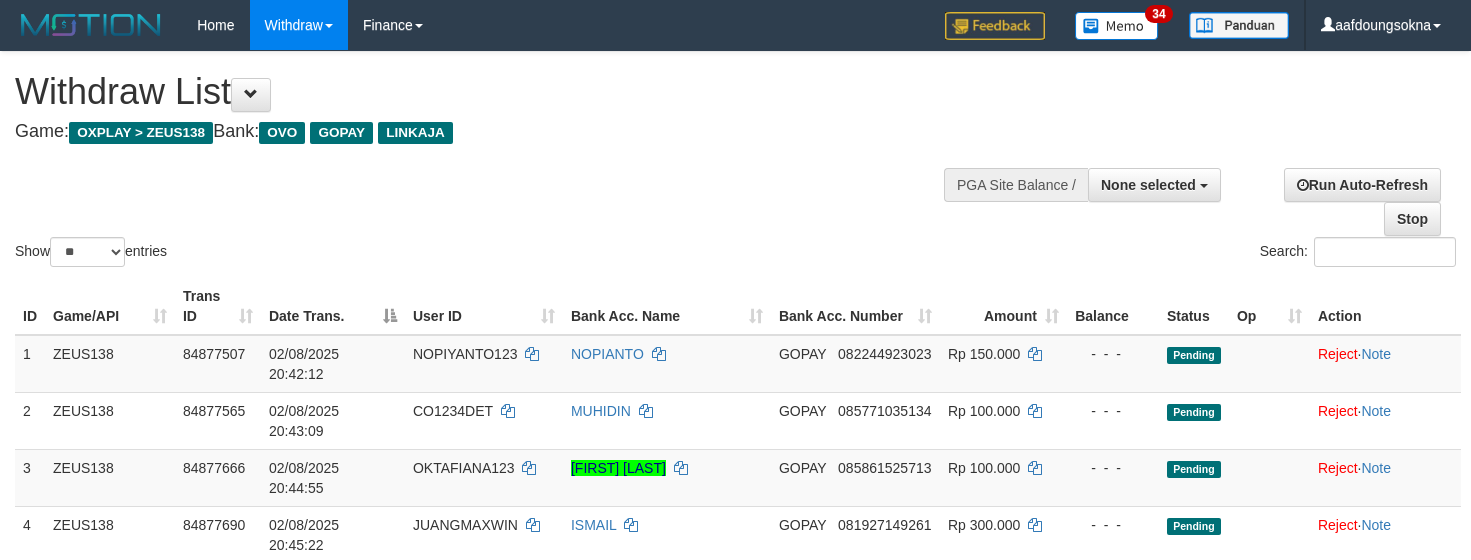select 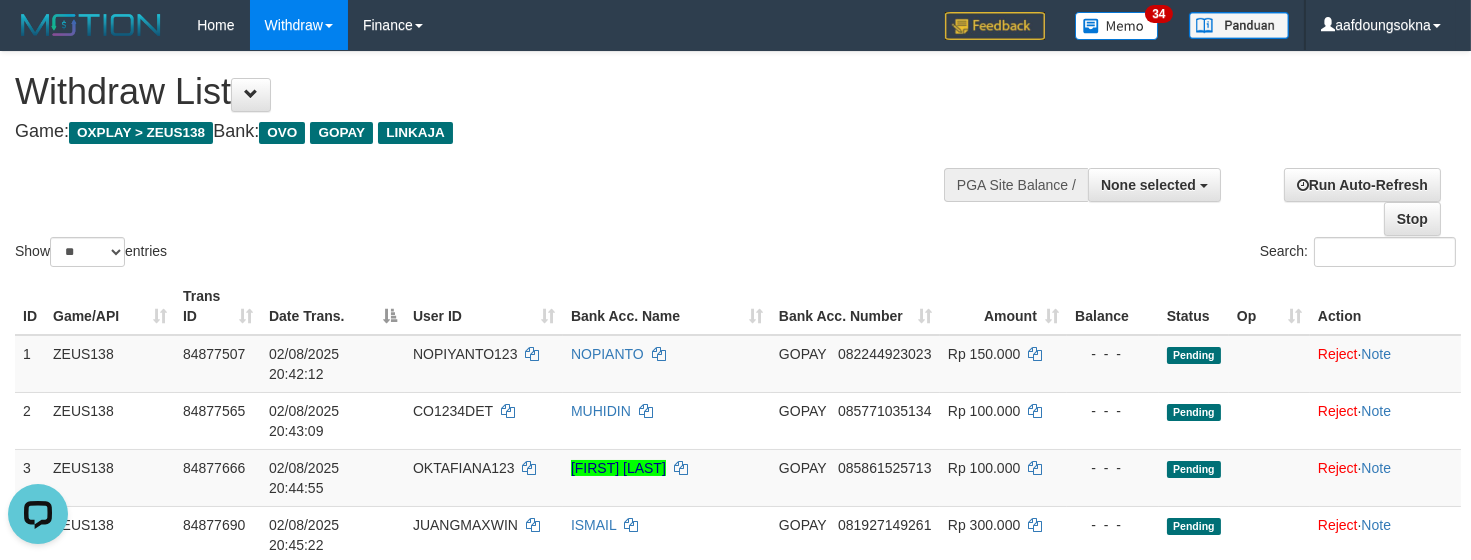 scroll, scrollTop: 0, scrollLeft: 0, axis: both 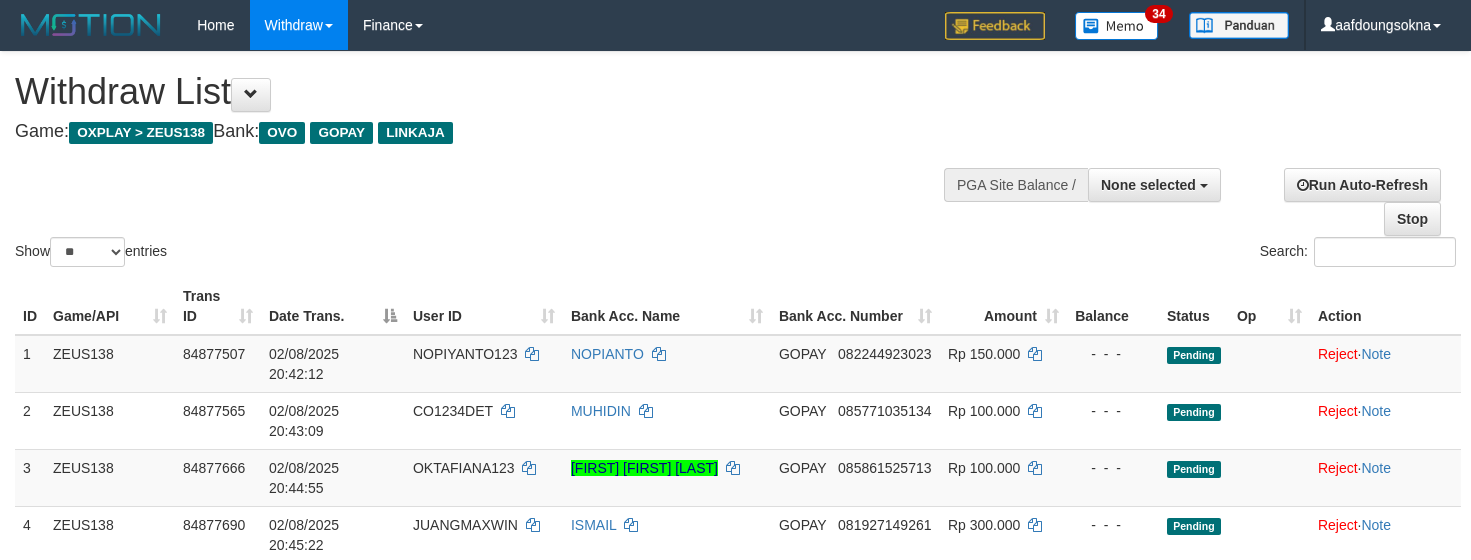 select 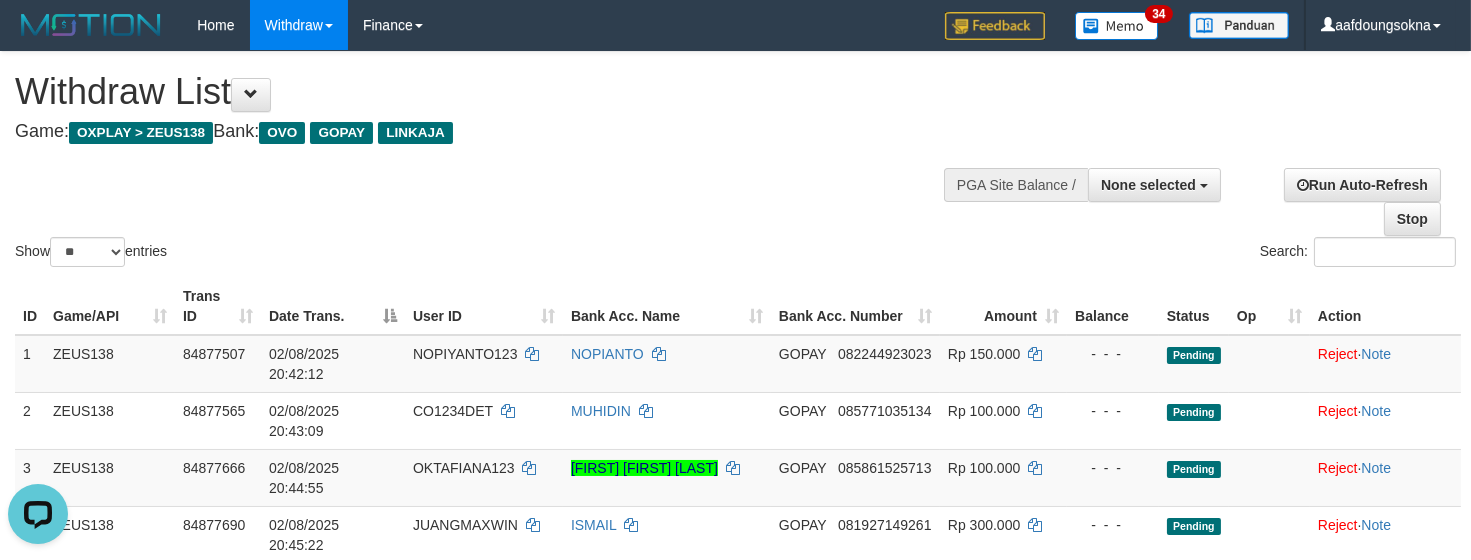 scroll, scrollTop: 0, scrollLeft: 0, axis: both 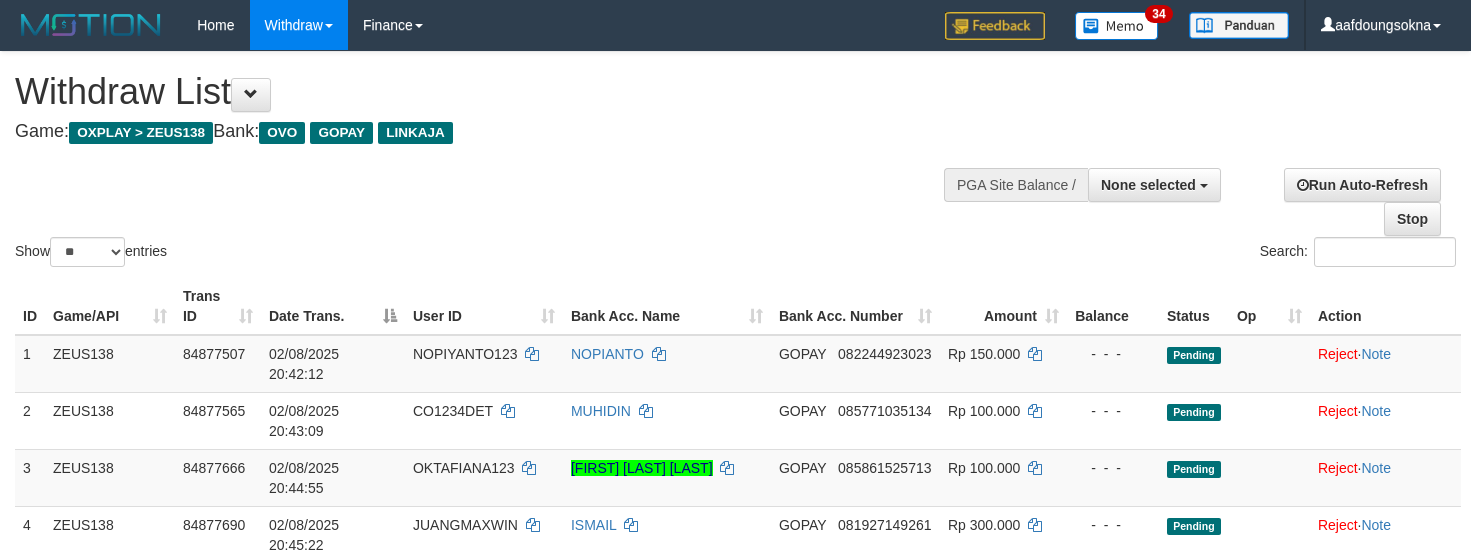 select 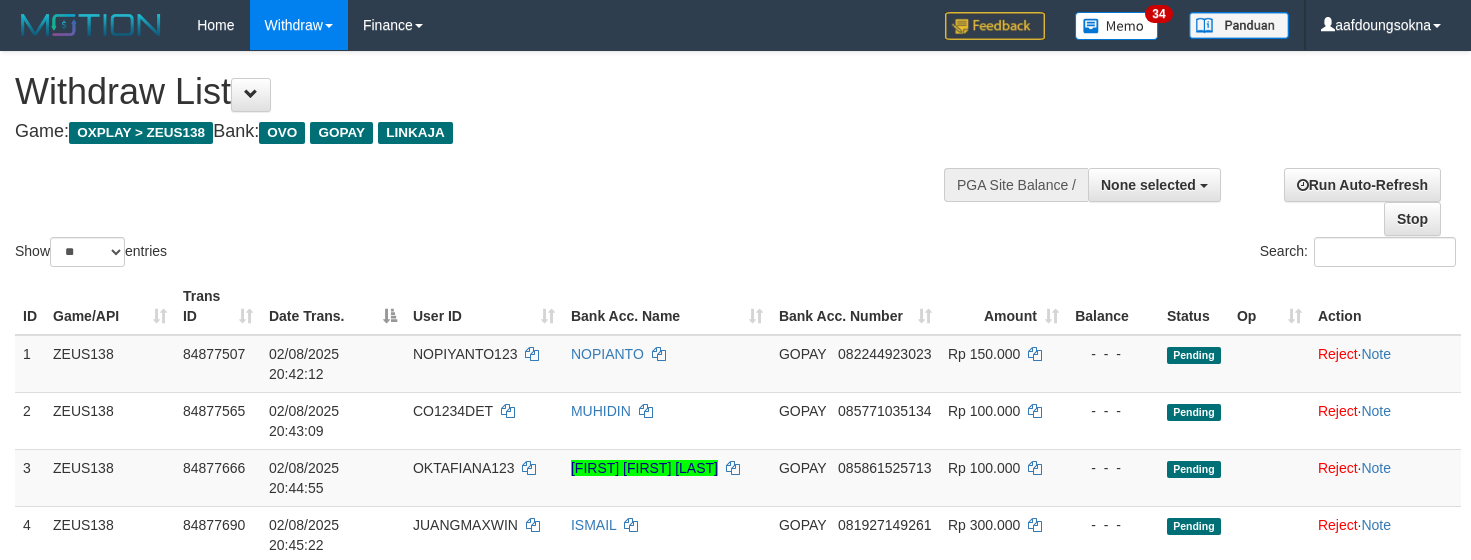 select 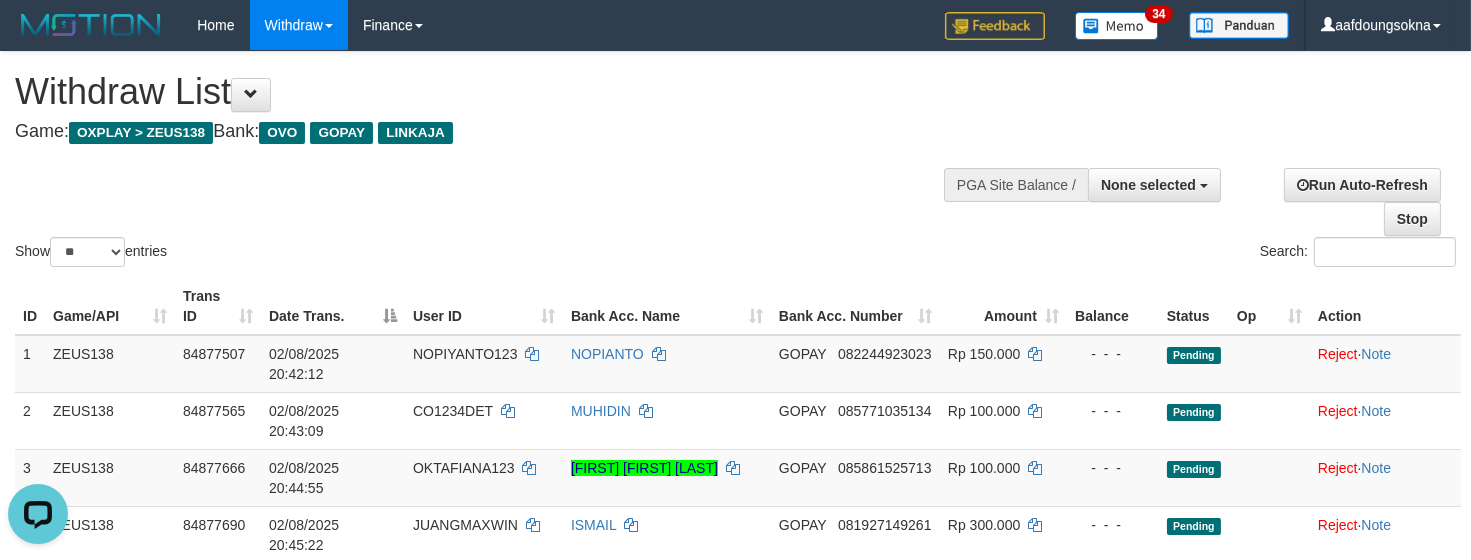 scroll, scrollTop: 0, scrollLeft: 0, axis: both 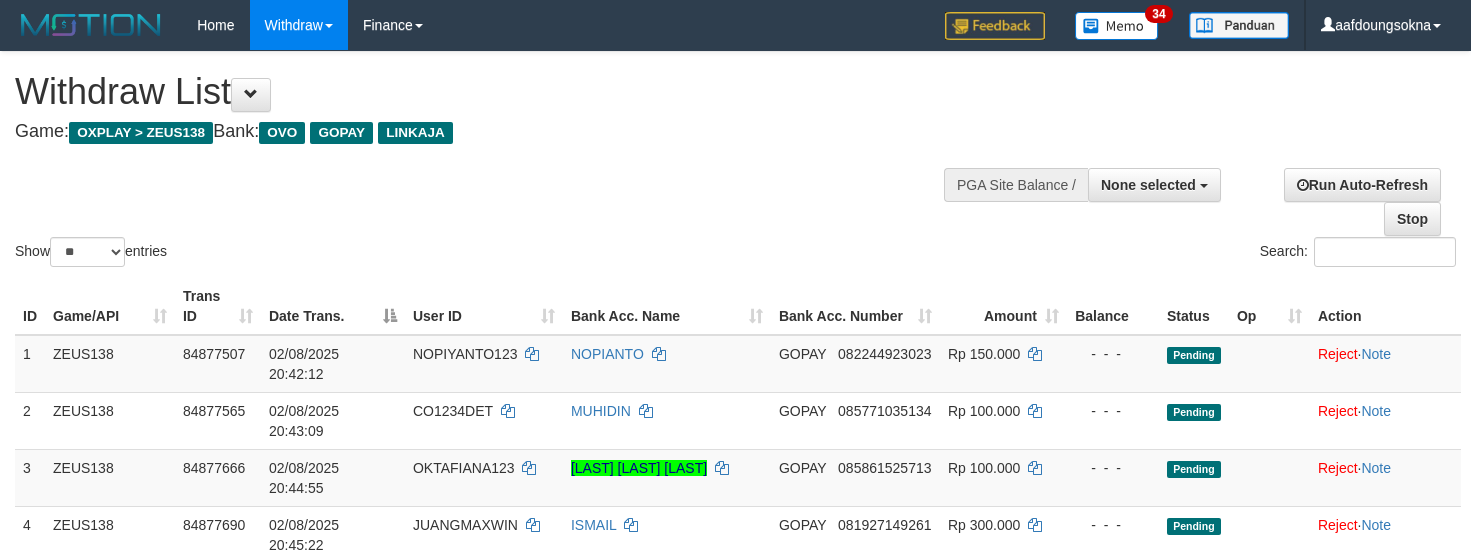 select 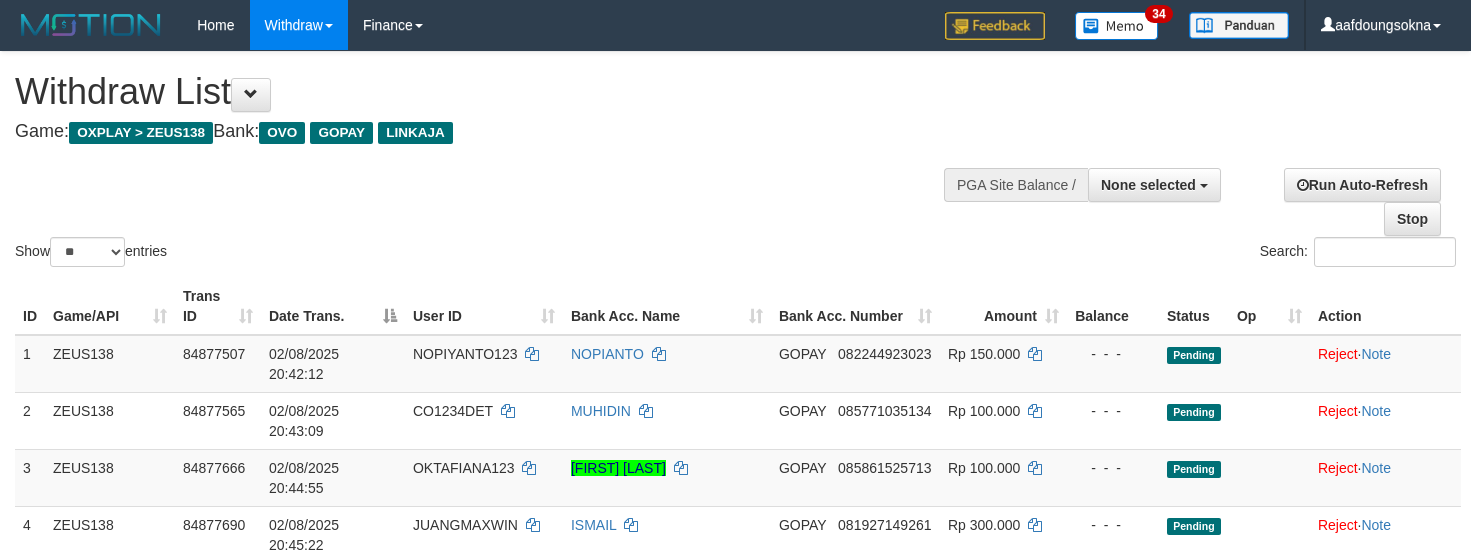 select 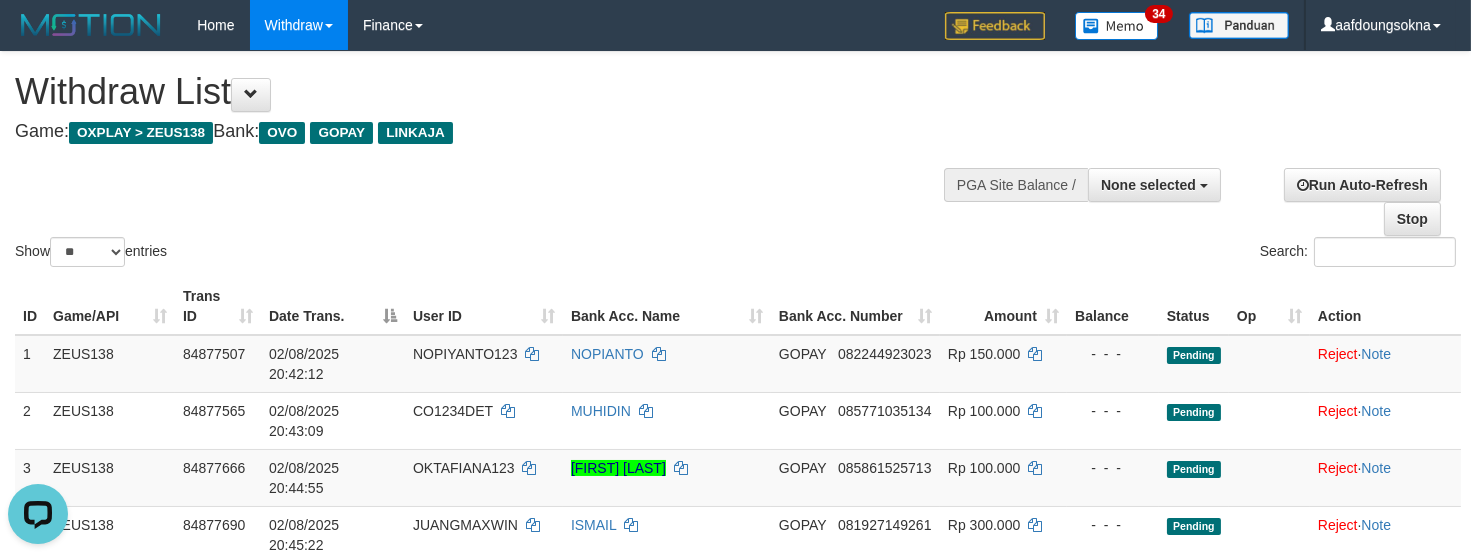 scroll, scrollTop: 0, scrollLeft: 0, axis: both 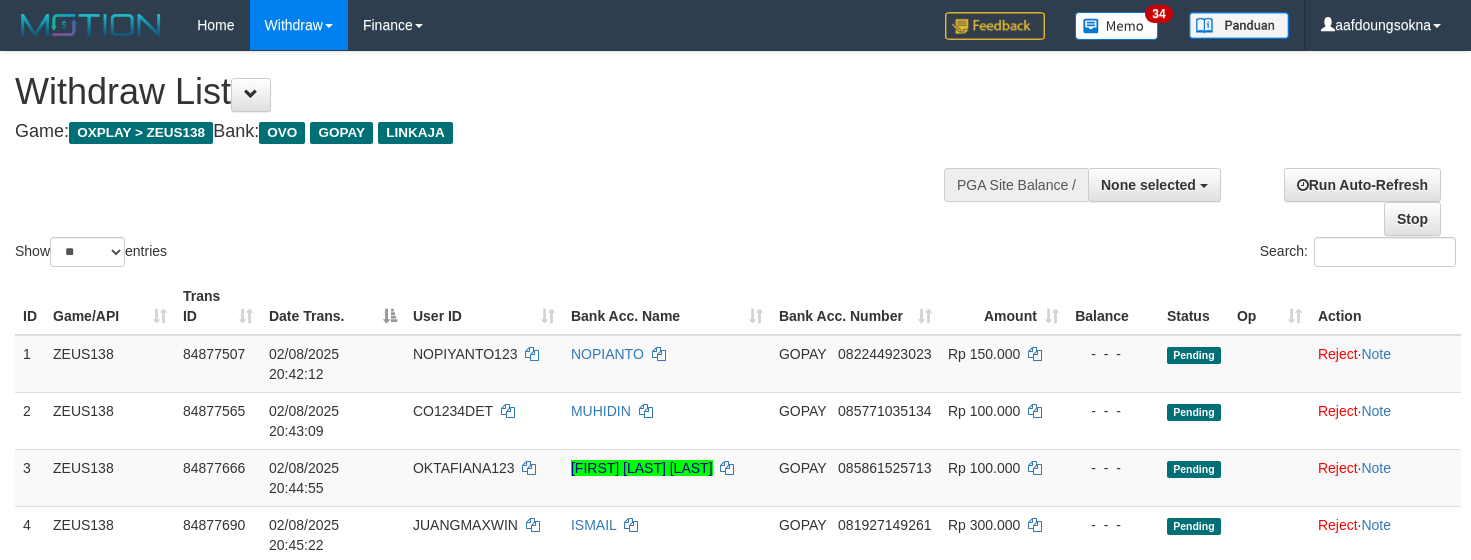 select 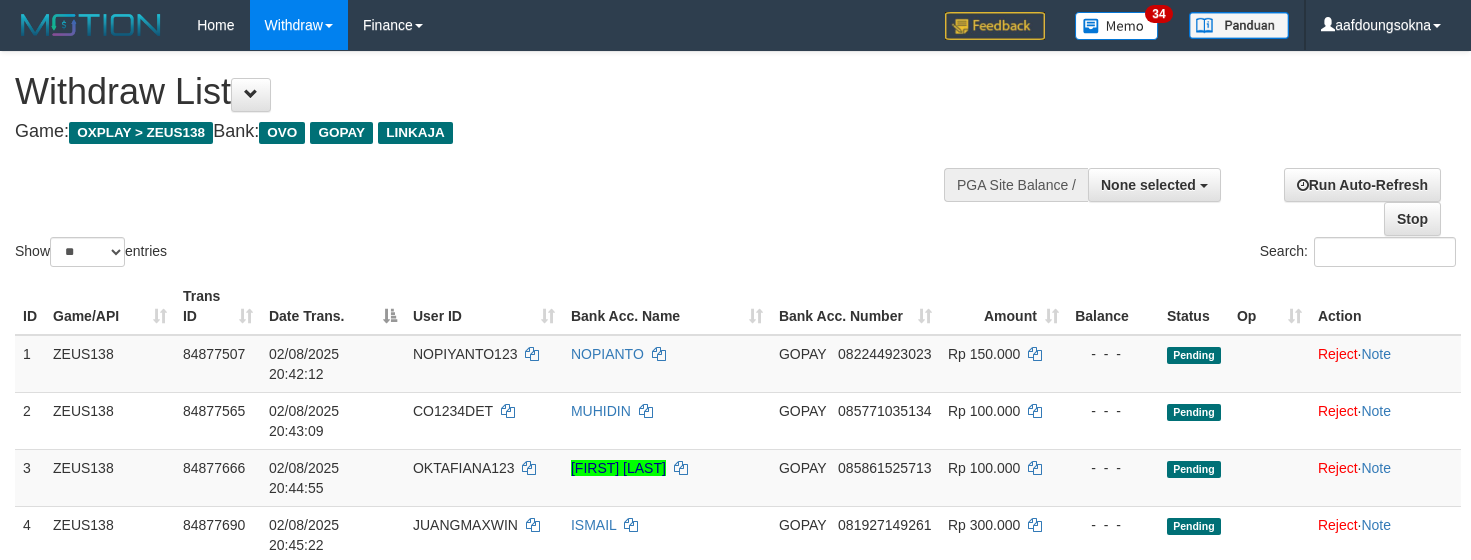 select 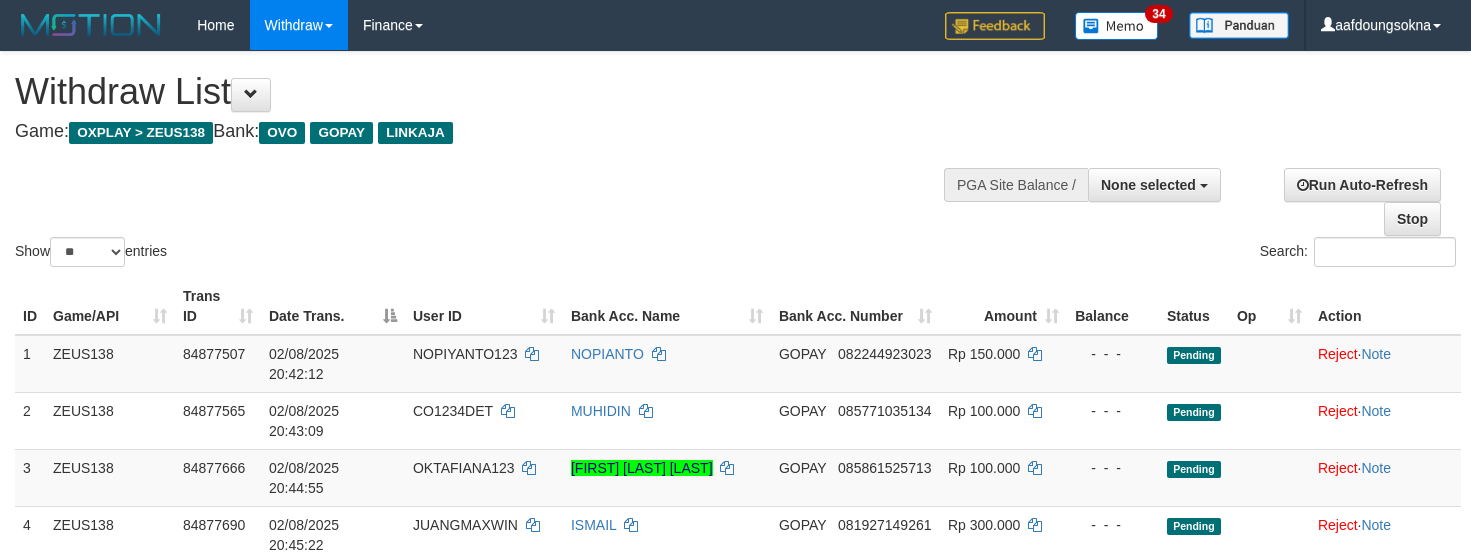 select 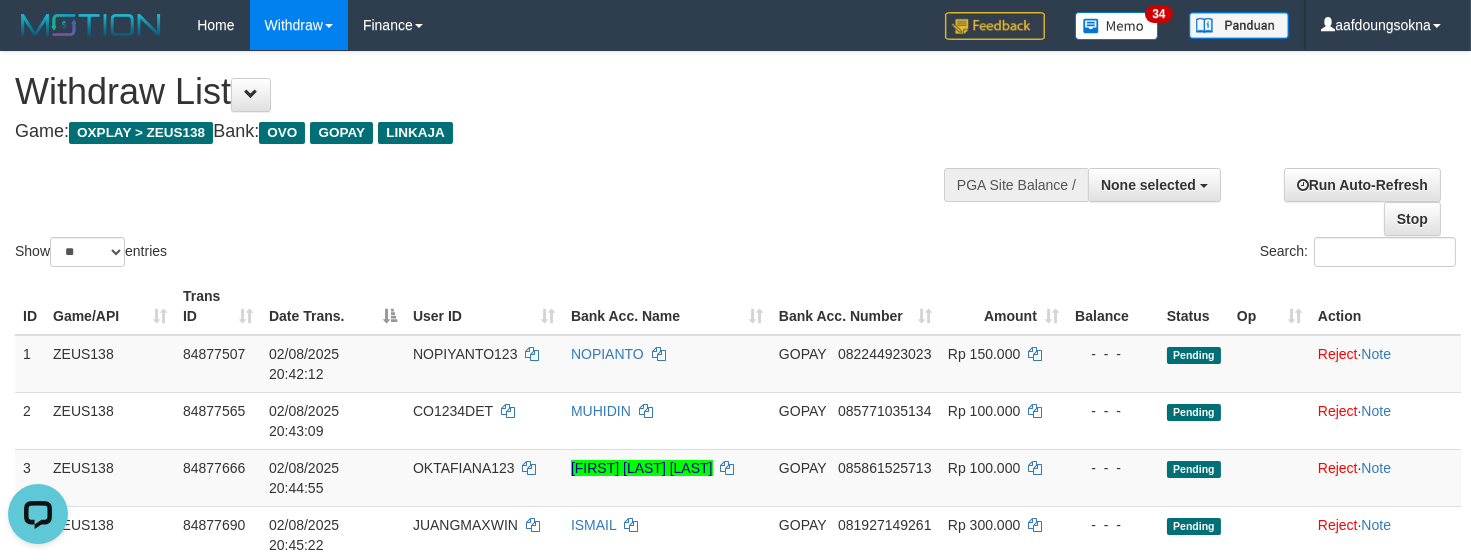 scroll, scrollTop: 0, scrollLeft: 0, axis: both 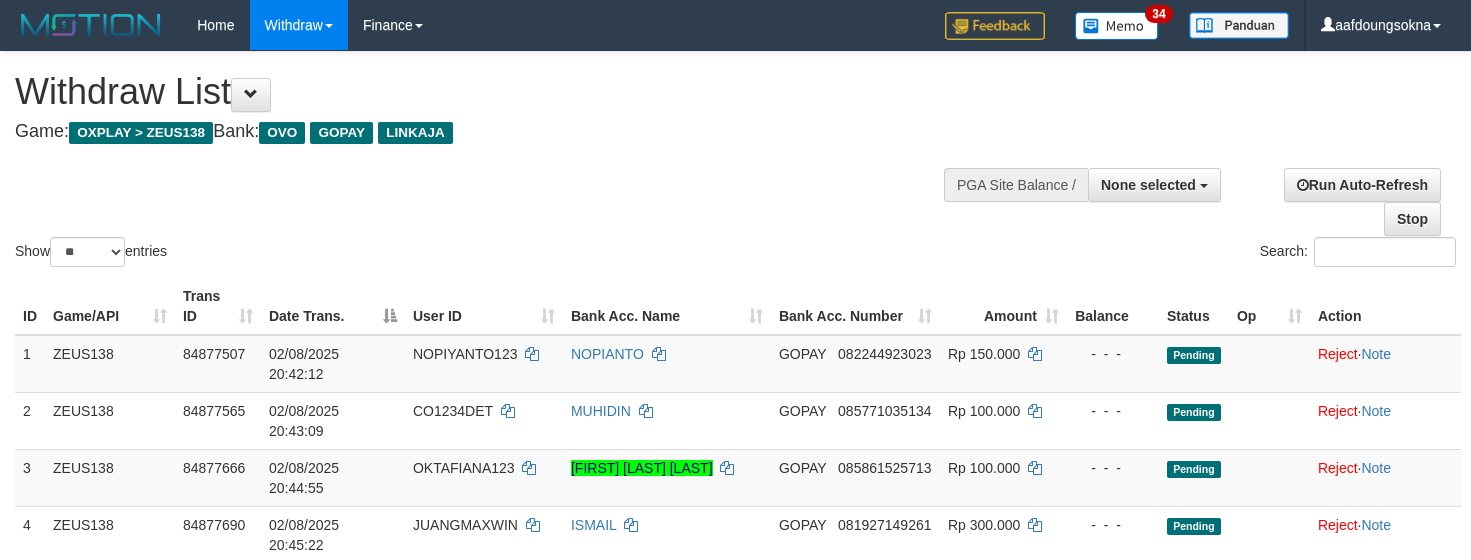 select 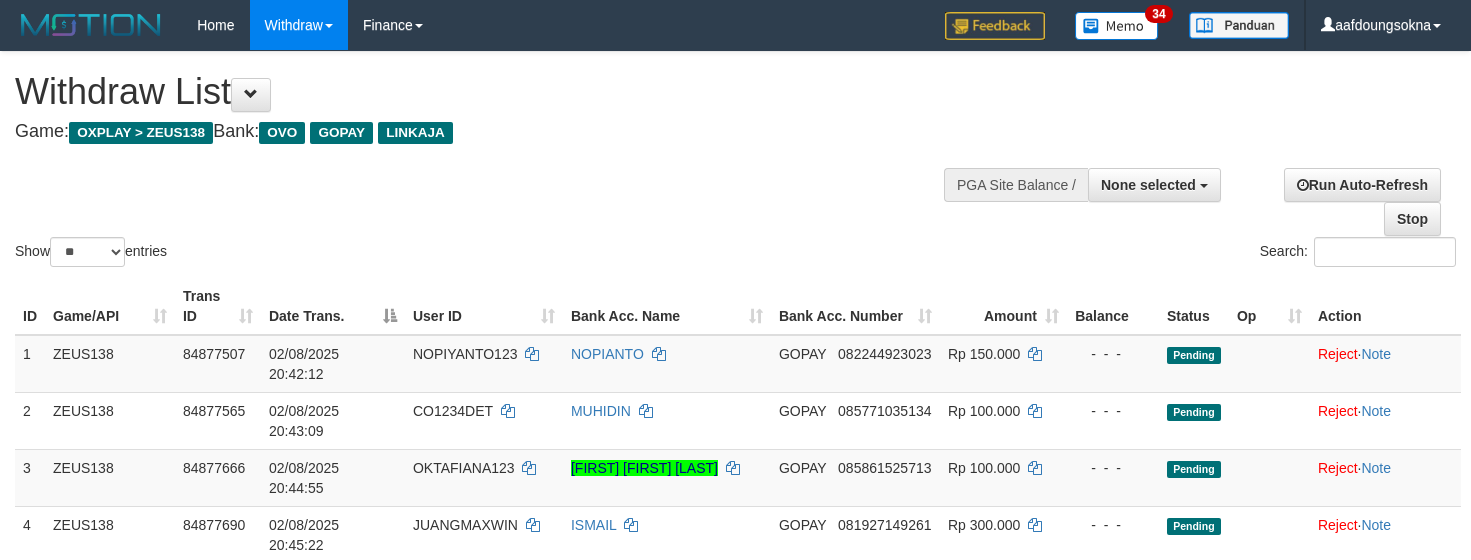 select 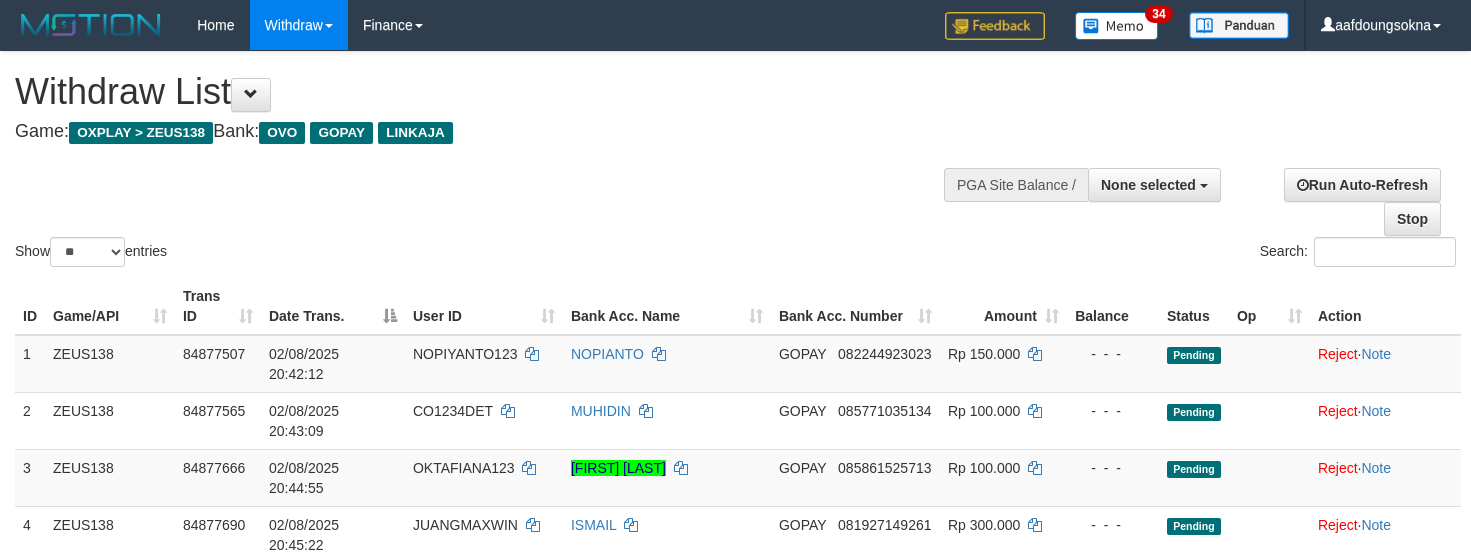 select 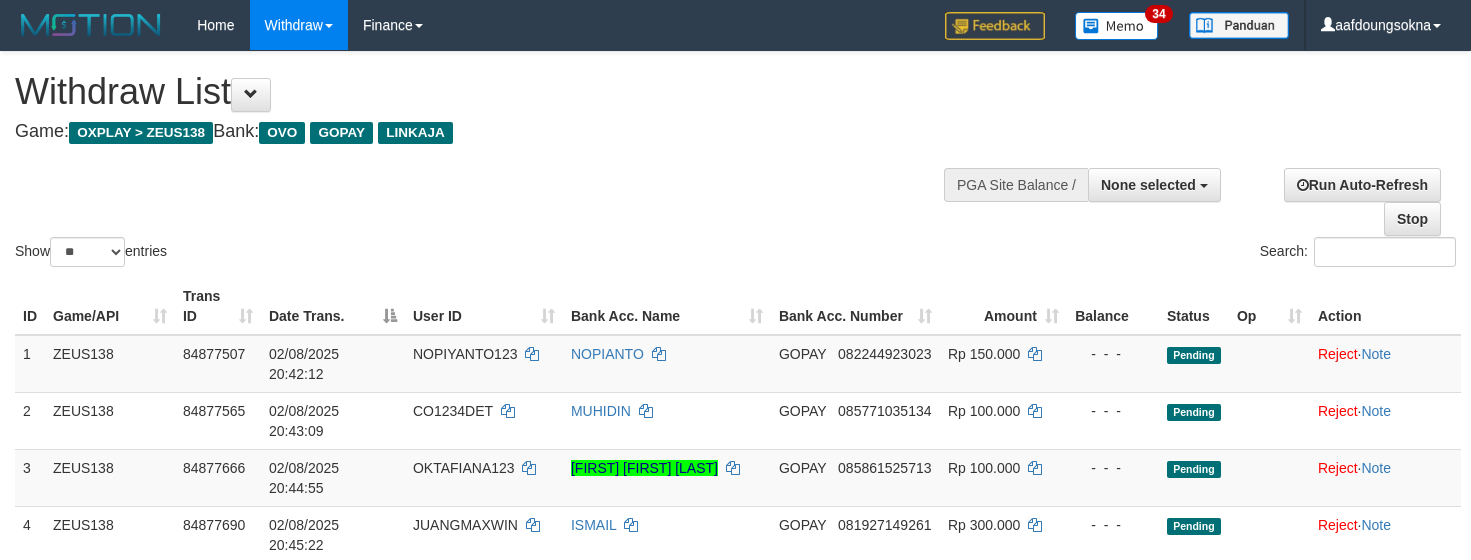 select 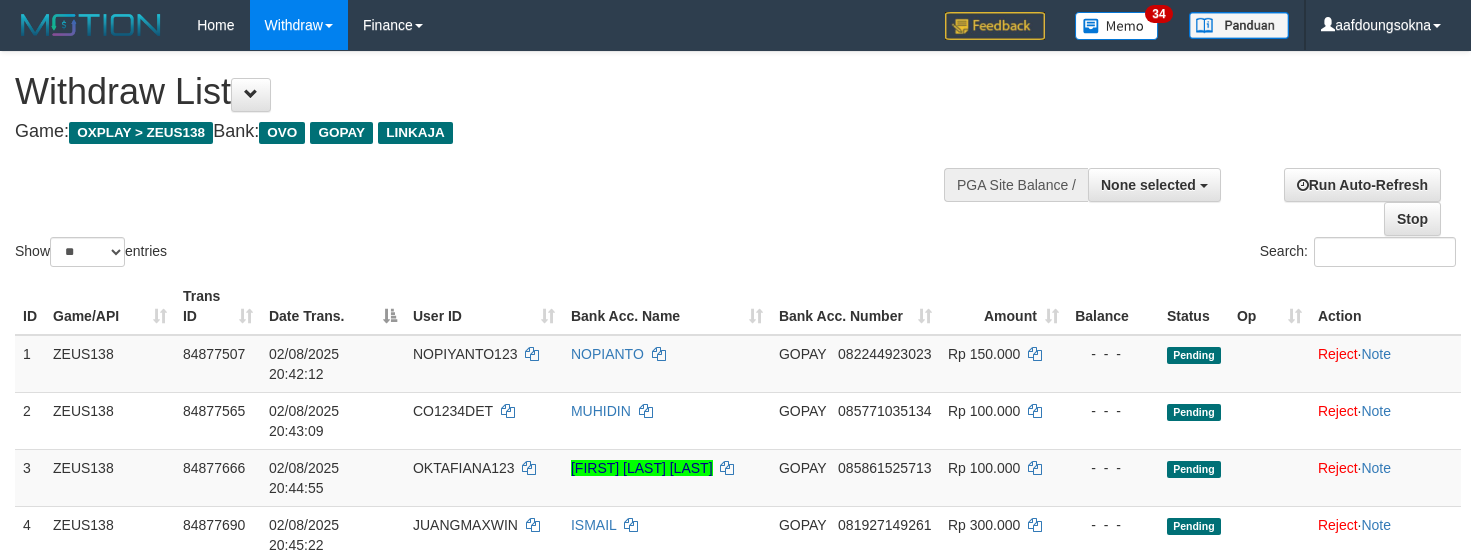 select 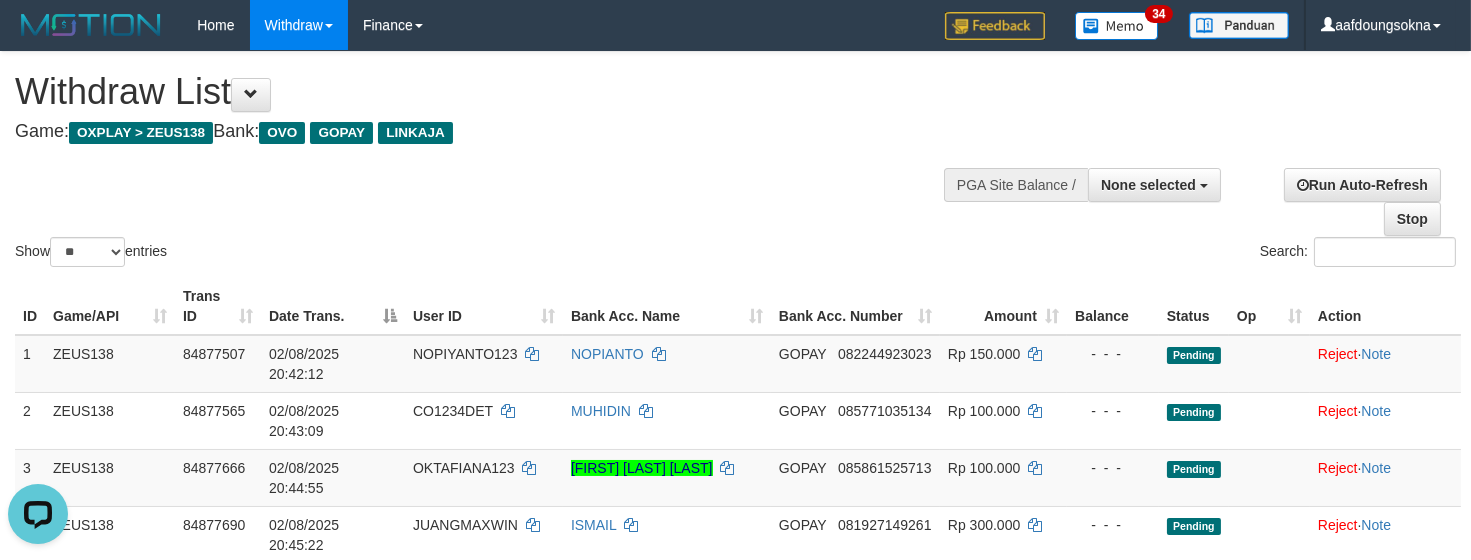 scroll, scrollTop: 0, scrollLeft: 0, axis: both 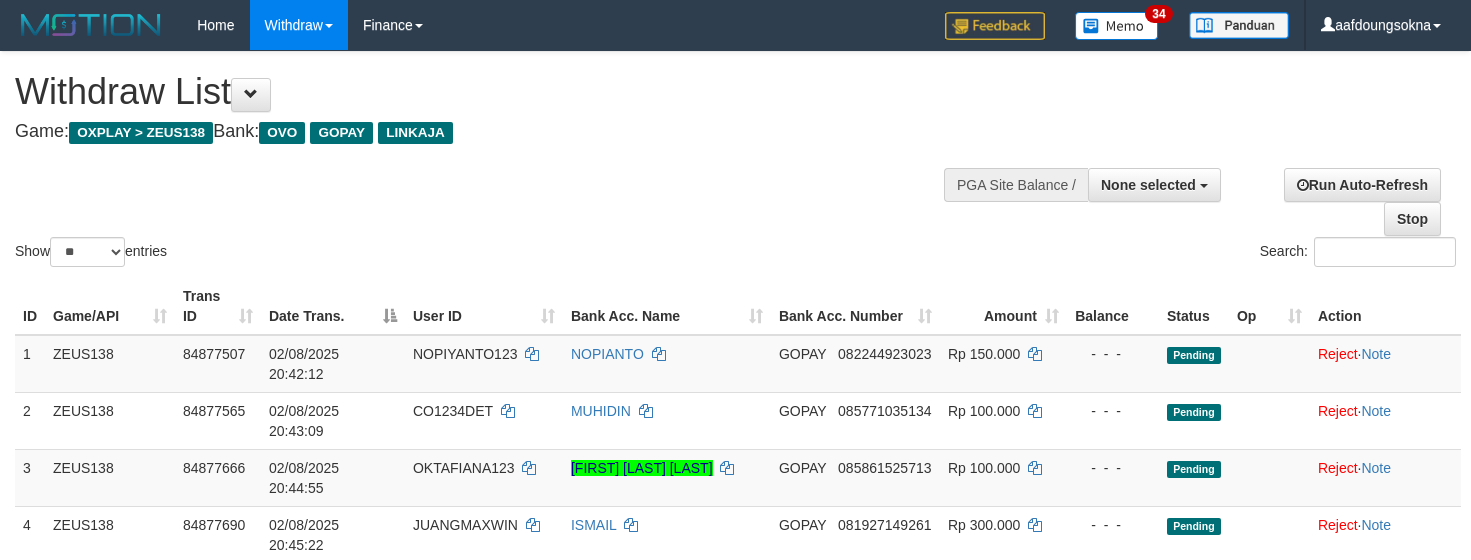 select 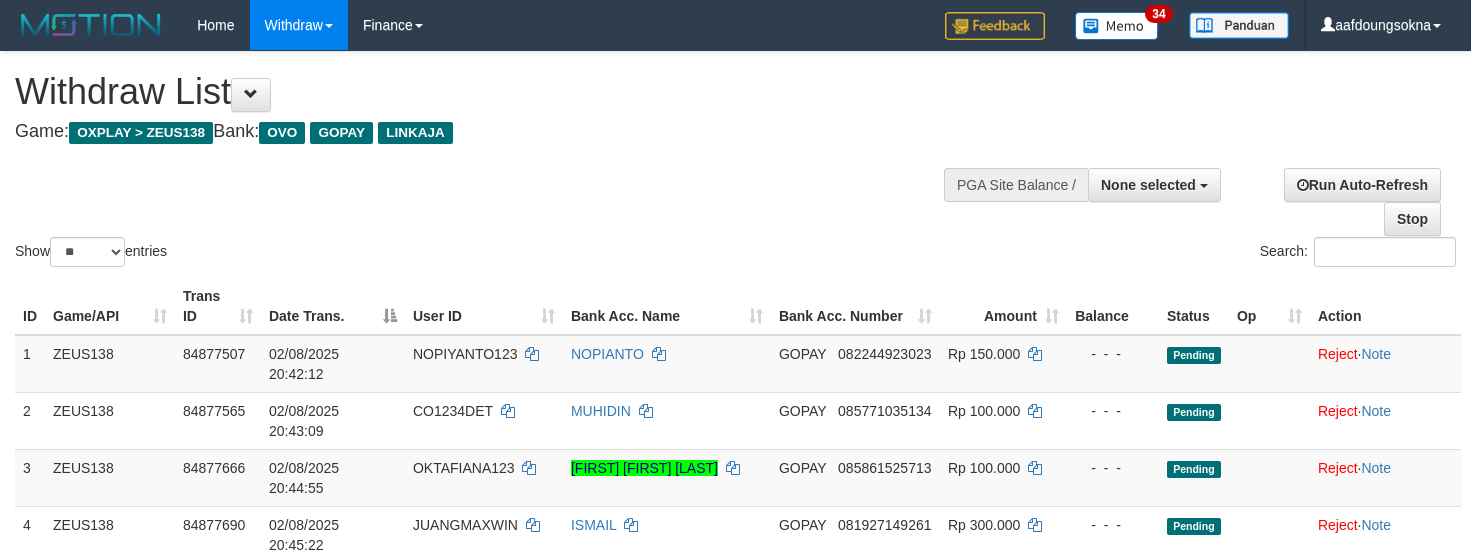 select 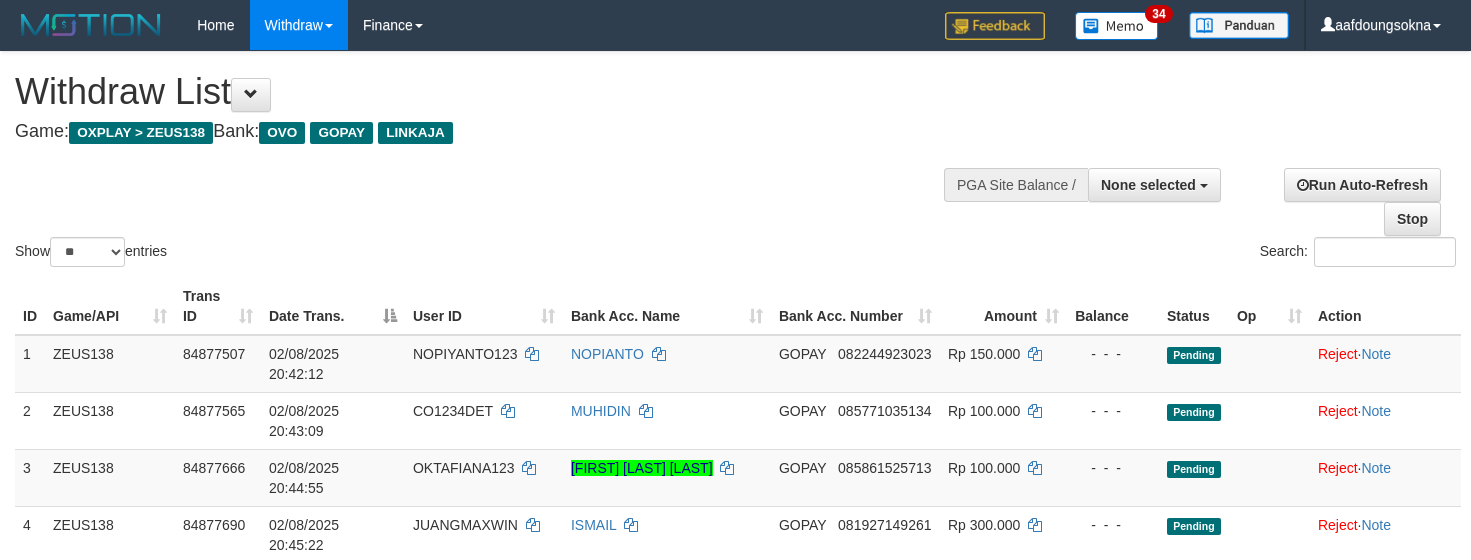 select 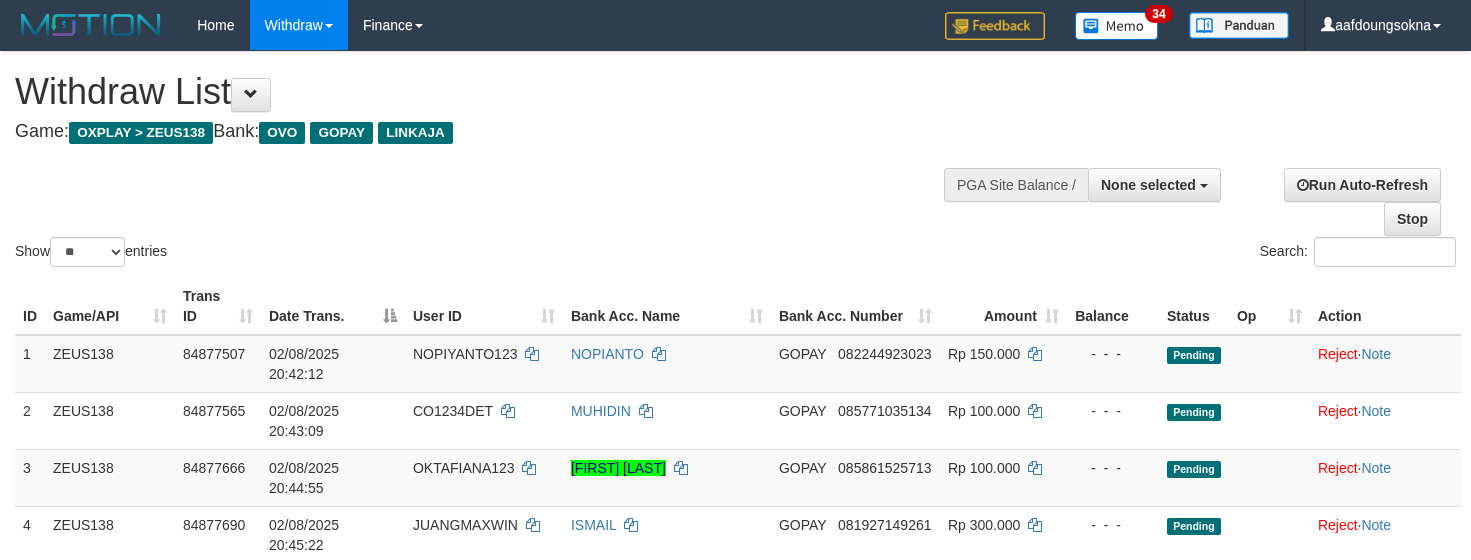 select 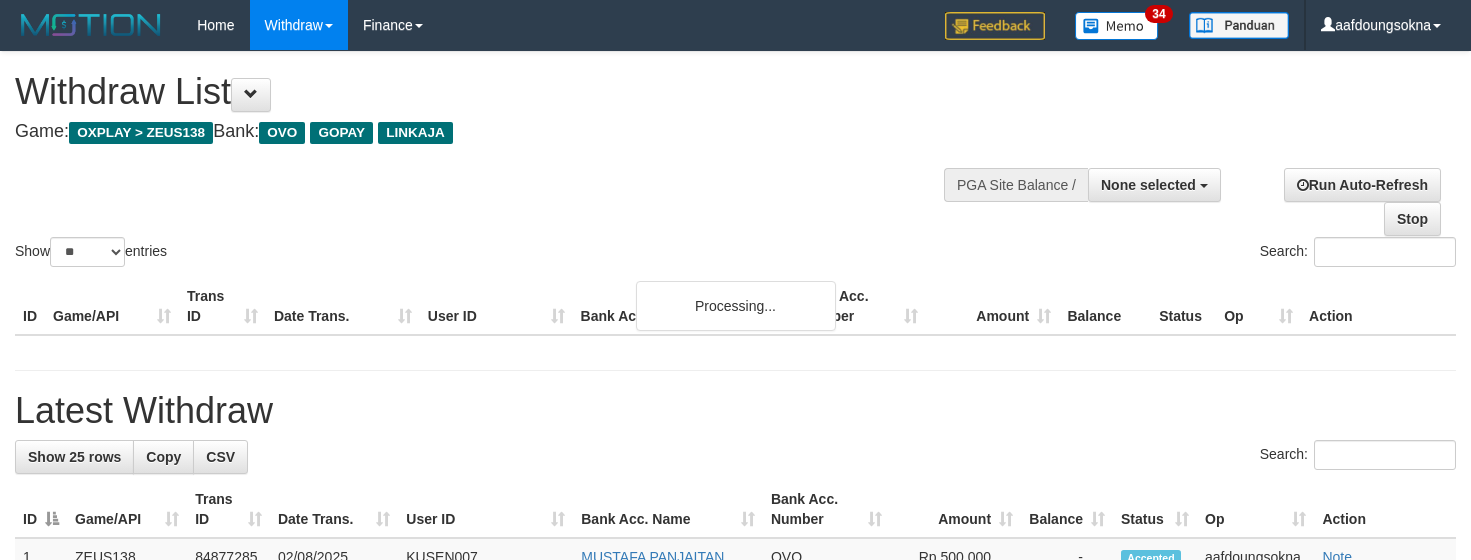 select 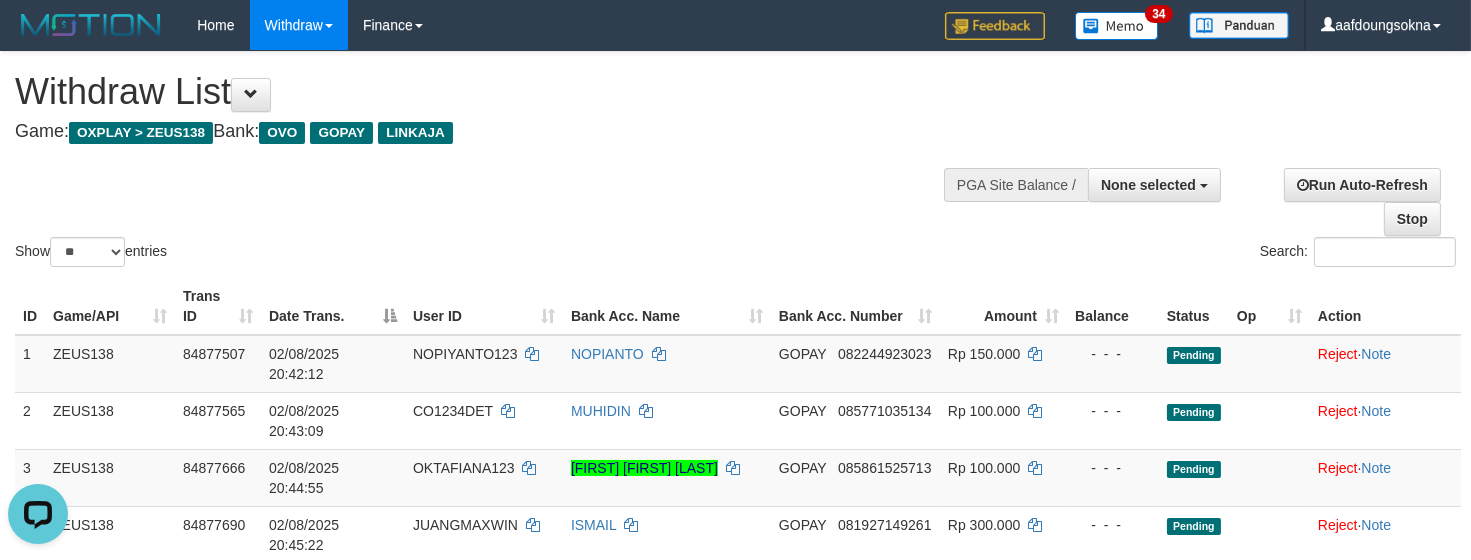 scroll, scrollTop: 0, scrollLeft: 0, axis: both 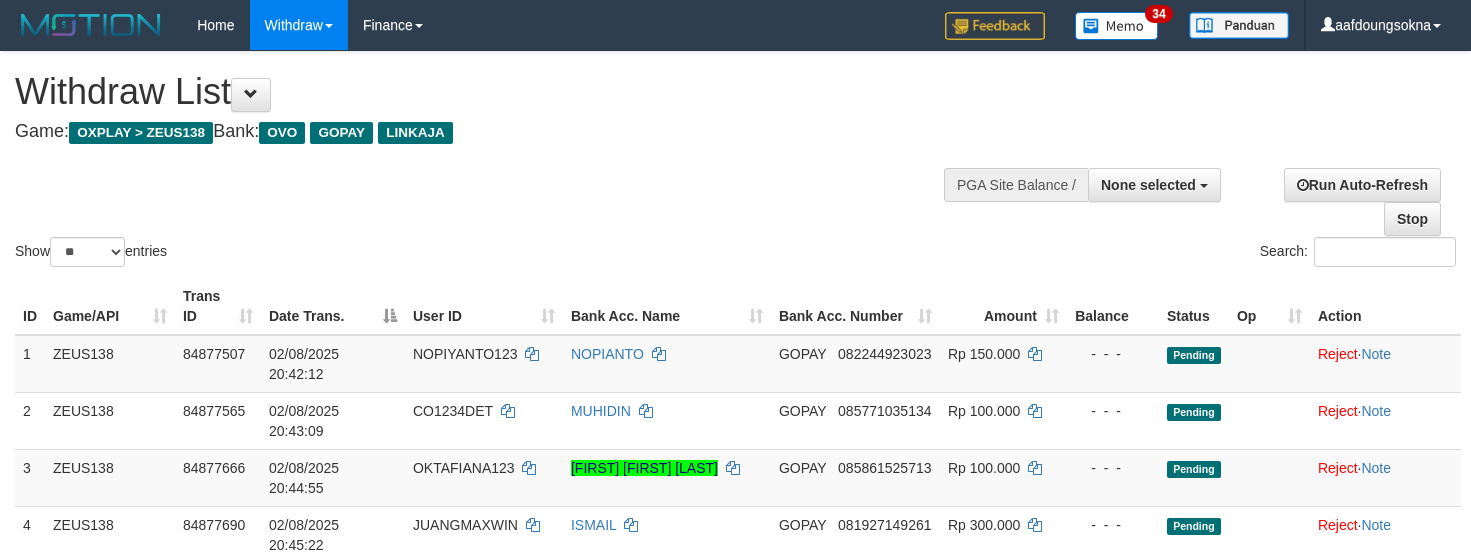 select 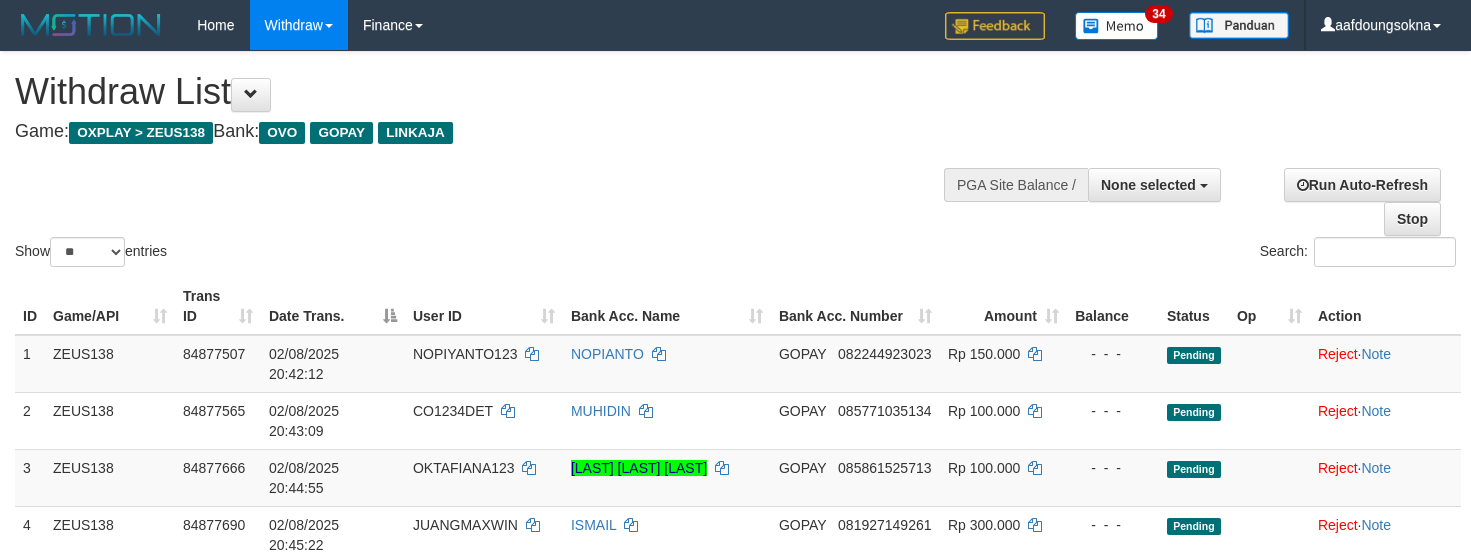 select 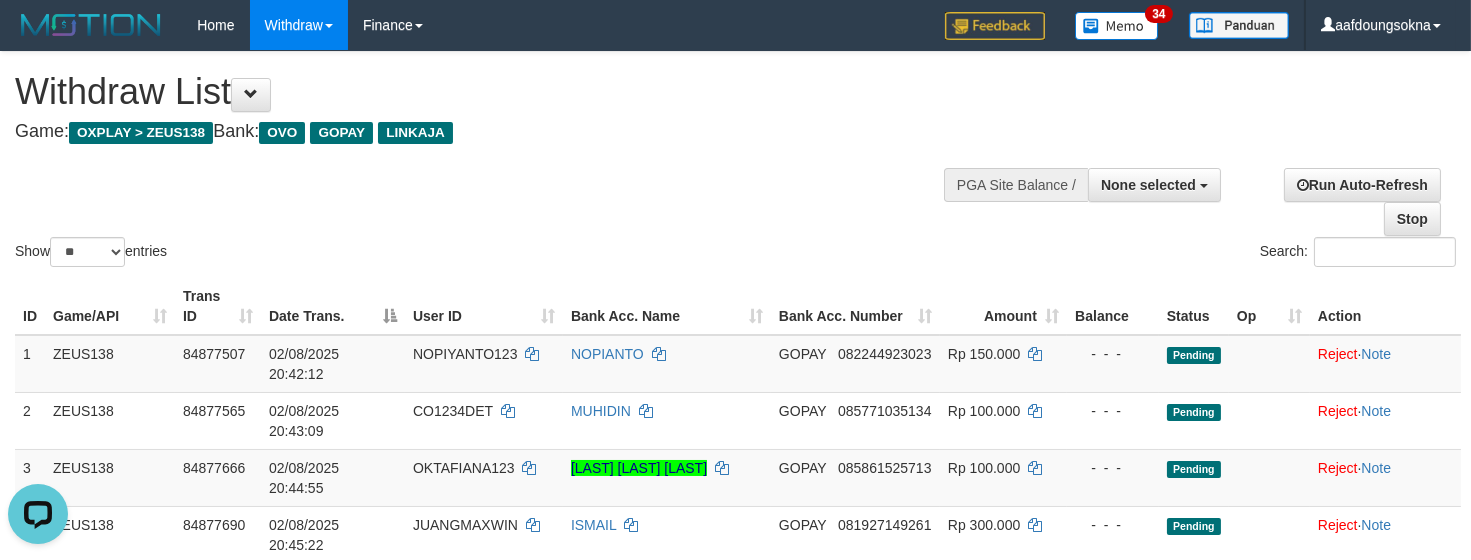 scroll, scrollTop: 0, scrollLeft: 0, axis: both 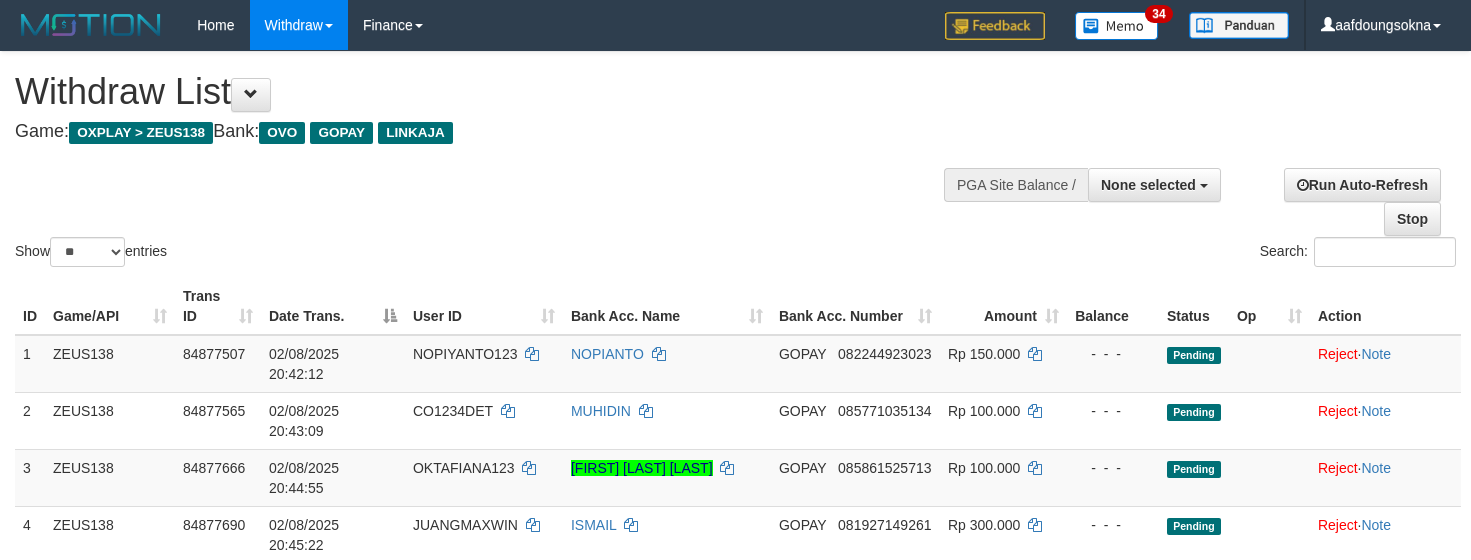 select 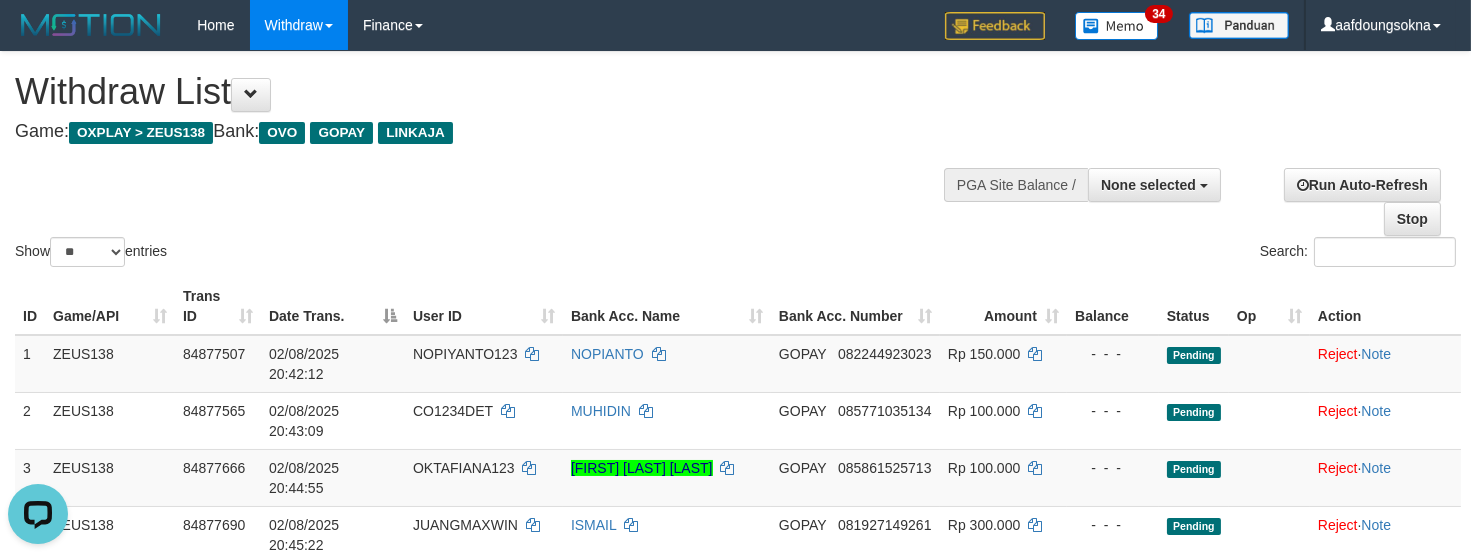 scroll, scrollTop: 0, scrollLeft: 0, axis: both 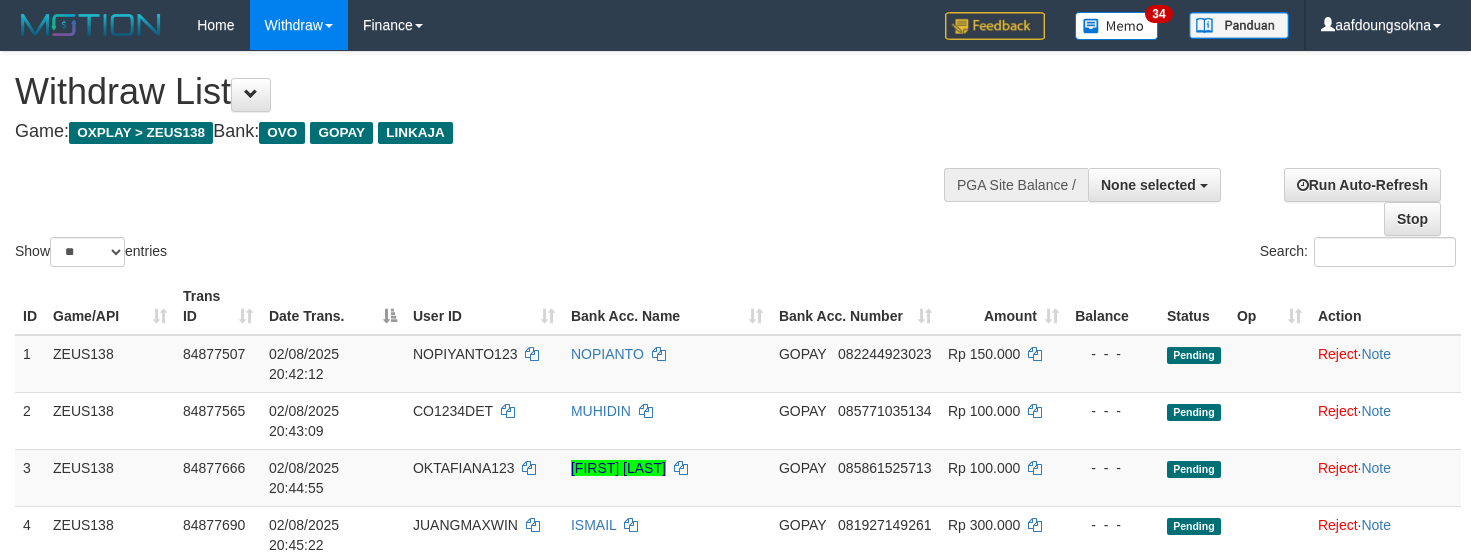 select 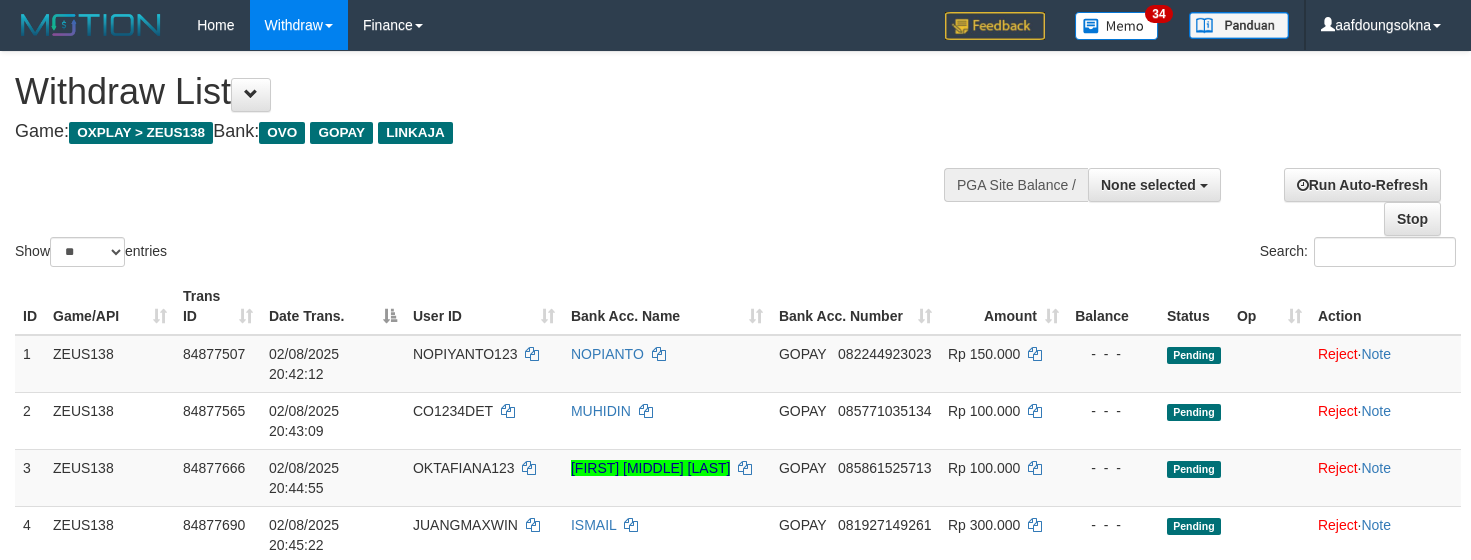 select 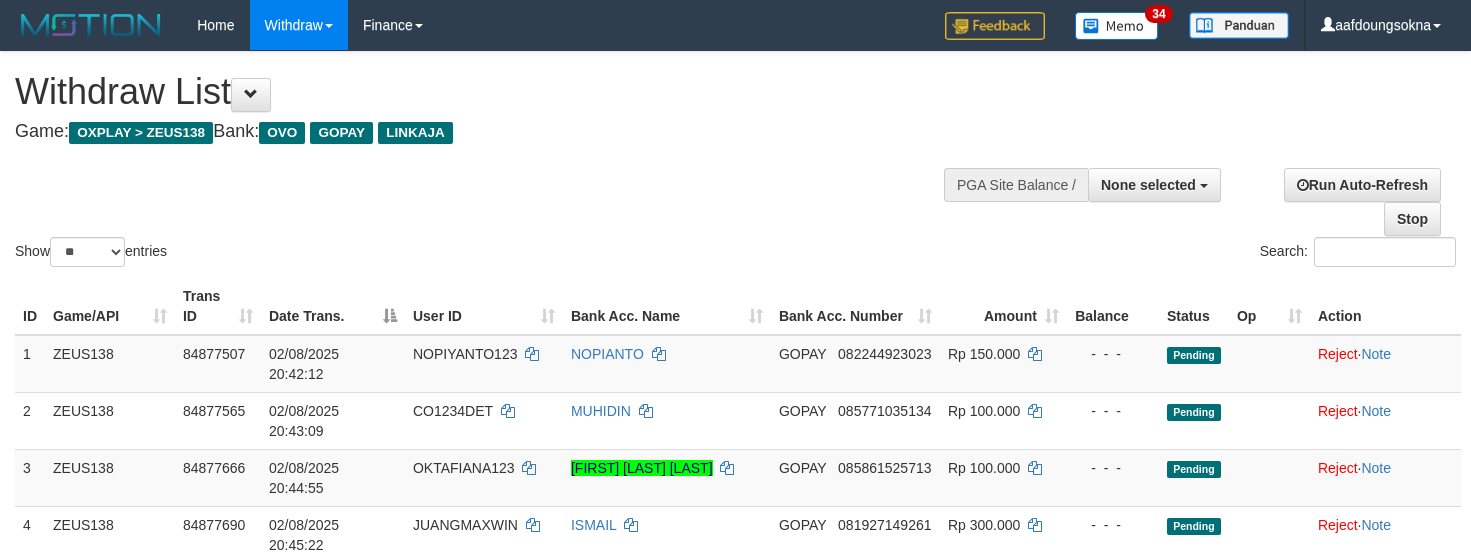 select 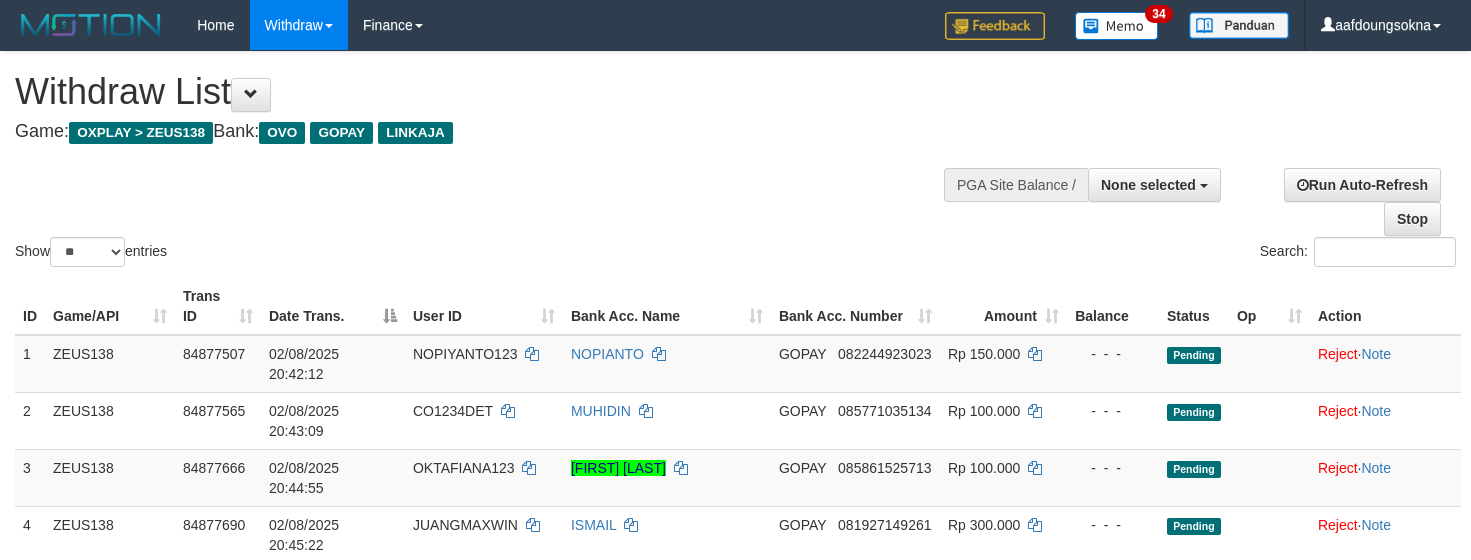 select 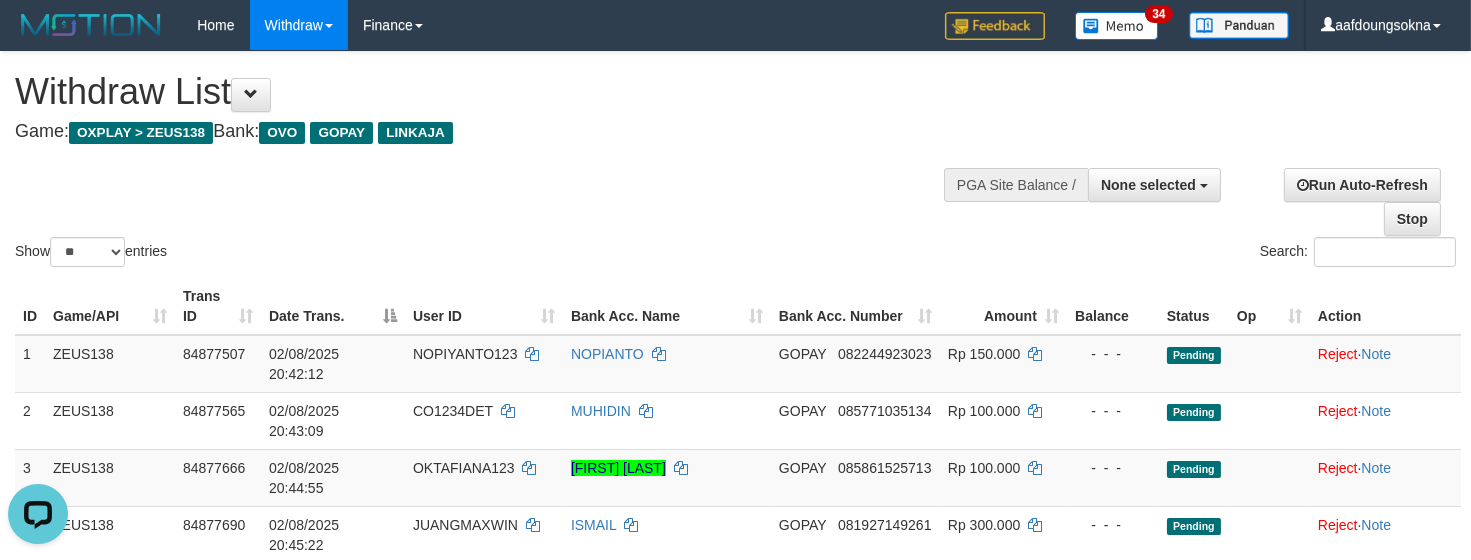 scroll, scrollTop: 0, scrollLeft: 0, axis: both 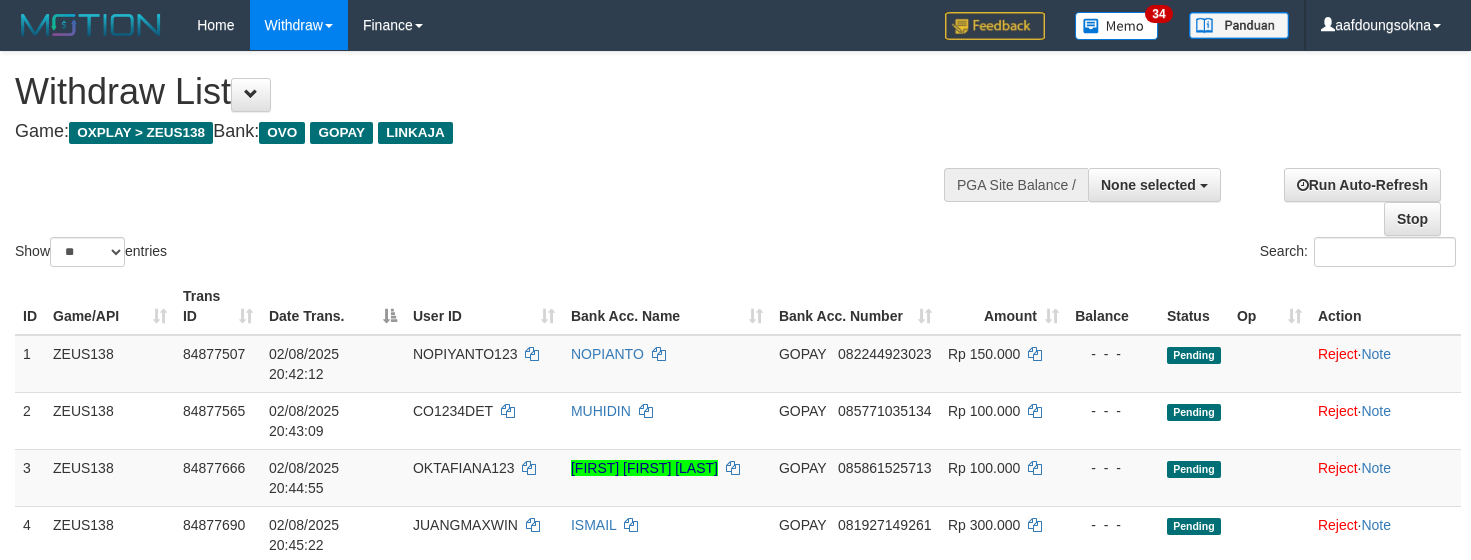 select 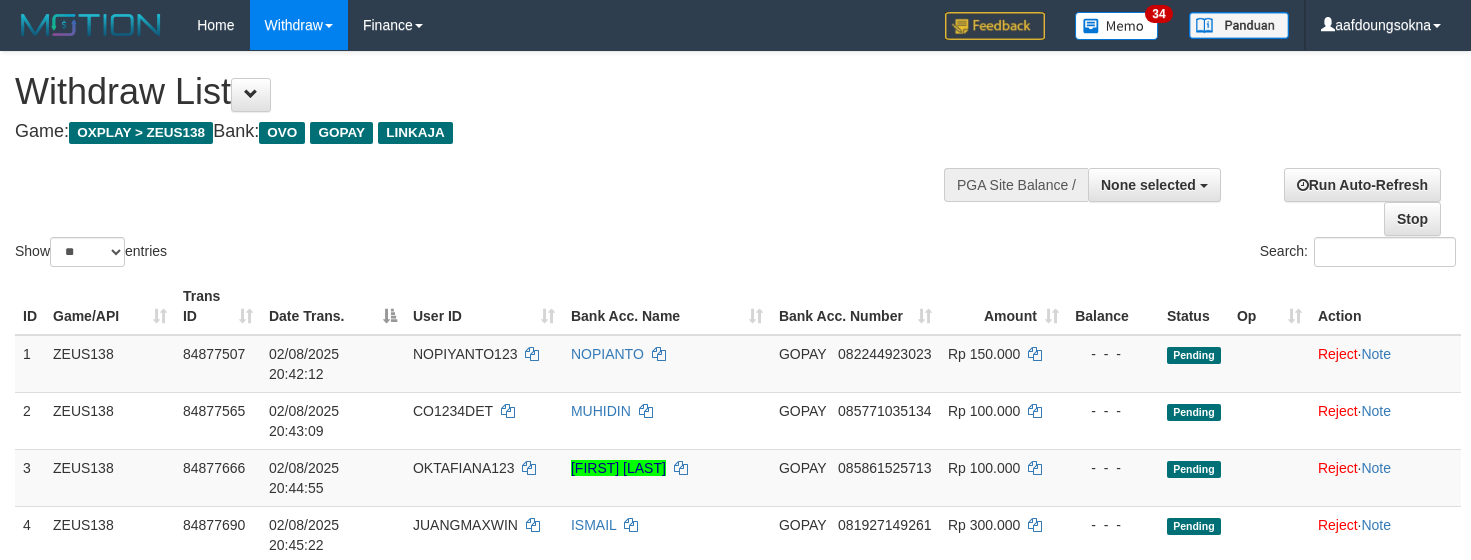 select 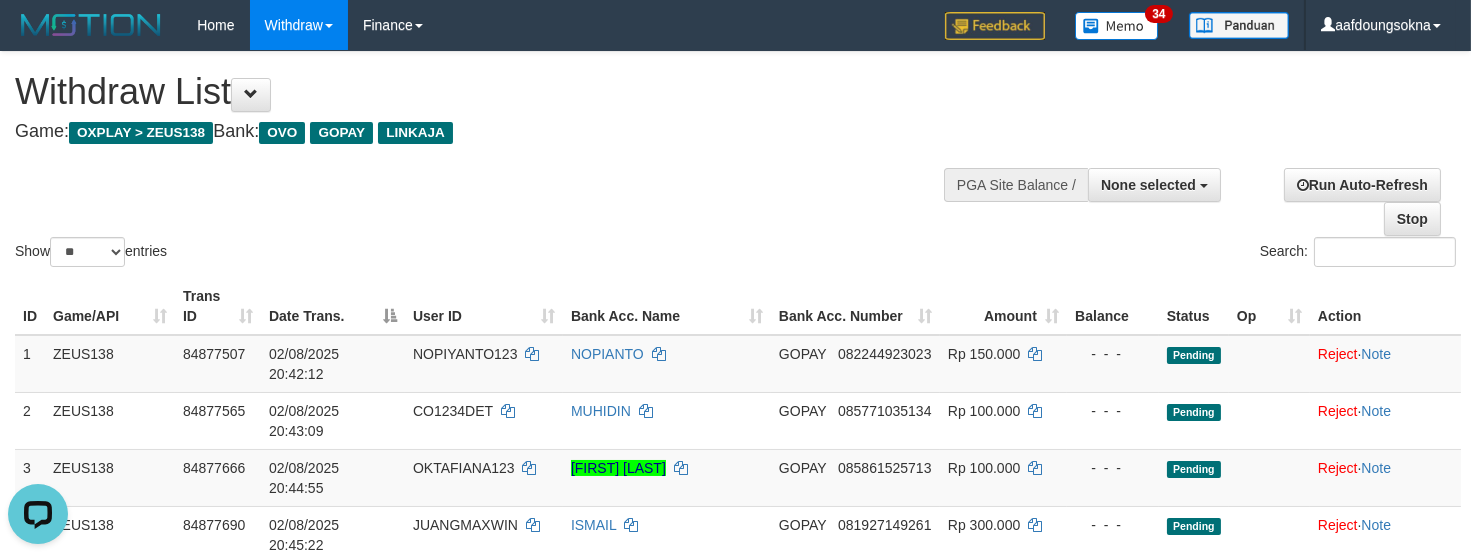 scroll, scrollTop: 0, scrollLeft: 0, axis: both 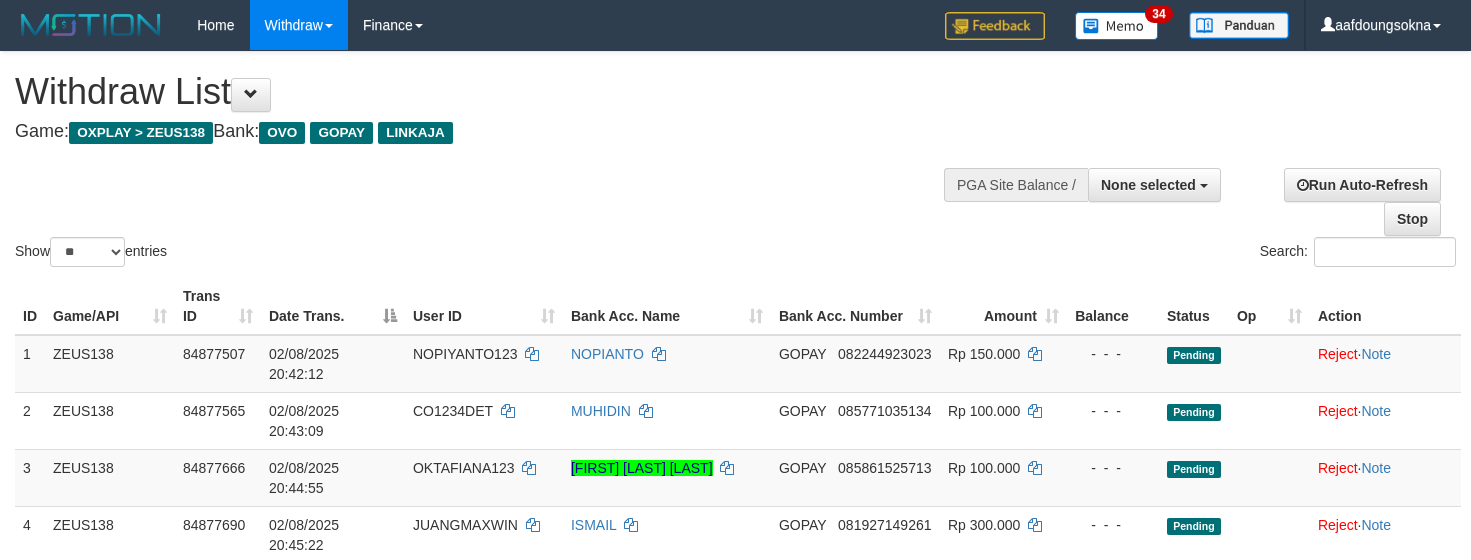 select 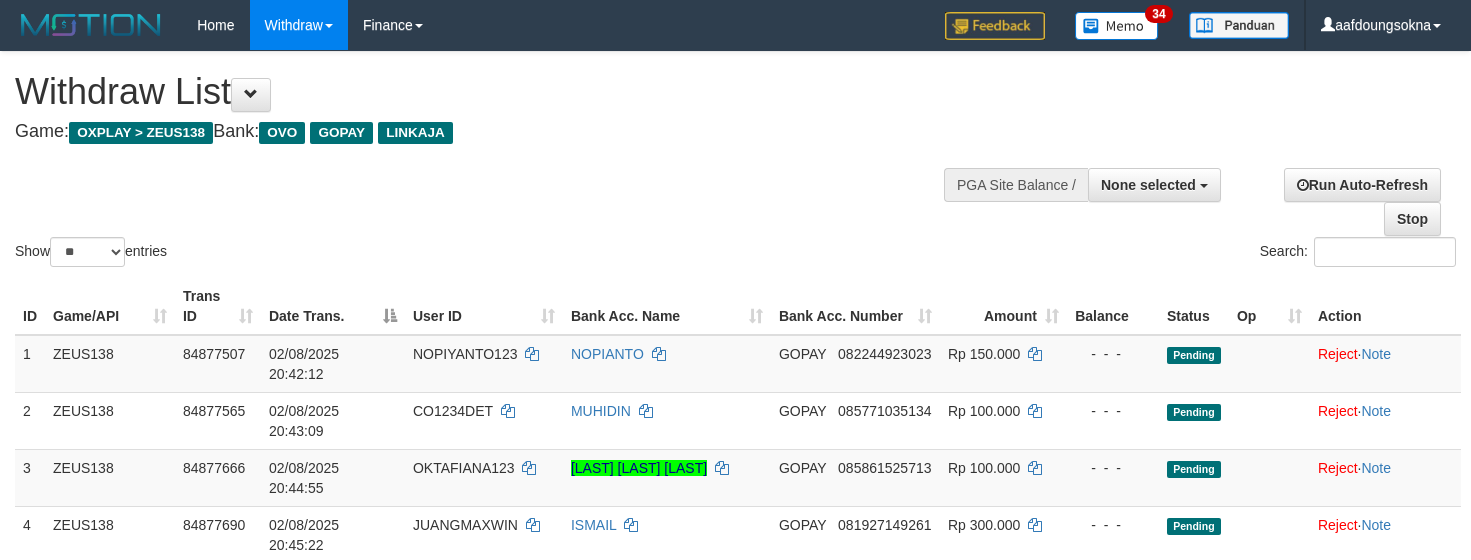 select 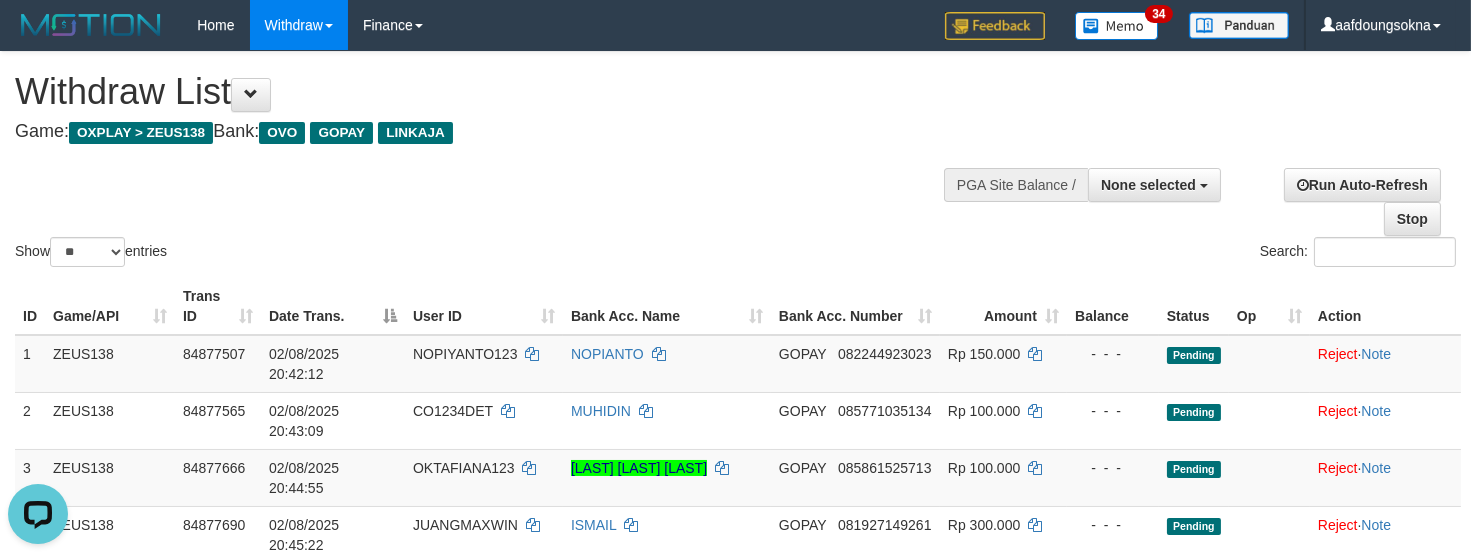 scroll, scrollTop: 0, scrollLeft: 0, axis: both 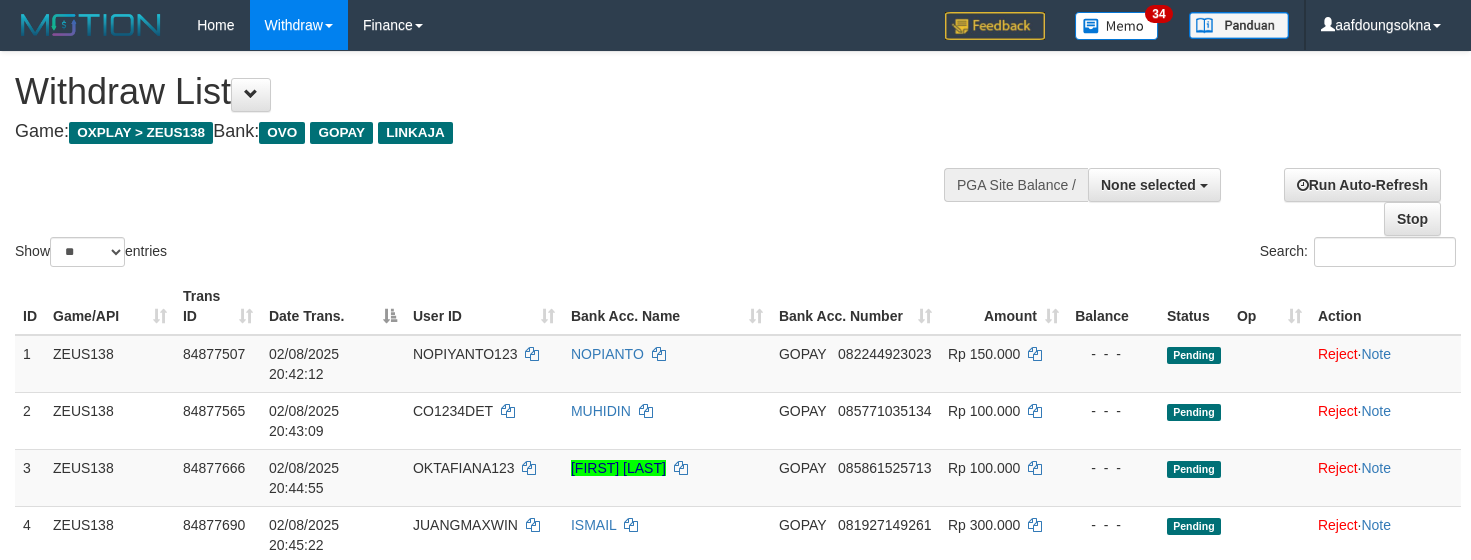 select 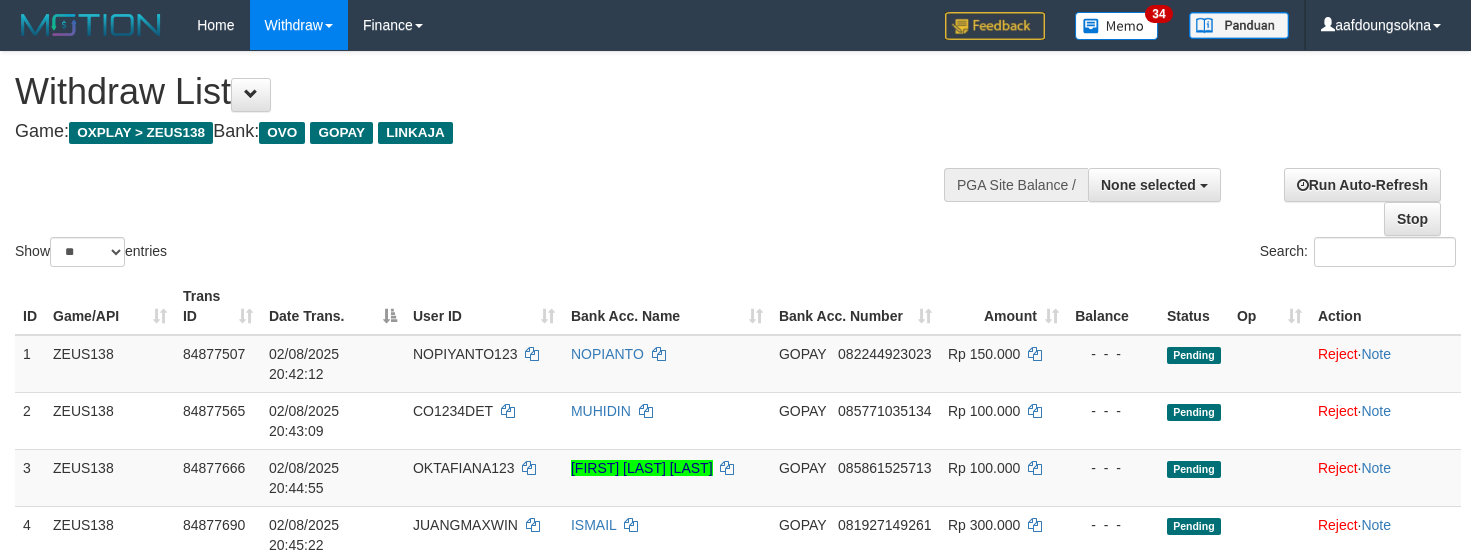 select 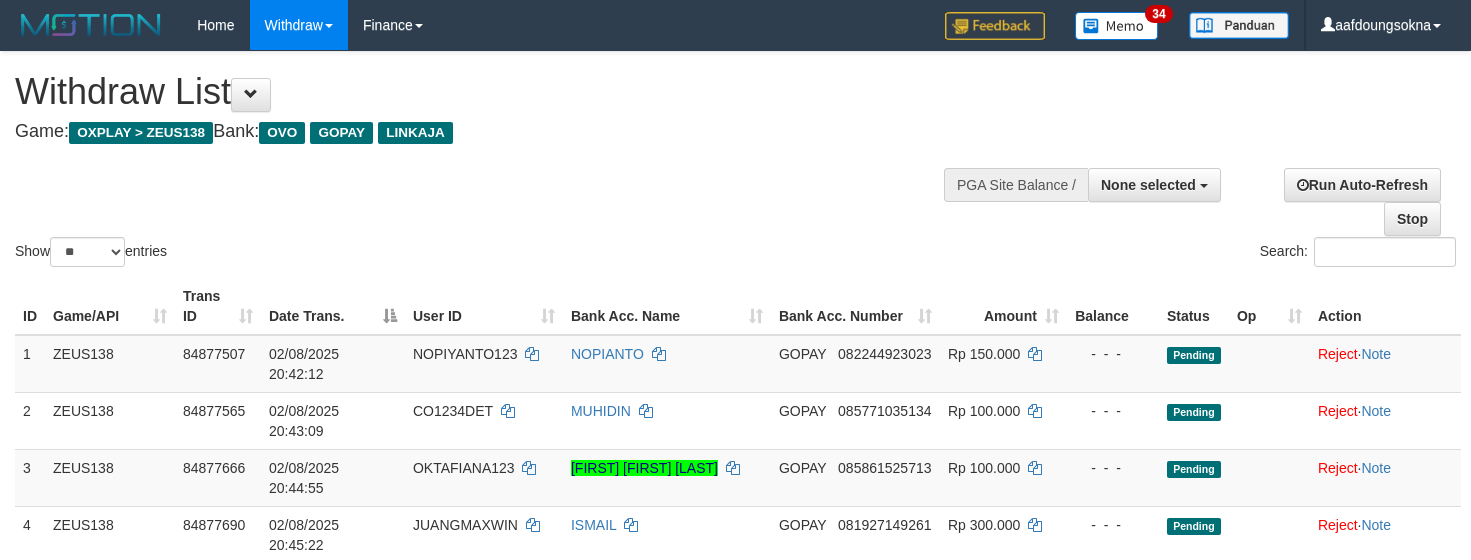 select 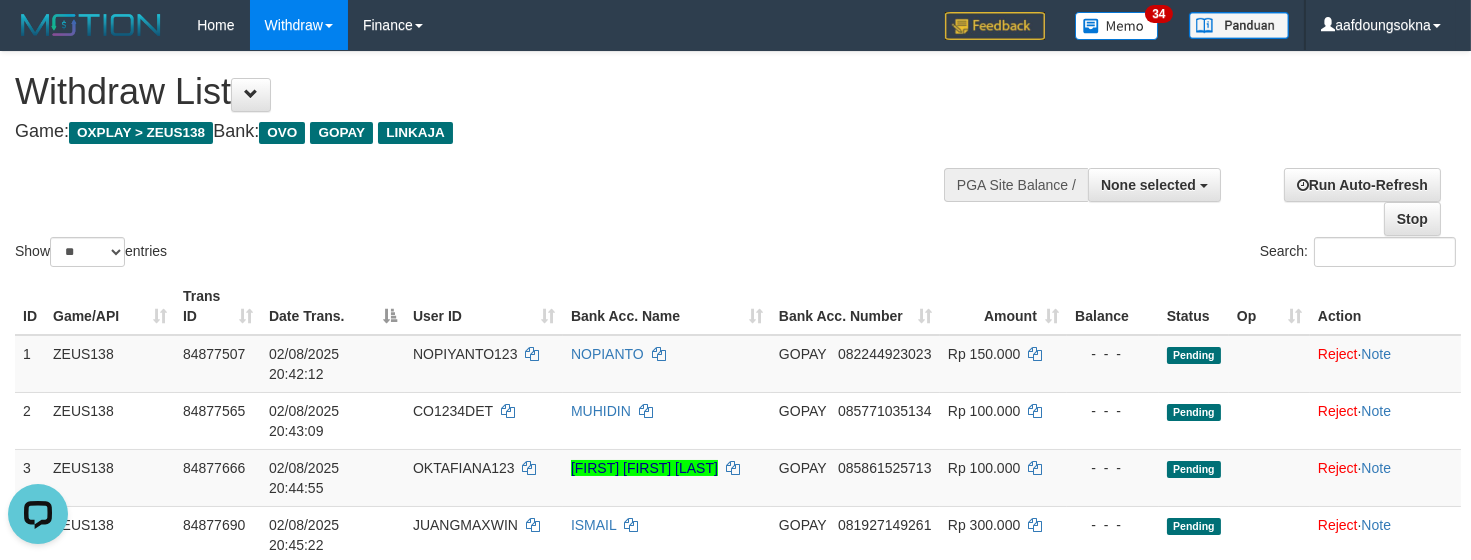 scroll, scrollTop: 0, scrollLeft: 0, axis: both 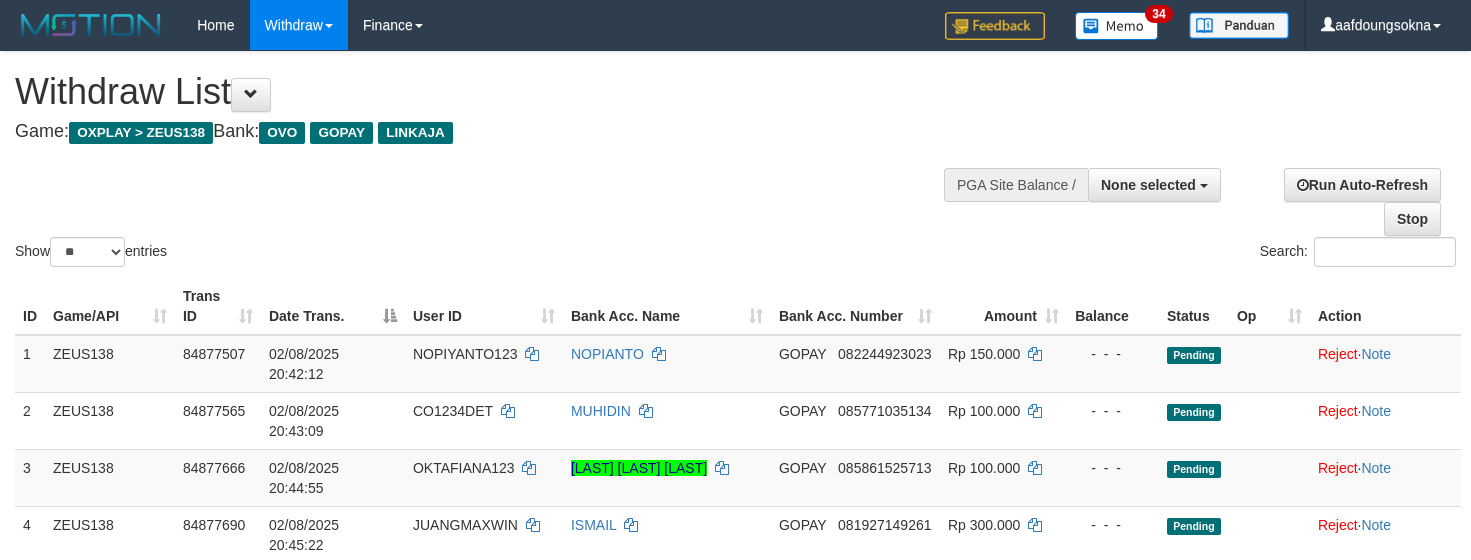 select 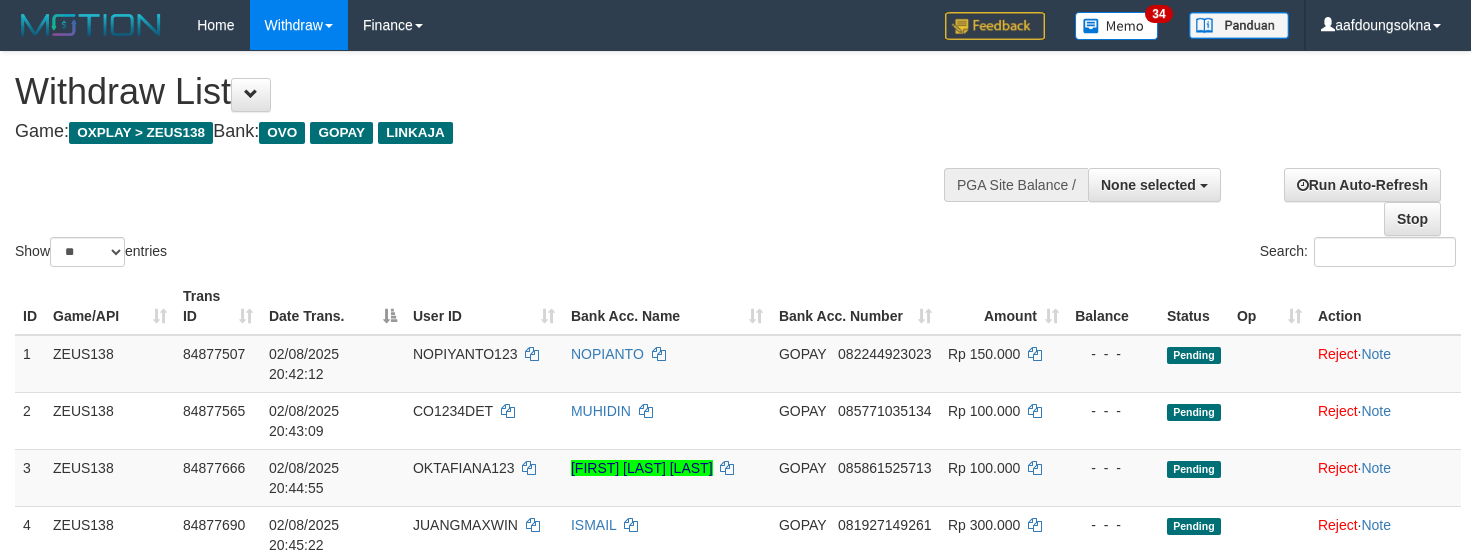 select 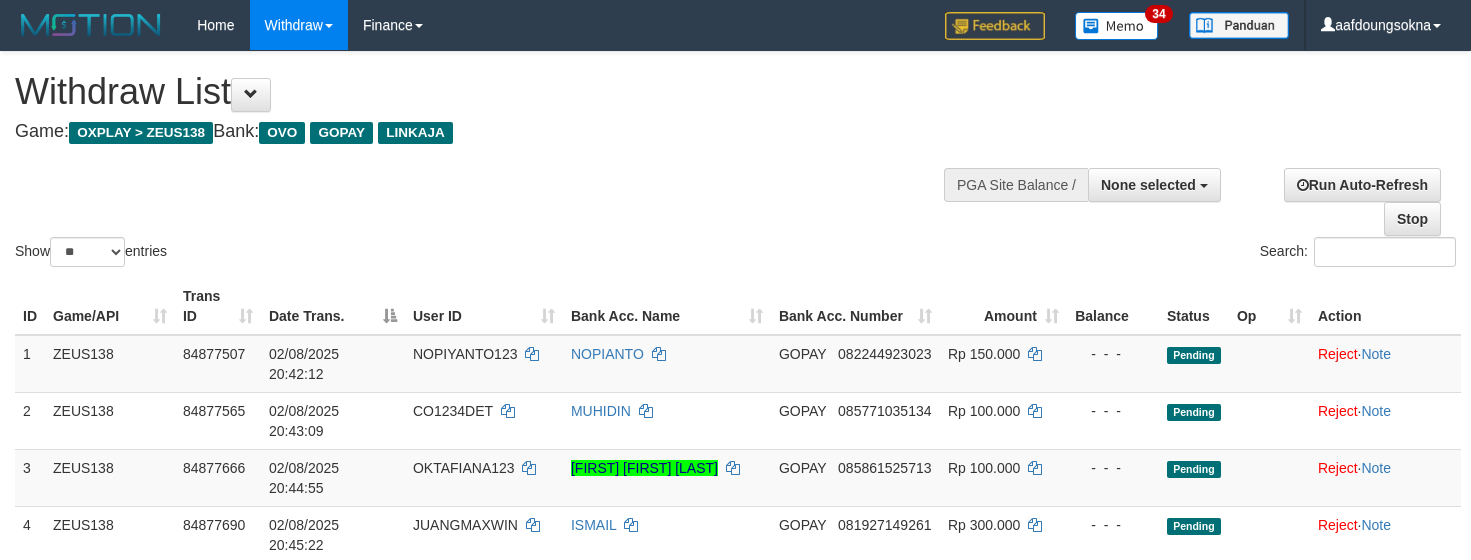 select 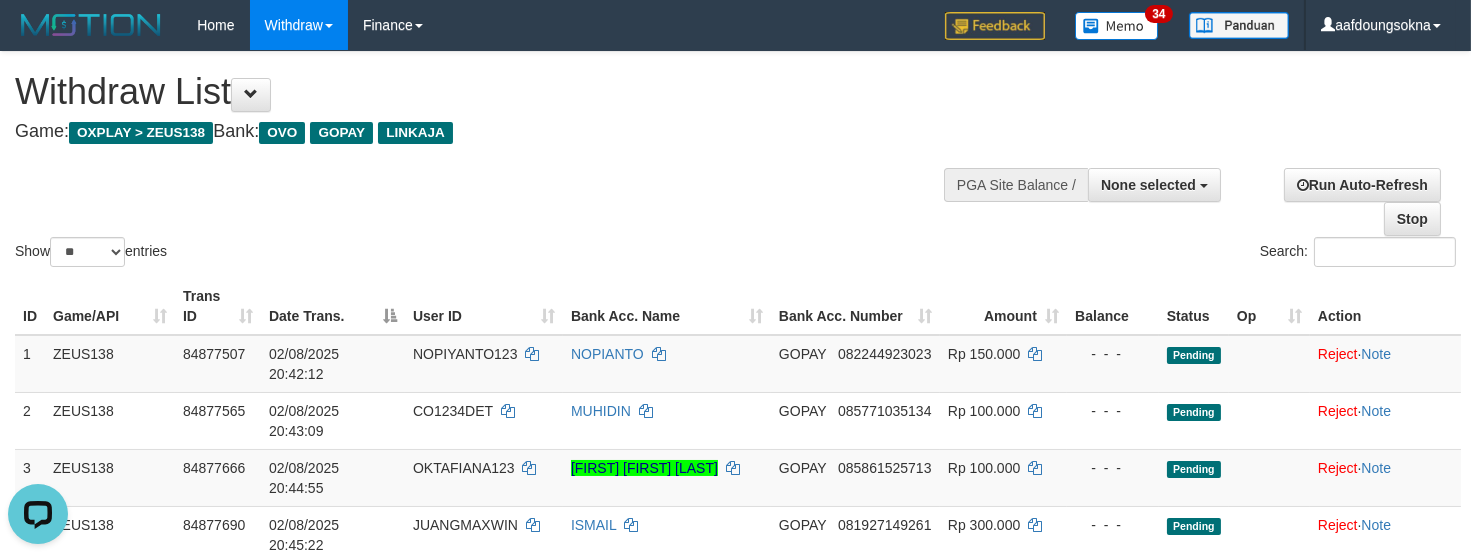 scroll, scrollTop: 0, scrollLeft: 0, axis: both 